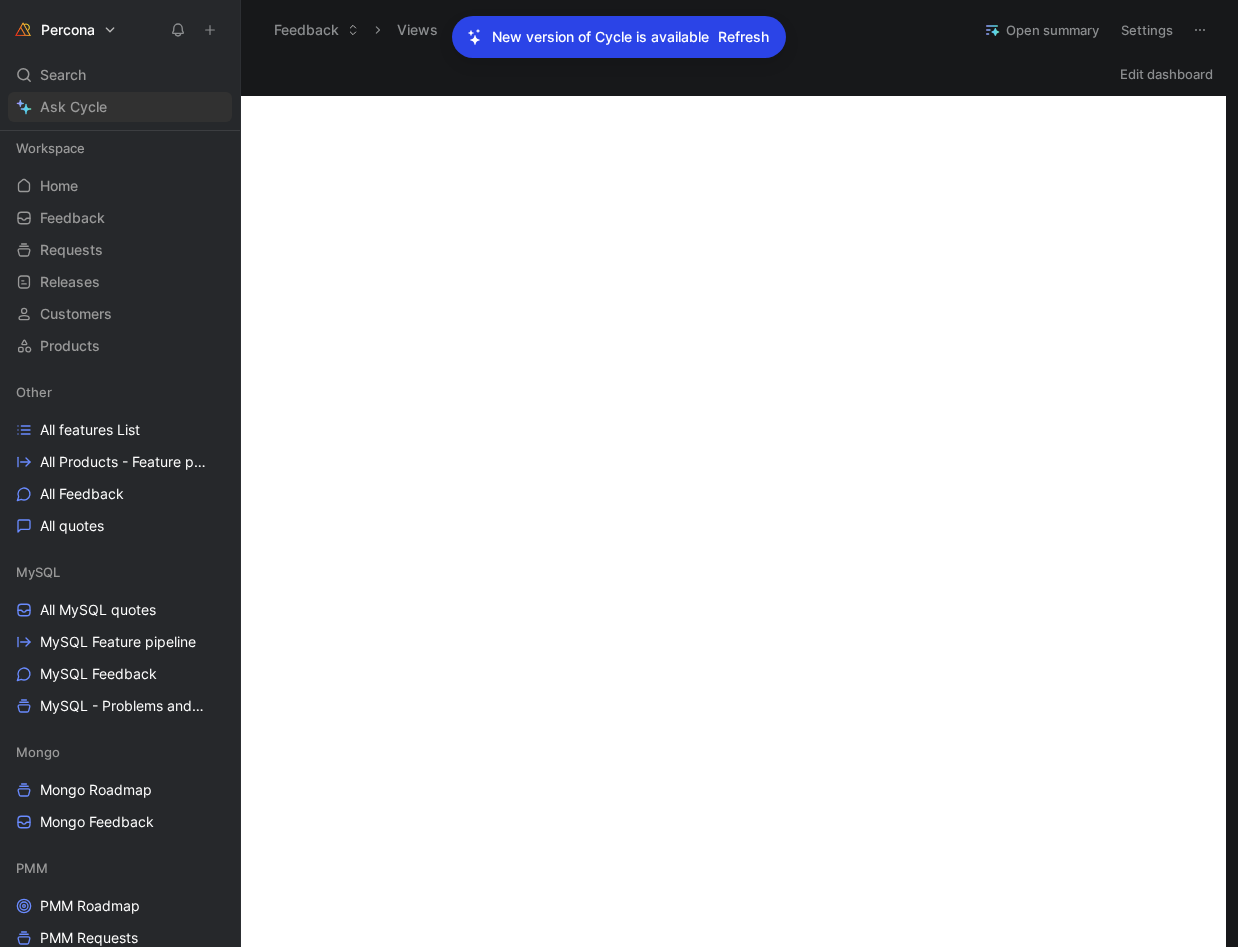 scroll, scrollTop: 0, scrollLeft: 0, axis: both 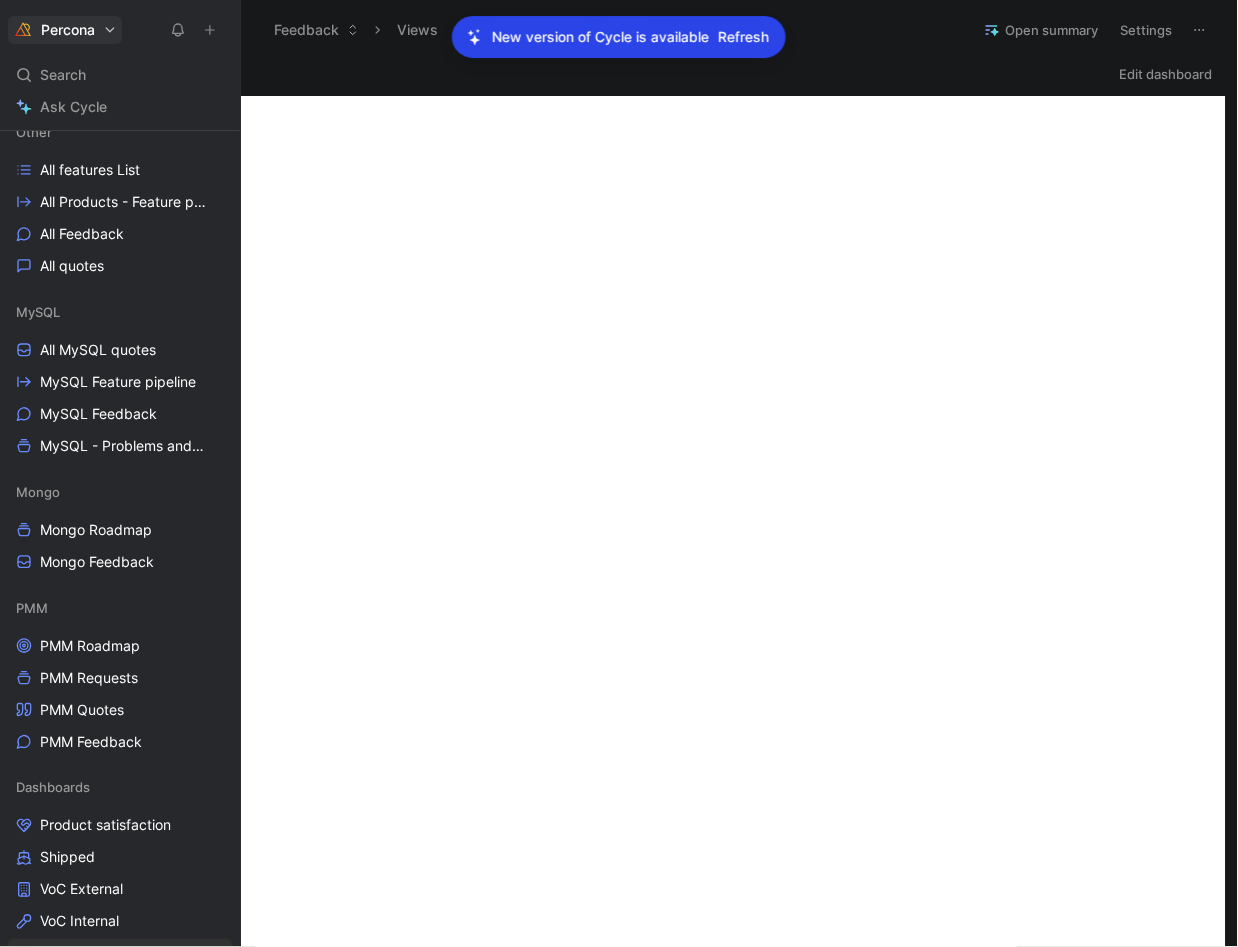 click on "Percona Search ⌘ K Ask Cycle Workspace Home G then H Feedback G then F Requests G then R Releases G then L Customers Products Other All features List All Products - Feature pipeline All Feedback All quotes MySQL All MySQL quotes MySQL Feature pipeline MySQL Feedback MySQL - Problems and Needs Mongo Mongo Roadmap Mongo Feedback PMM PMM Roadmap PMM Requests PMM Quotes PMM Feedback Dashboards Product satisfaction Shipped VoC External VoC Internal Feature view Customer view Trends
To pick up a draggable item, press the space bar.
While dragging, use the arrow keys to move the item.
Press space again to drop the item in its new position, or press escape to cancel.
Introducing Changelog Enable now Help center Invite member Feedback Views Feature view Dashboards Open summary Settings Edit dashboard New version of Cycle is available Refresh Dennis Kittrell dennis.kittrell@percona.com Account settings Switch to light mode T then S Workspace settings G then S Add workspace Log out" at bounding box center (619, 473) 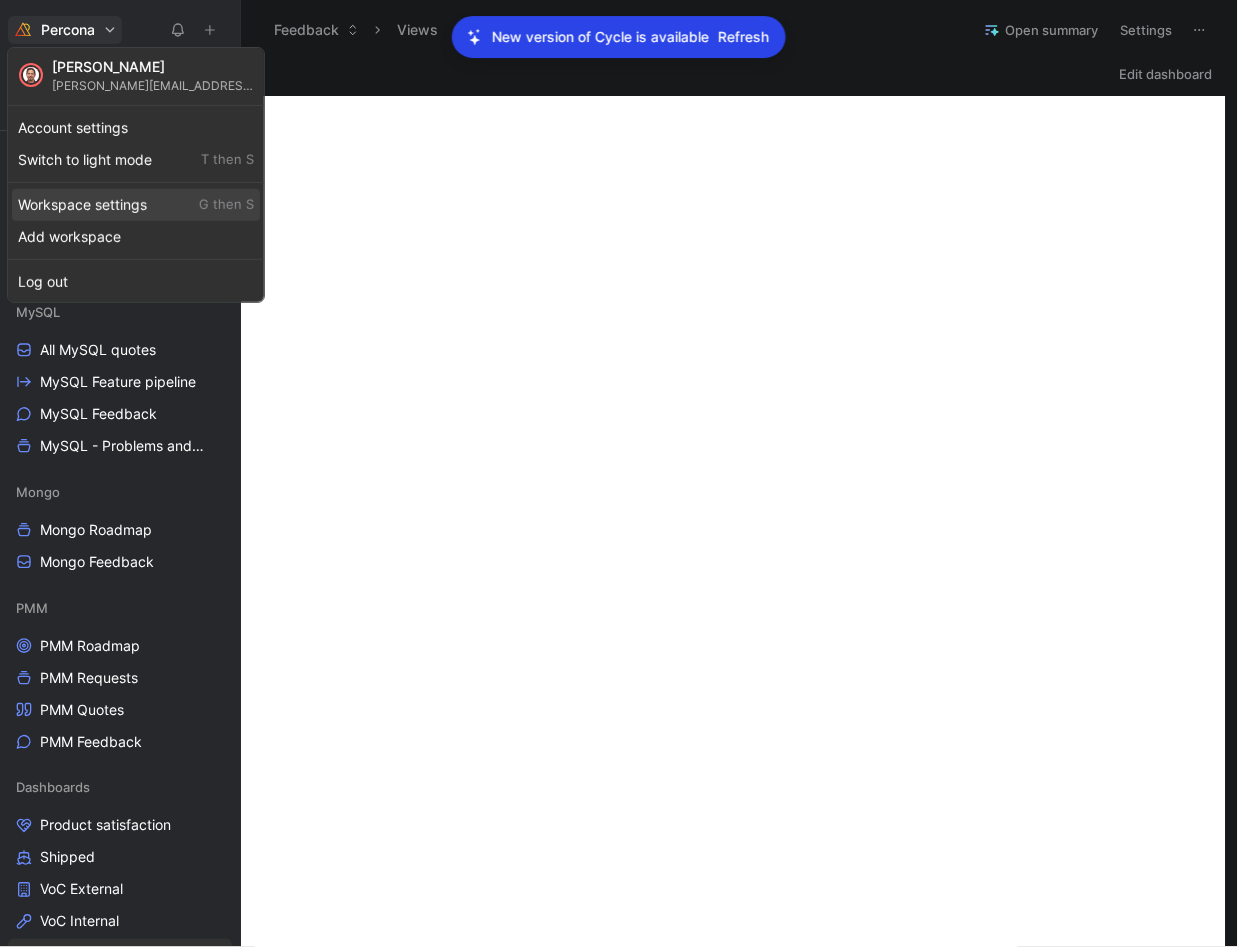 click on "Workspace settings G then S" at bounding box center (136, 205) 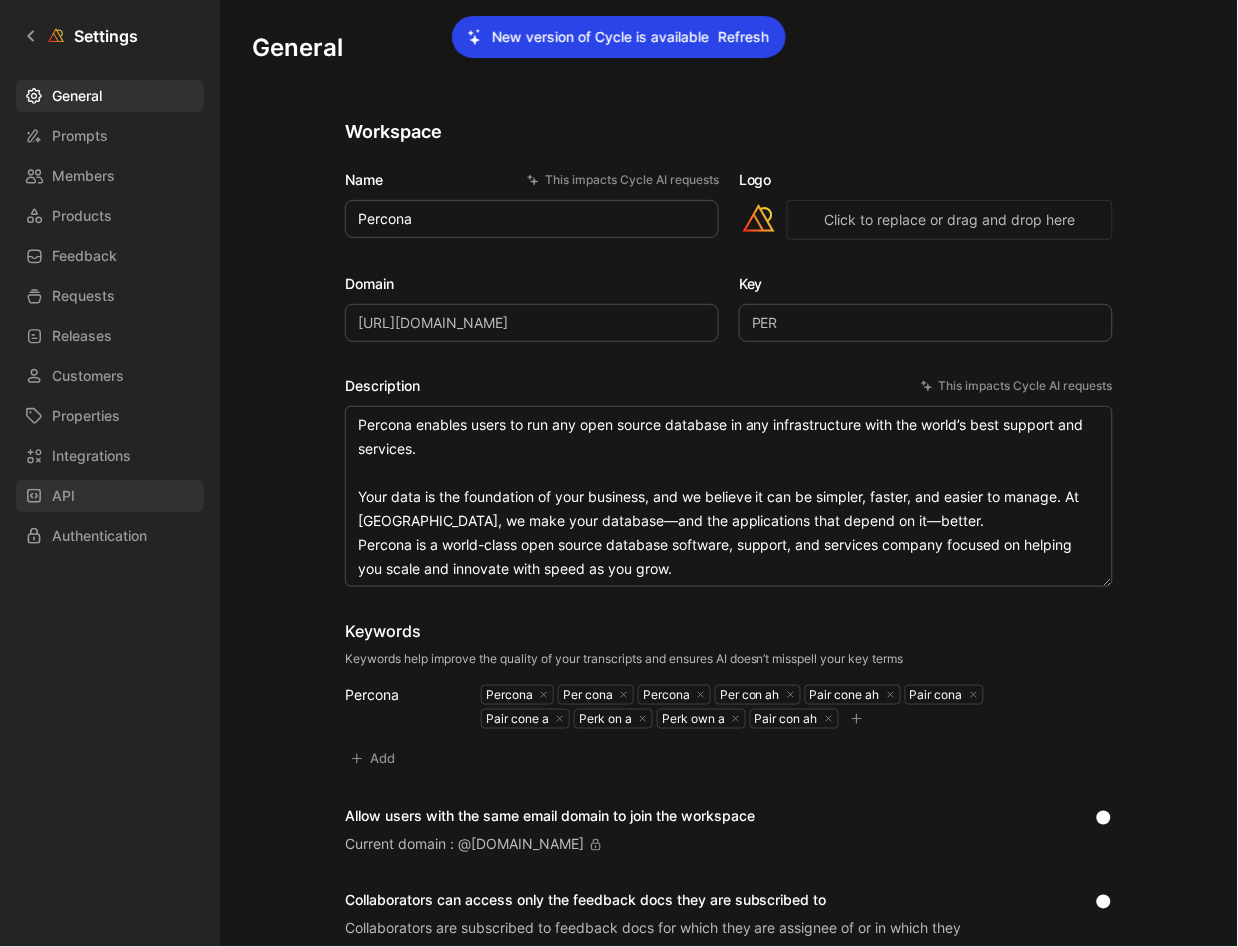 click on "API" at bounding box center [110, 496] 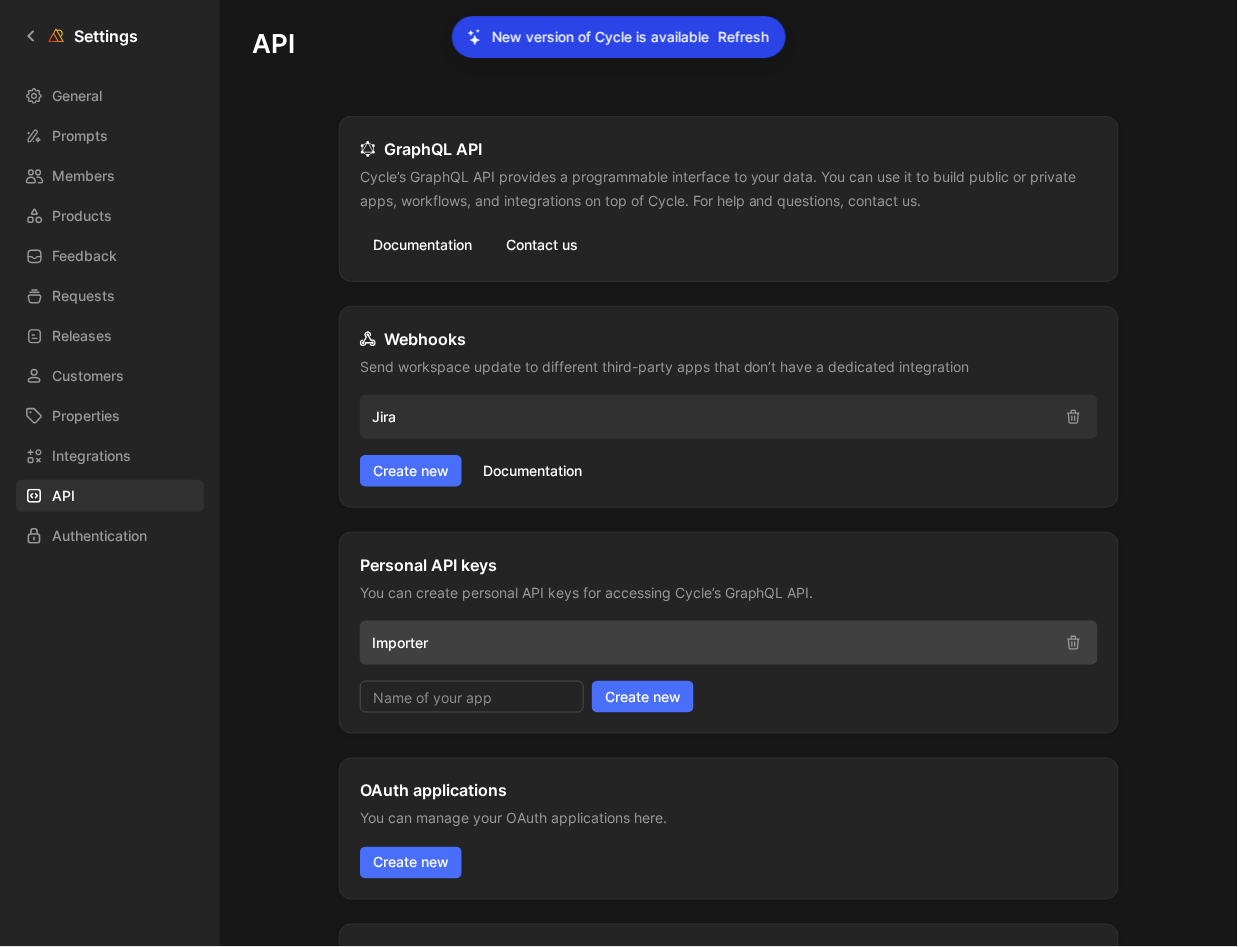 click on "Importer" at bounding box center (711, 643) 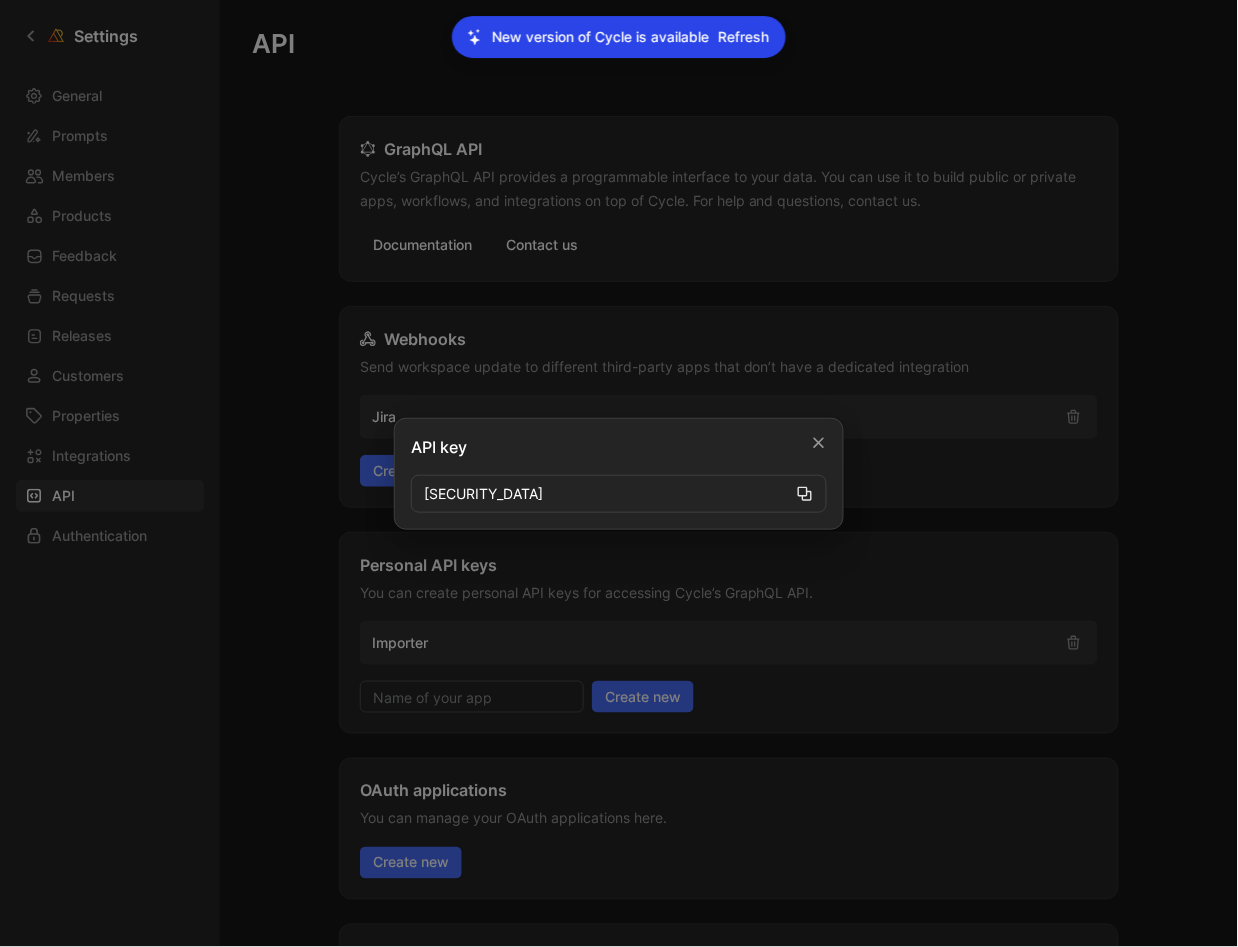 click 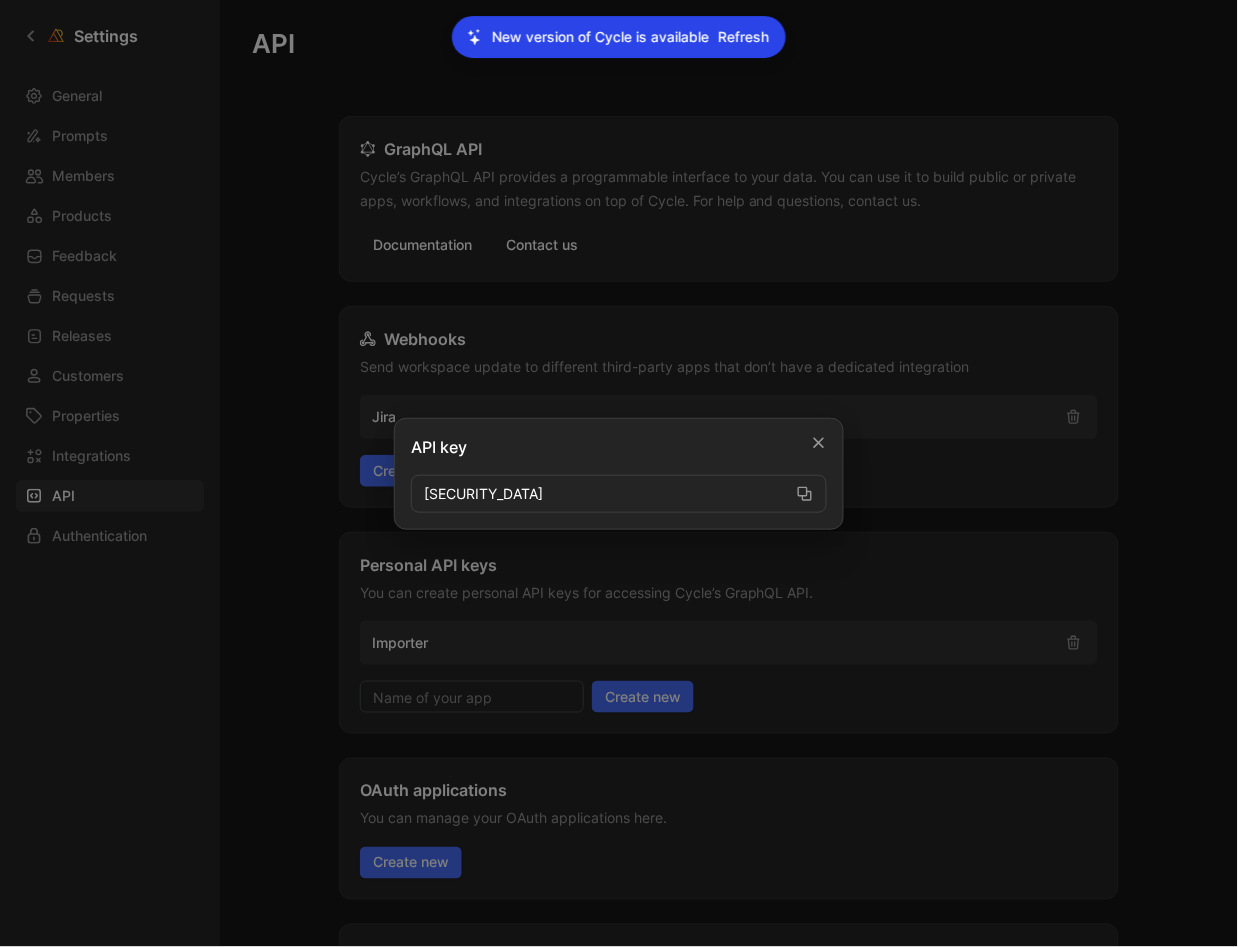 click at bounding box center [619, 473] 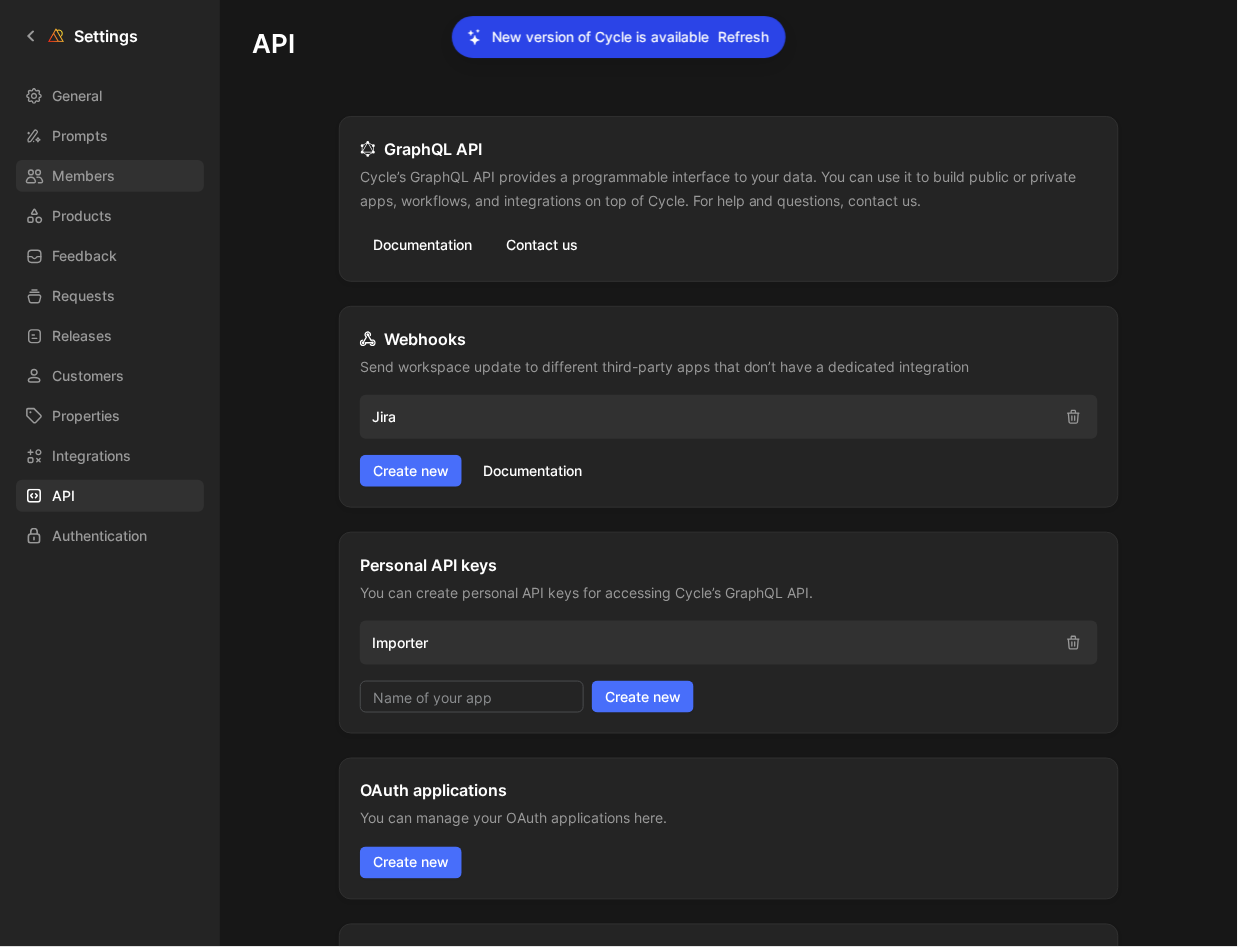 click on "Members" at bounding box center [83, 176] 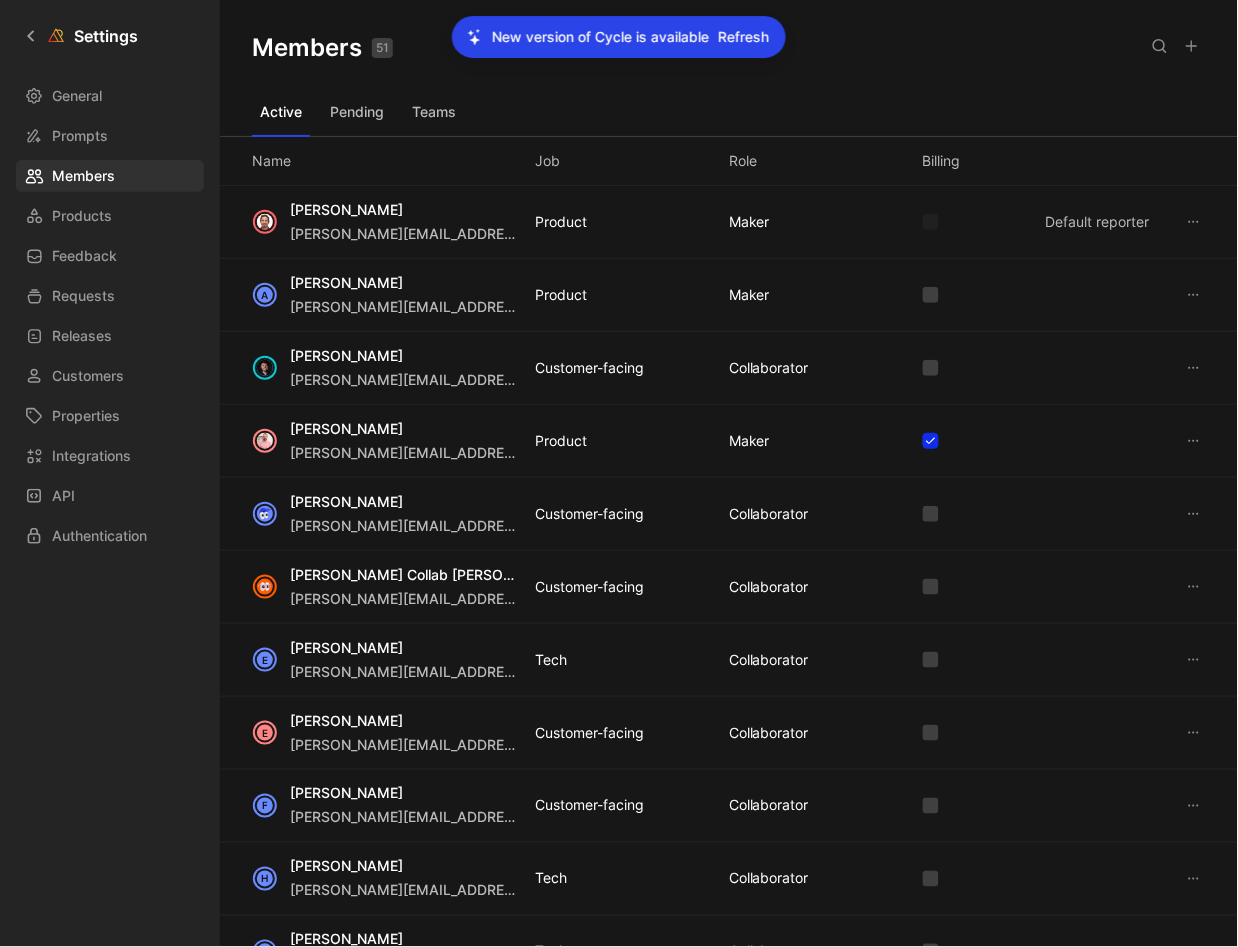 click at bounding box center (1160, 46) 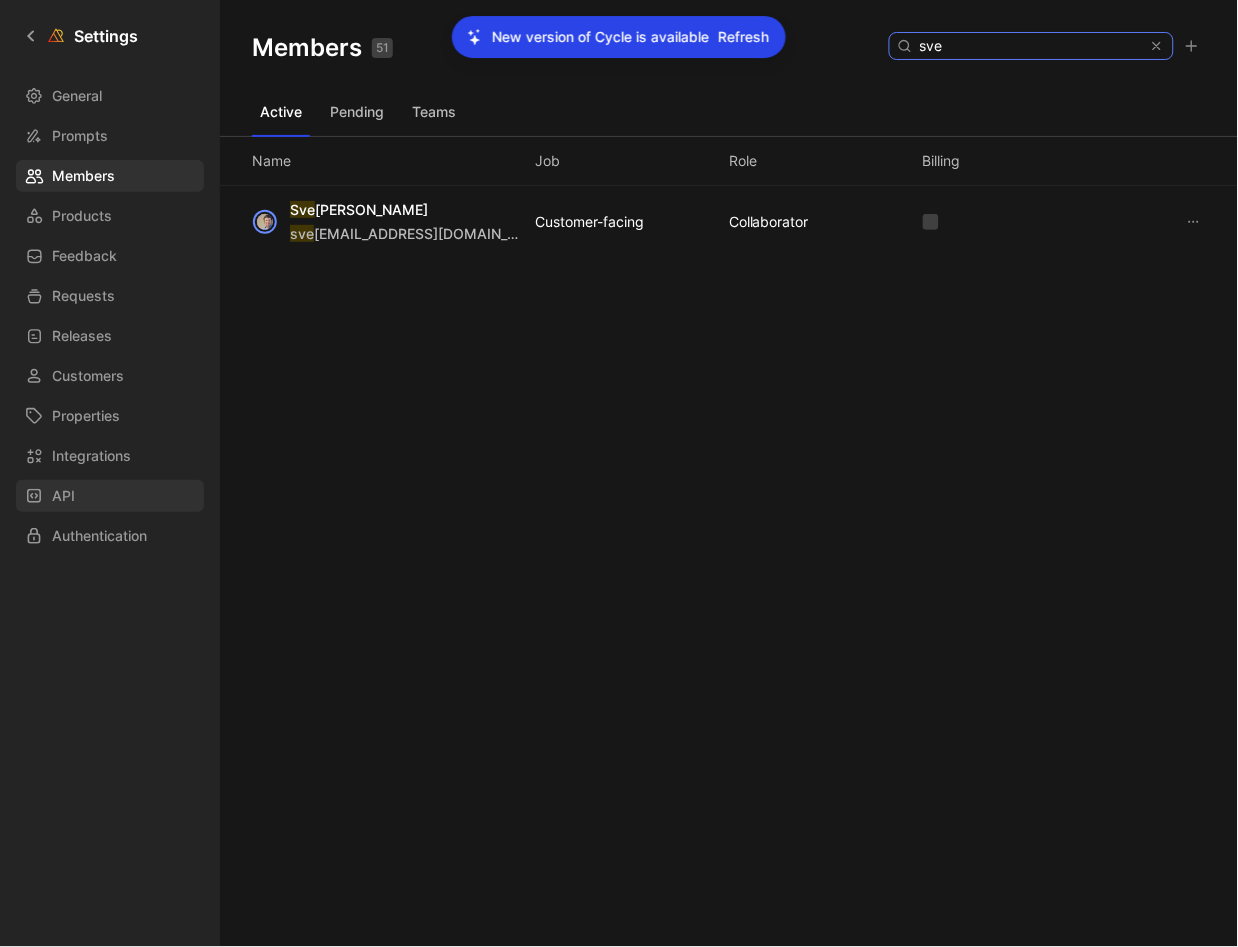type on "sve" 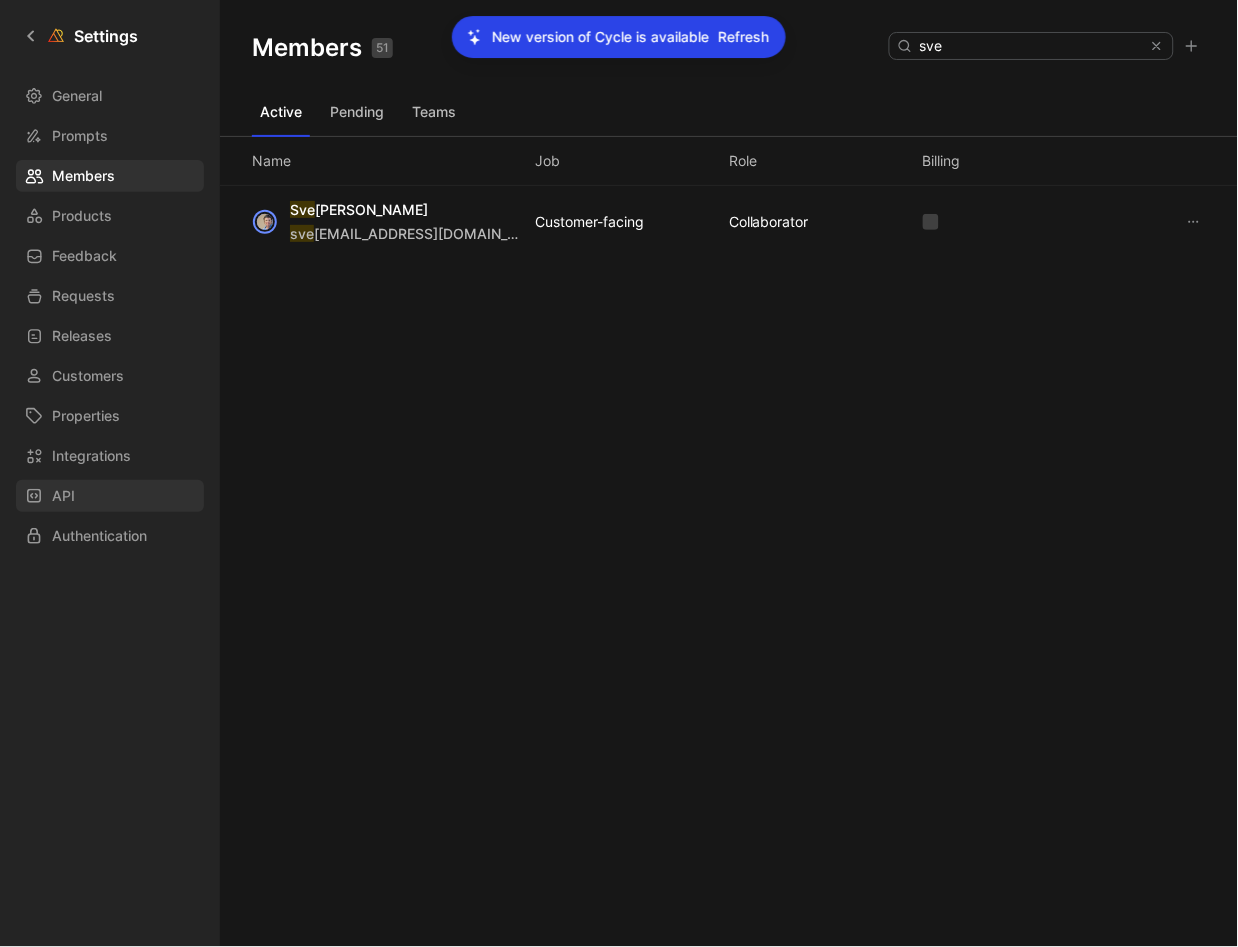 click on "API" at bounding box center [110, 496] 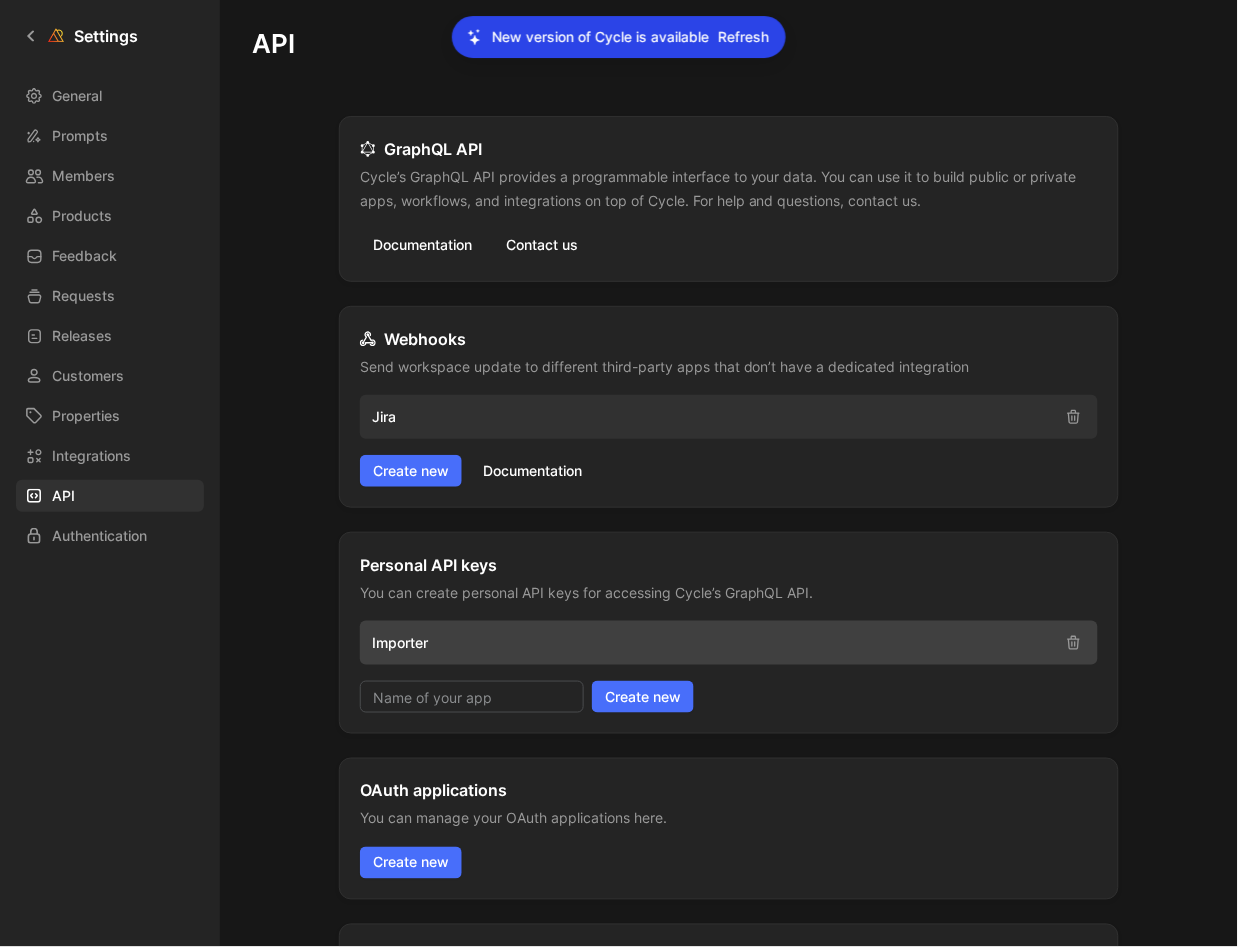 click on "Importer" at bounding box center [711, 643] 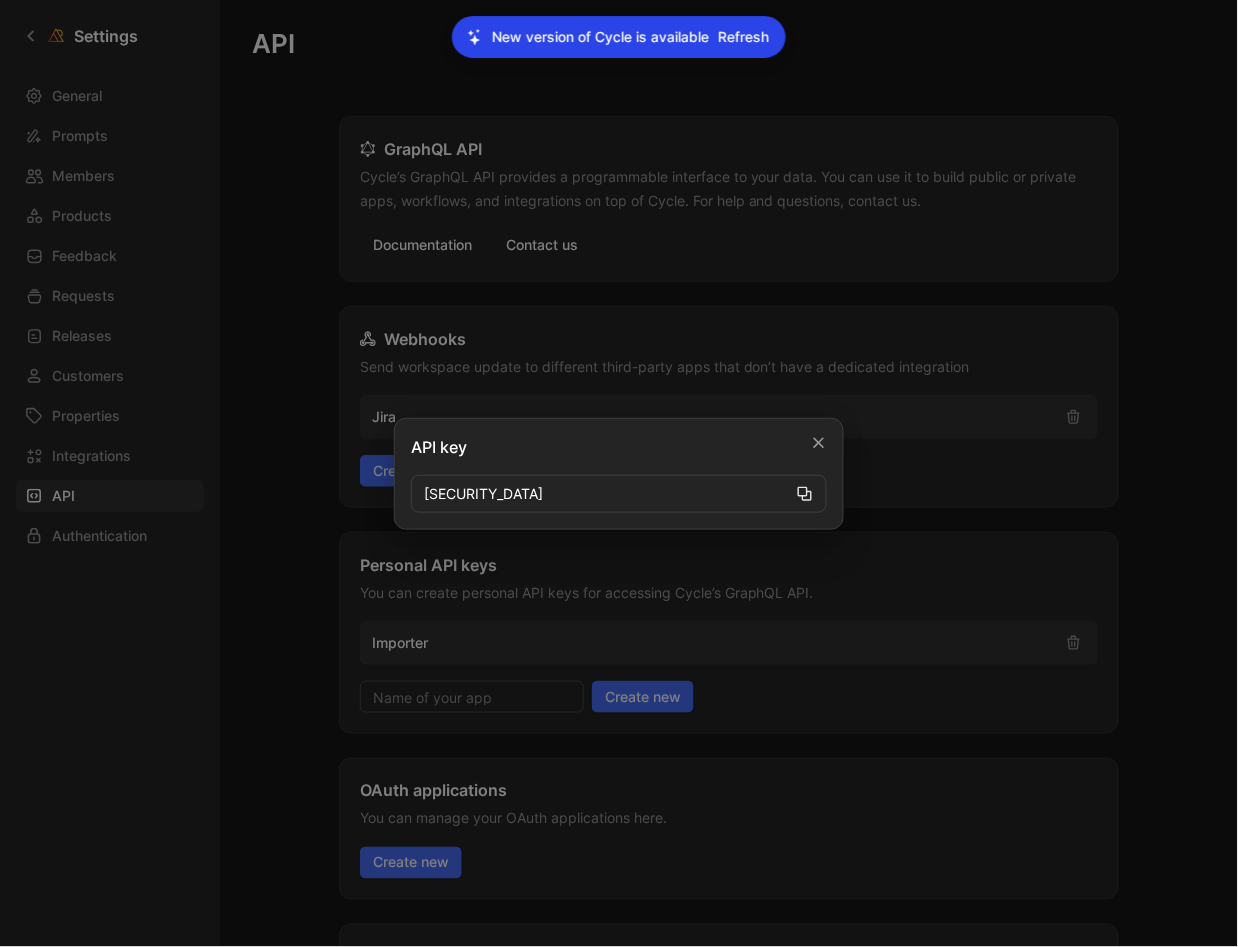 click 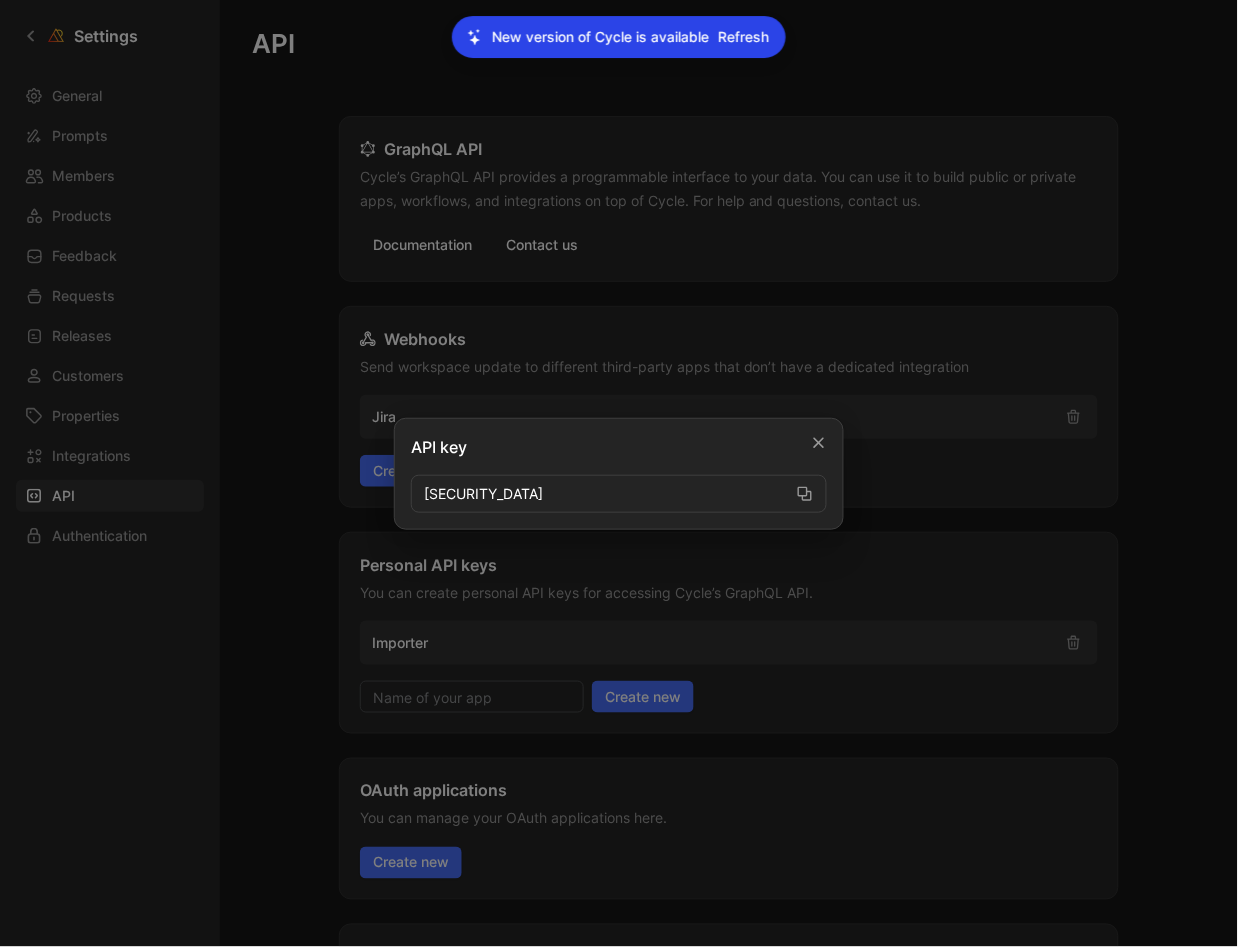 click at bounding box center (619, 473) 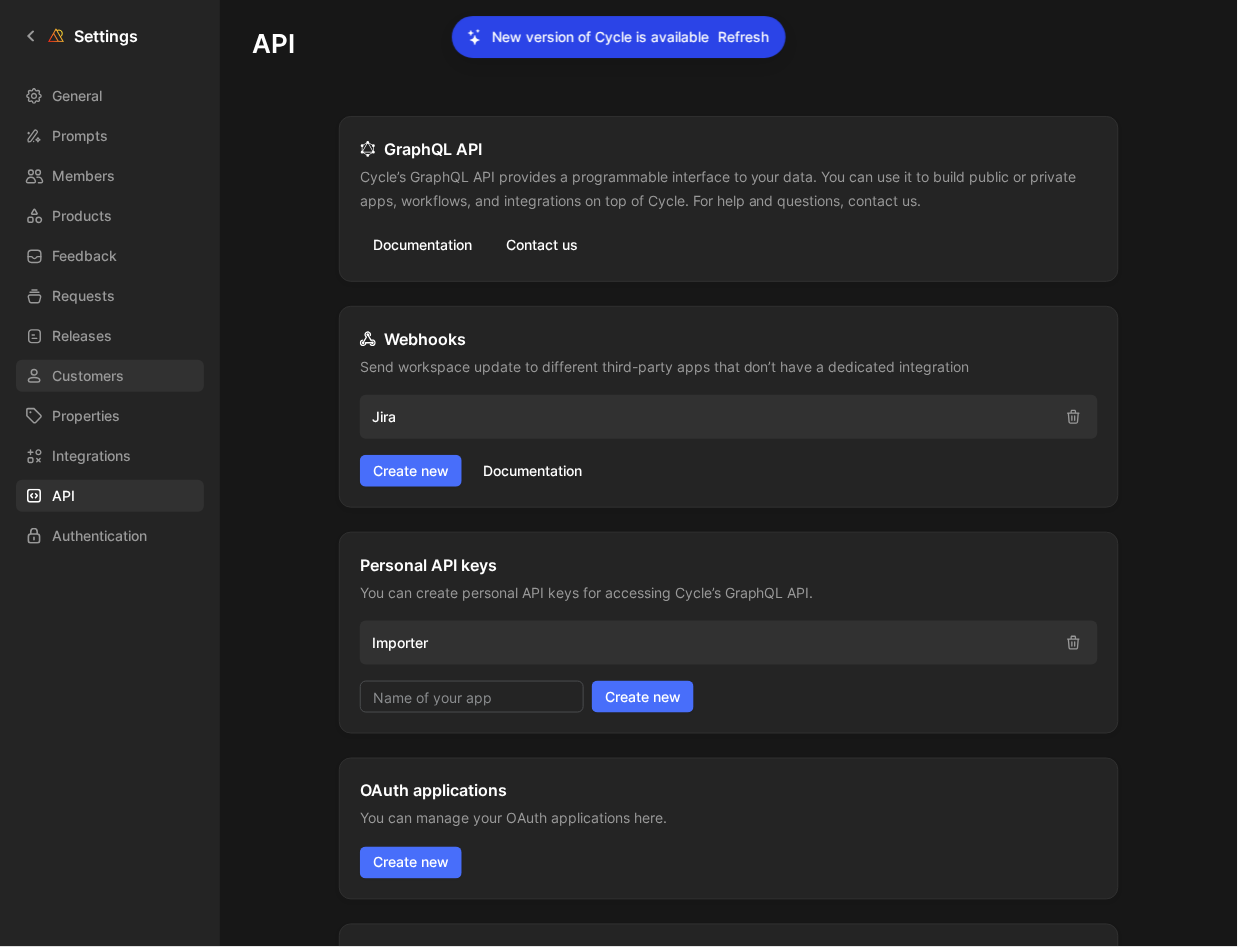 click on "Customers" at bounding box center (88, 376) 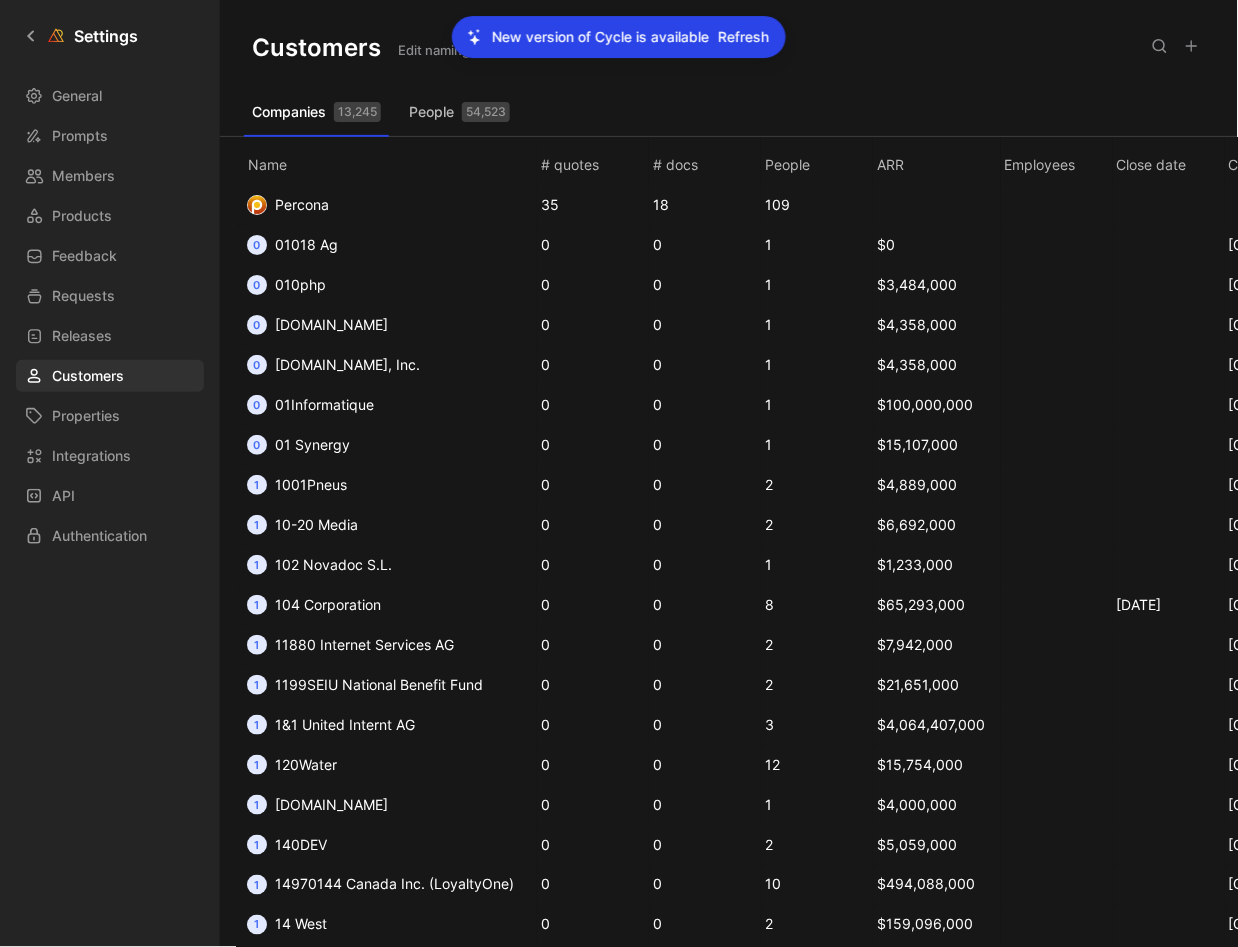 click 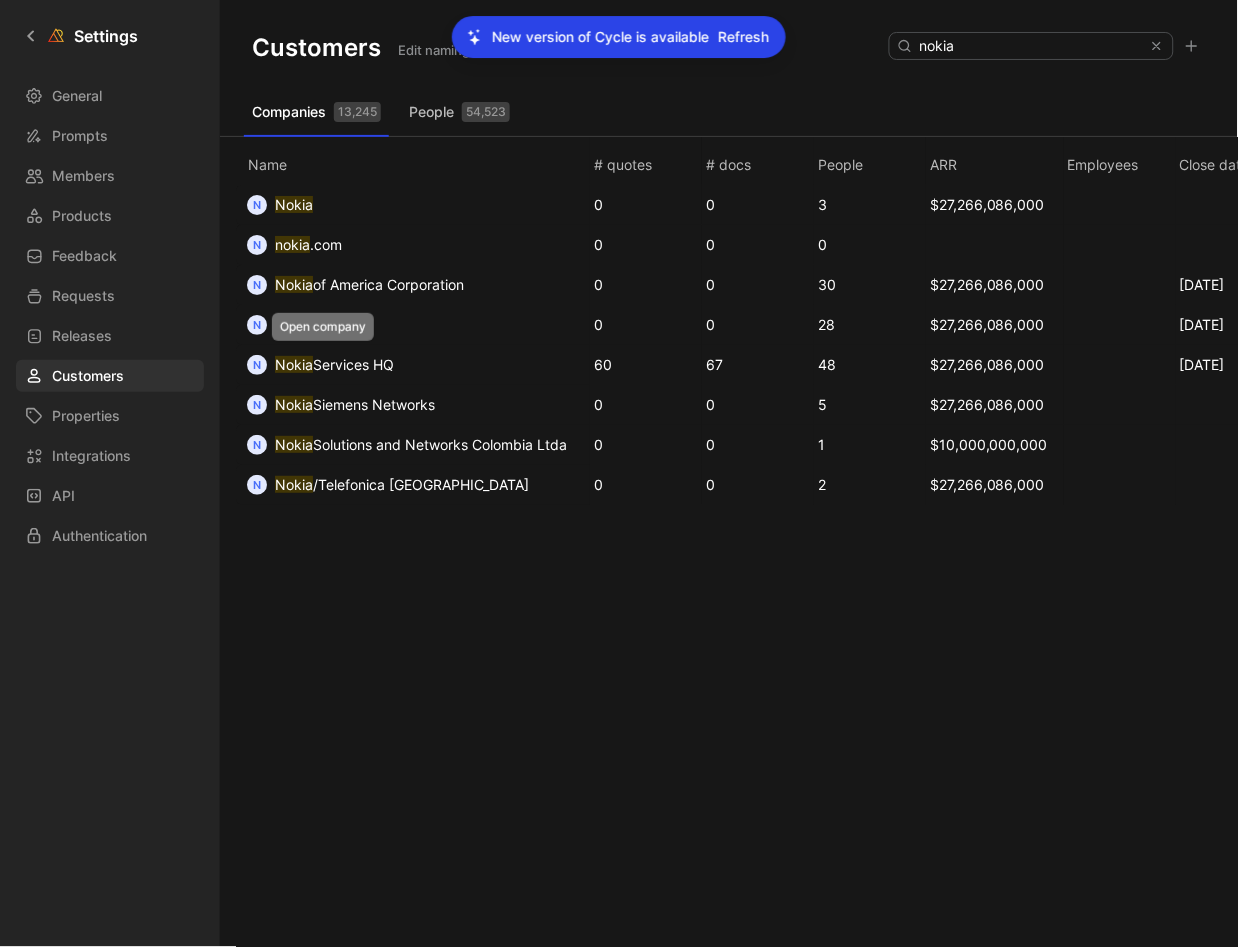 type on "nokia" 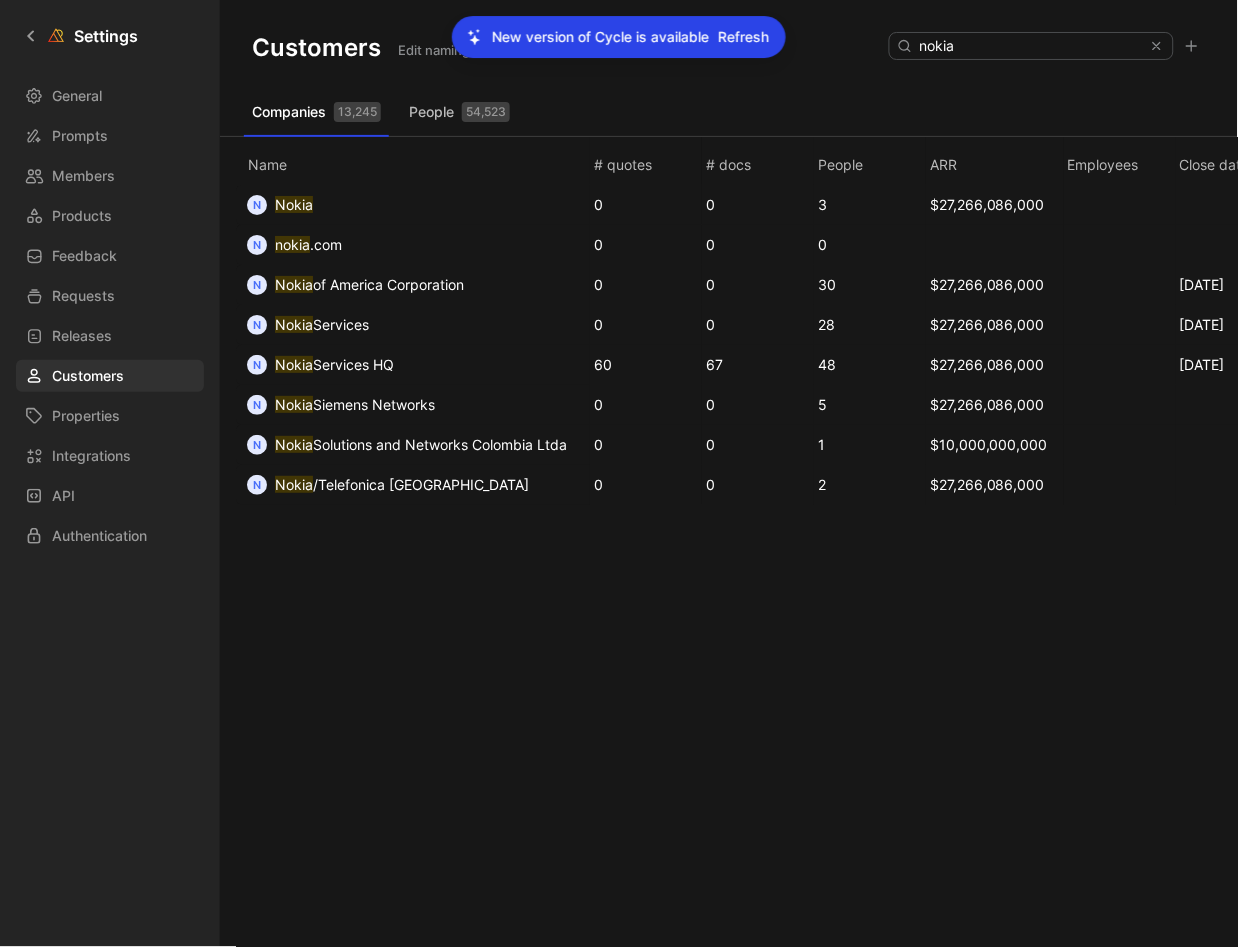 click on "Nokia  Services HQ" at bounding box center [334, 365] 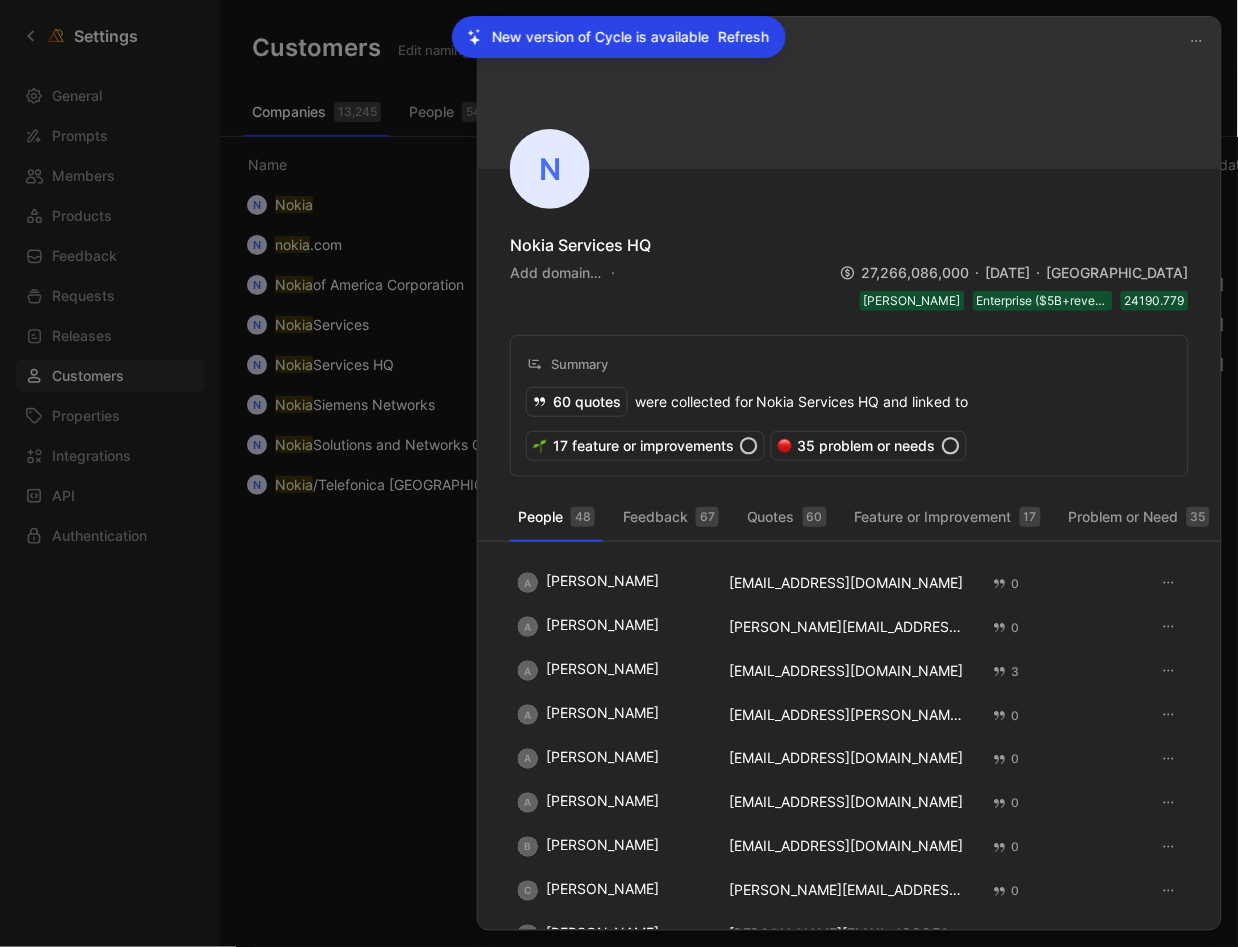 scroll, scrollTop: 0, scrollLeft: 0, axis: both 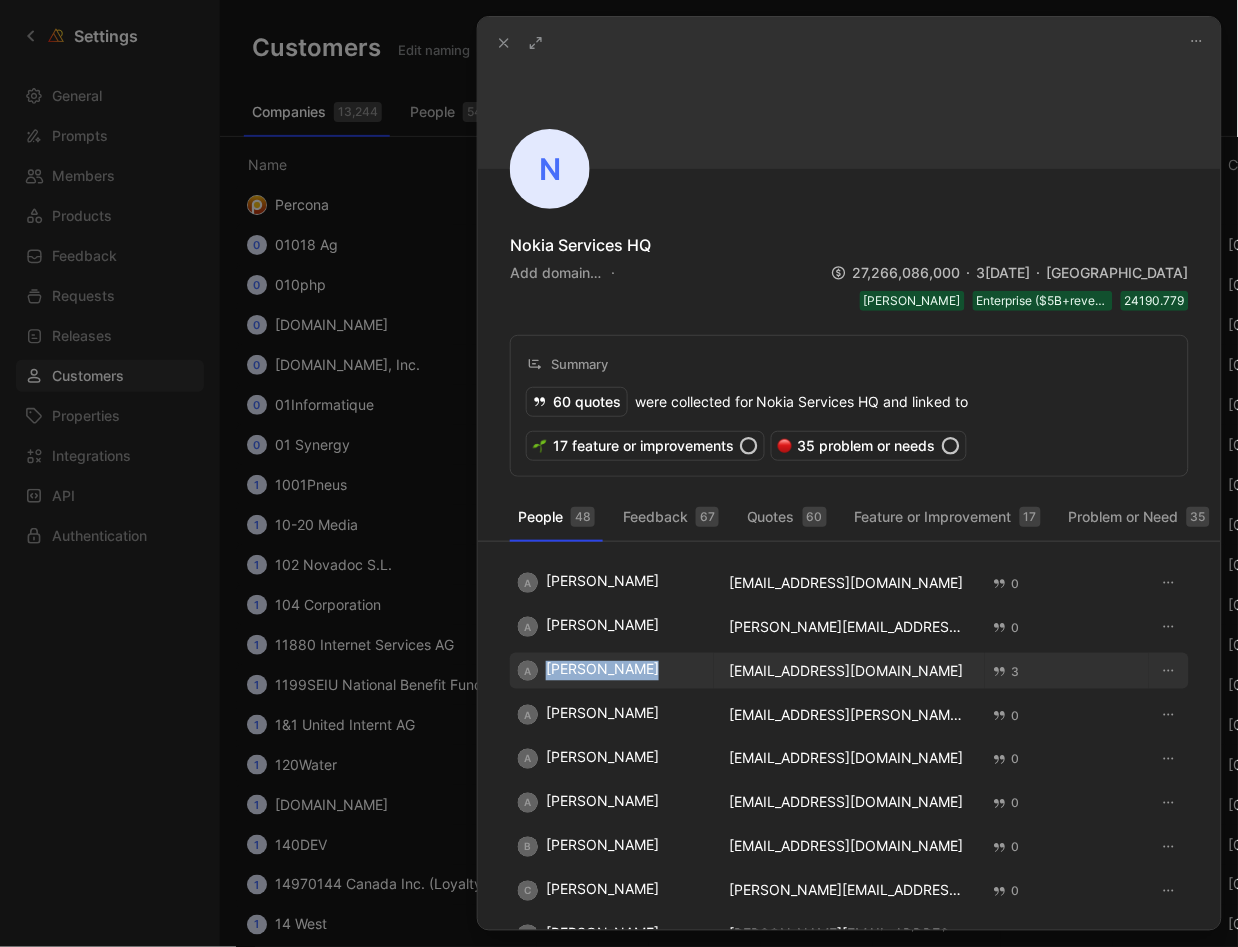 click on "A[PERSON_NAME]" at bounding box center [612, 671] 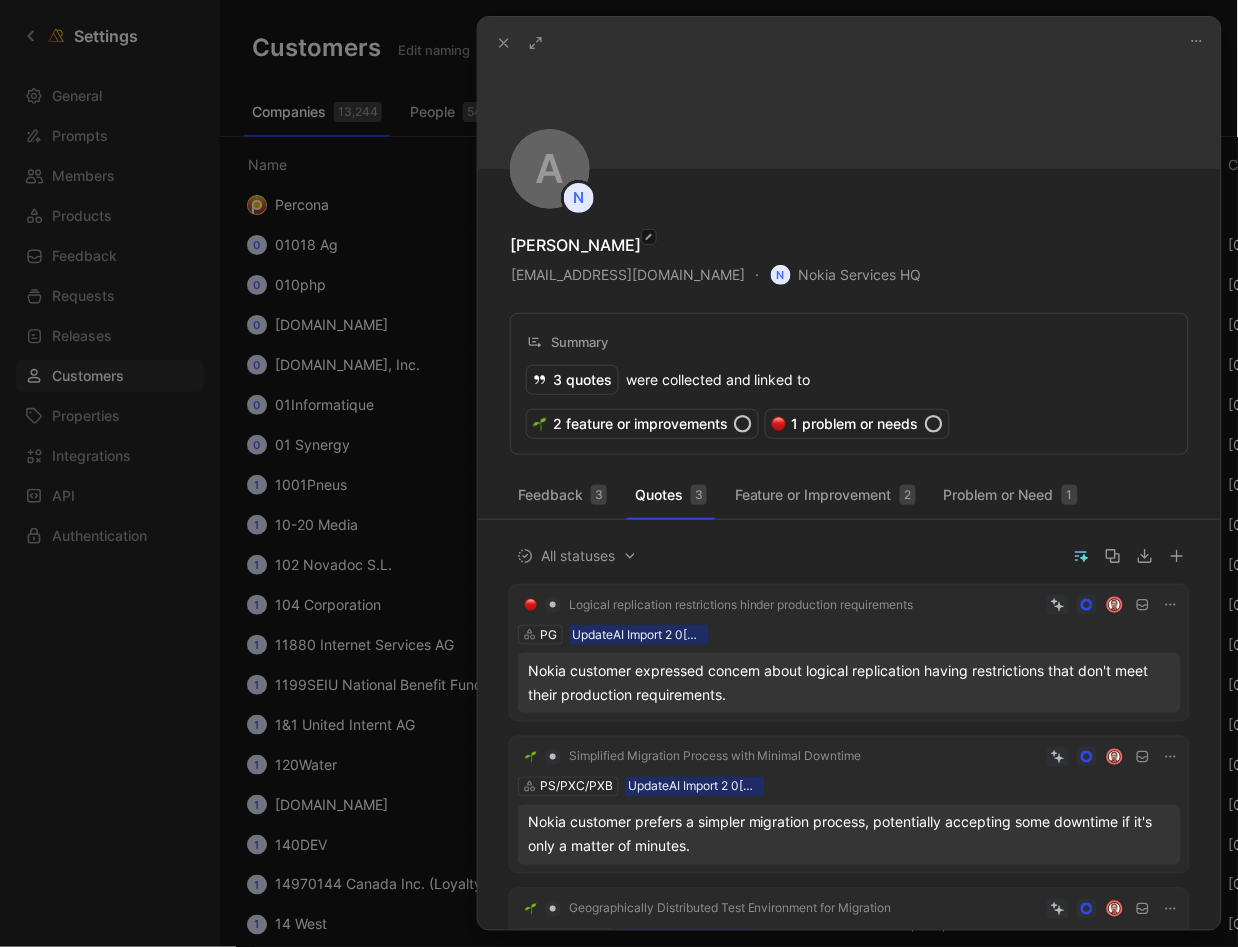 click on "[PERSON_NAME]" at bounding box center [575, 245] 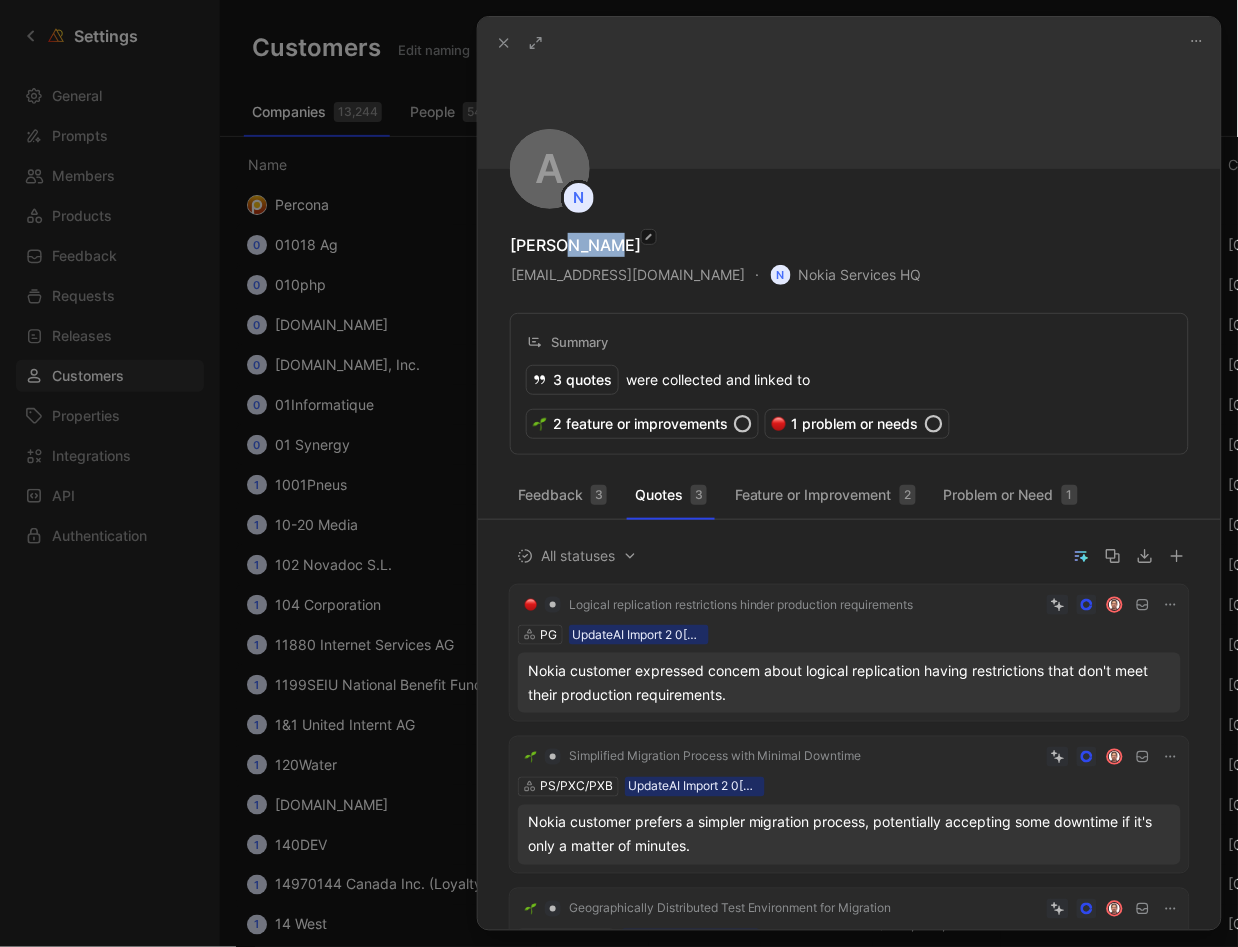 click on "[PERSON_NAME]" at bounding box center [575, 245] 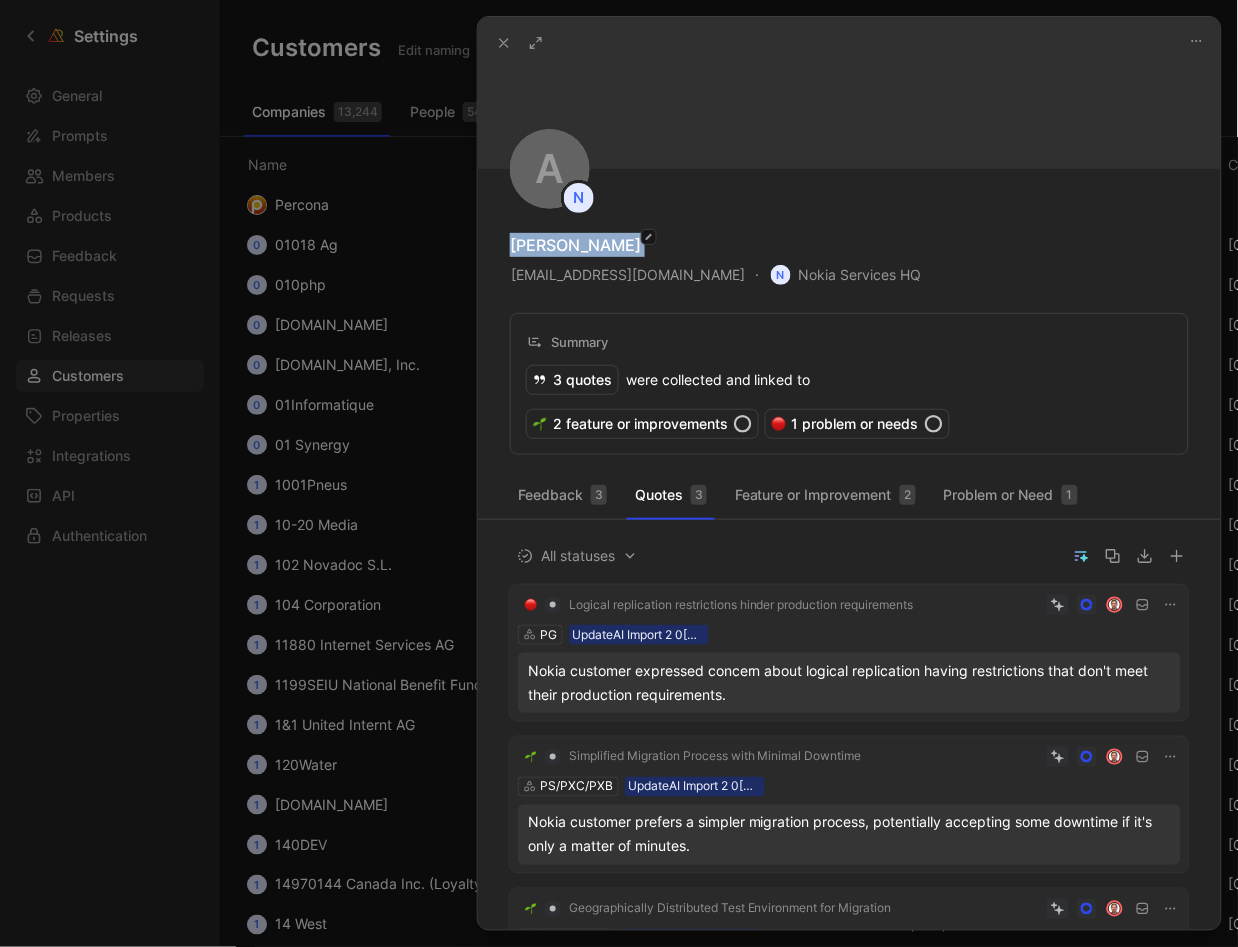 click on "[PERSON_NAME]" at bounding box center [575, 245] 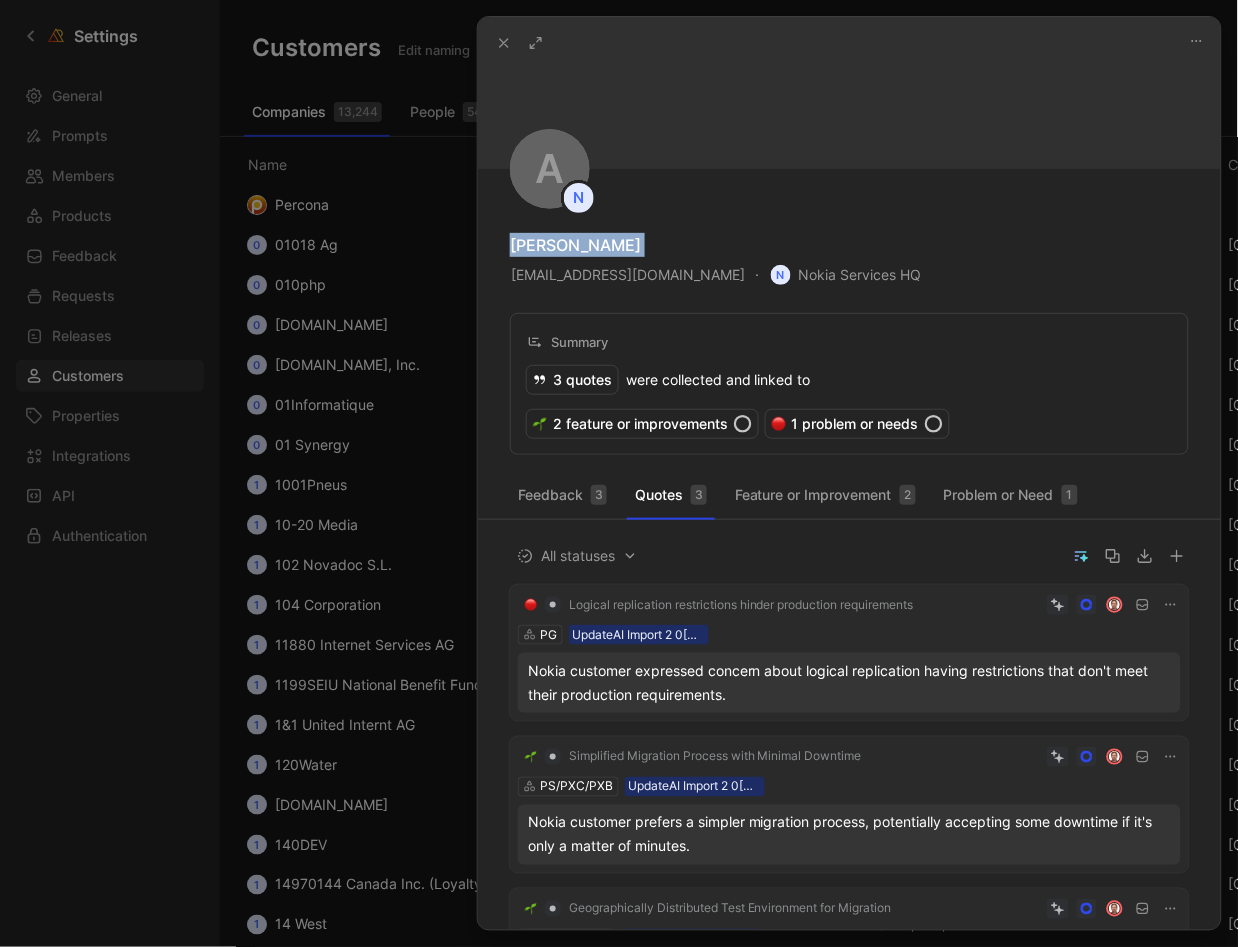 click 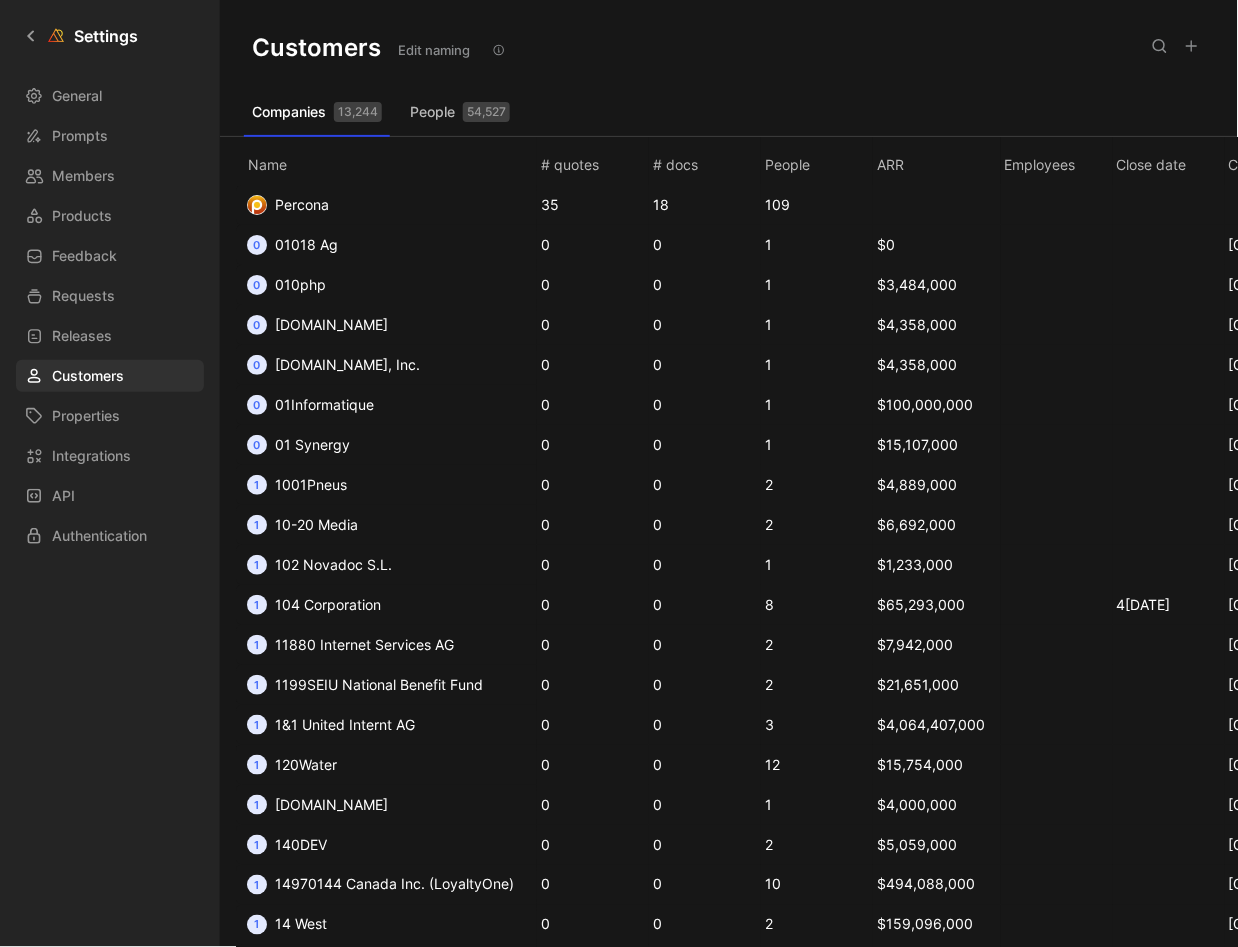 scroll, scrollTop: 0, scrollLeft: 0, axis: both 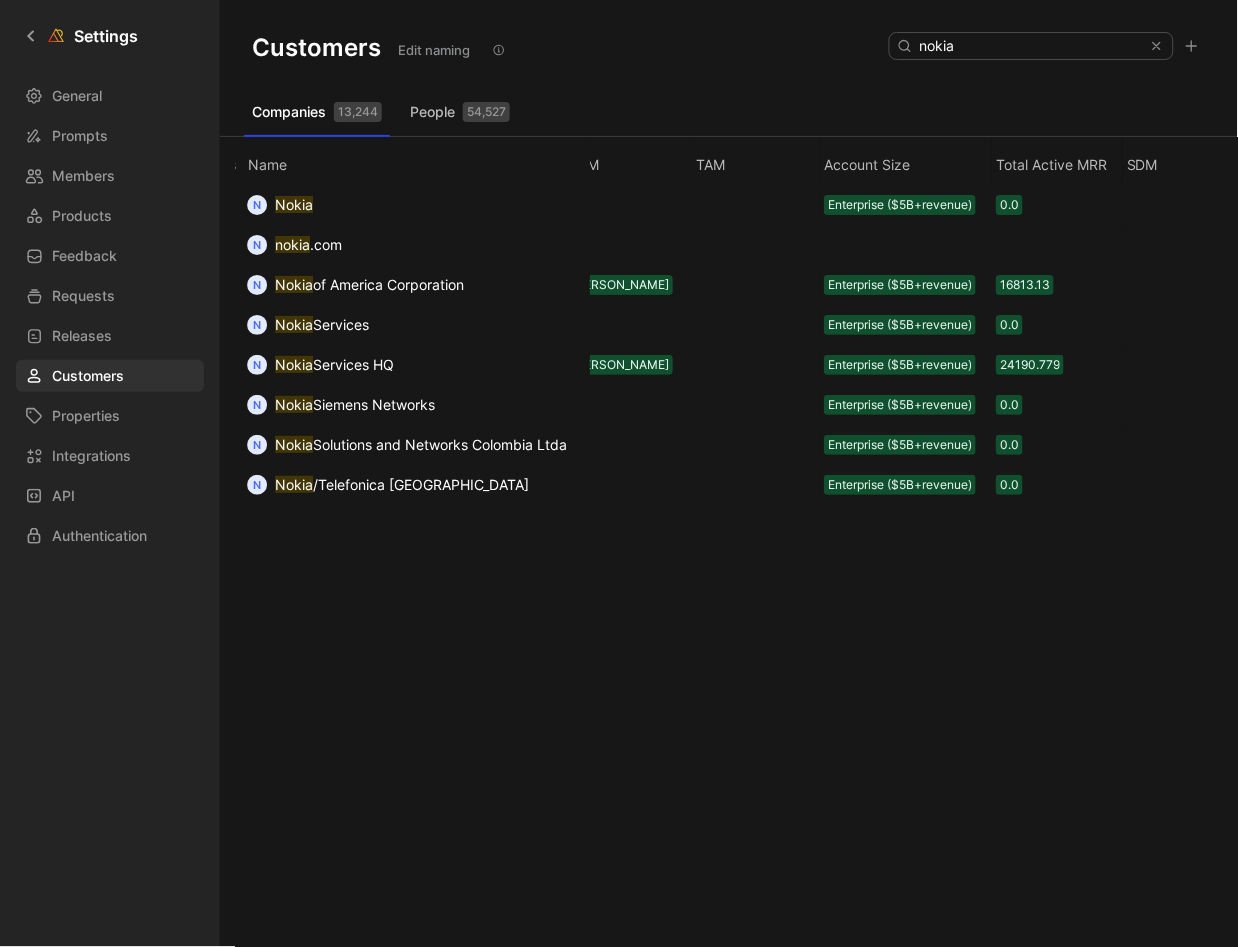 type on "nokia" 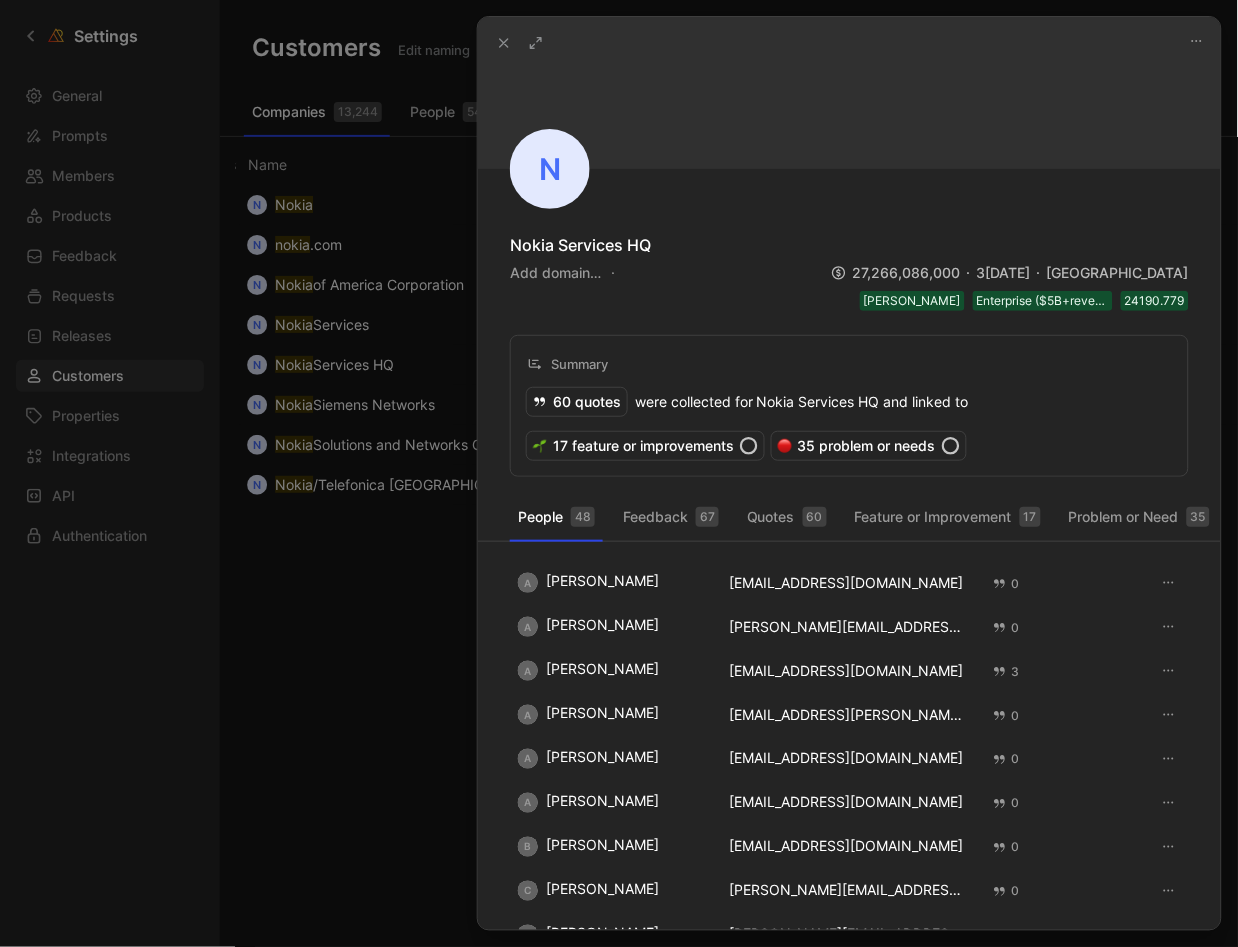 click at bounding box center [619, 473] 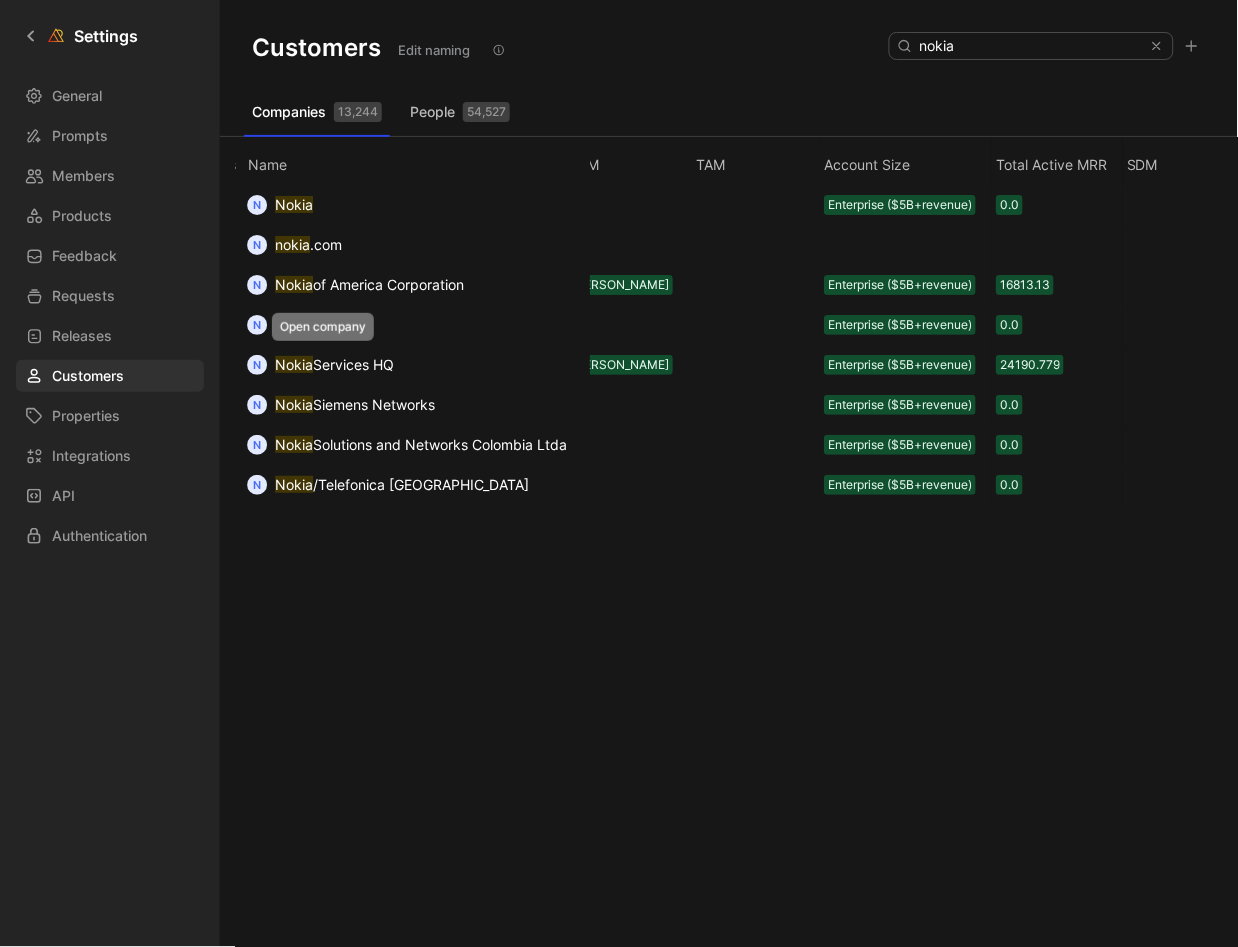 click on "Services HQ" at bounding box center (353, 364) 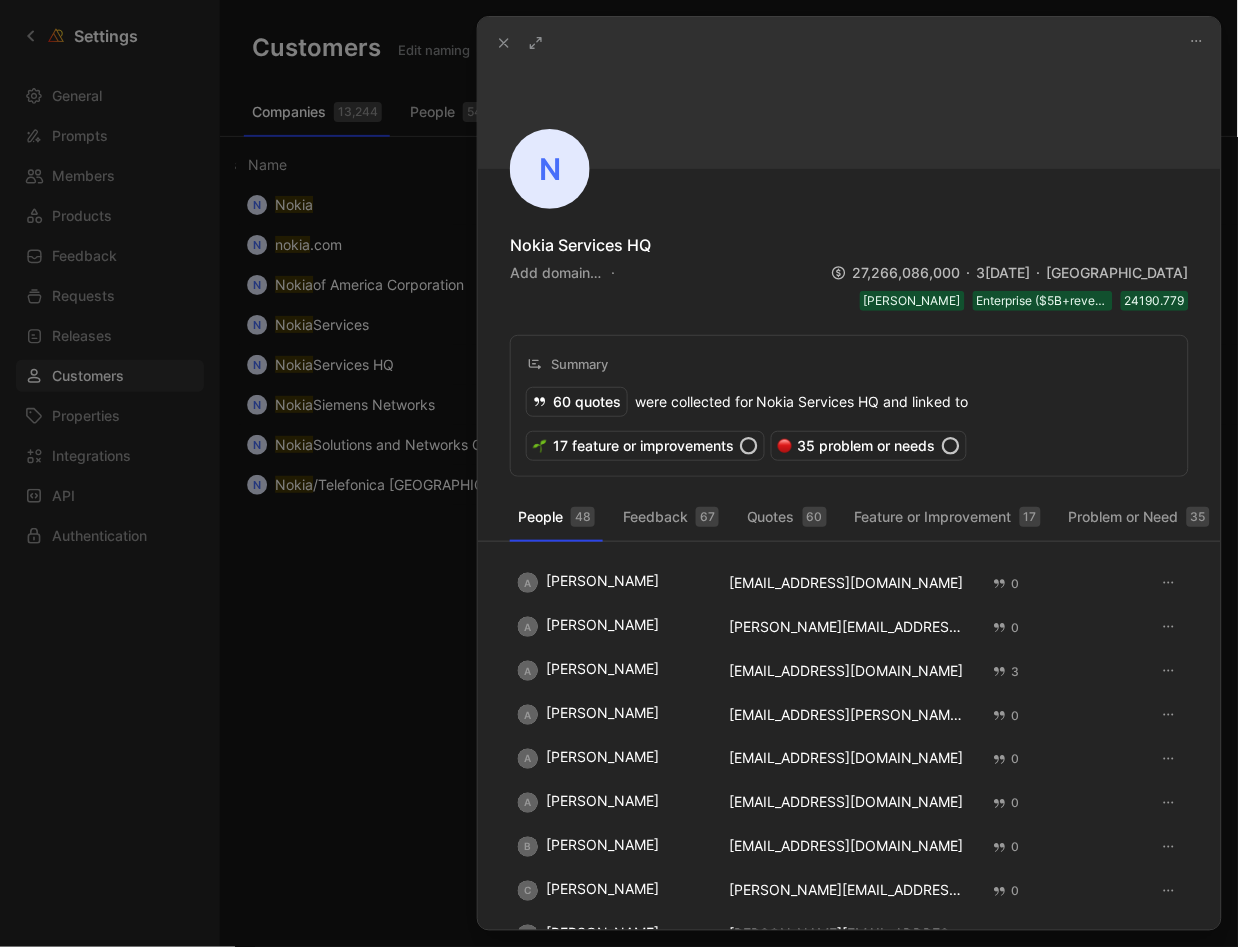 click at bounding box center (619, 473) 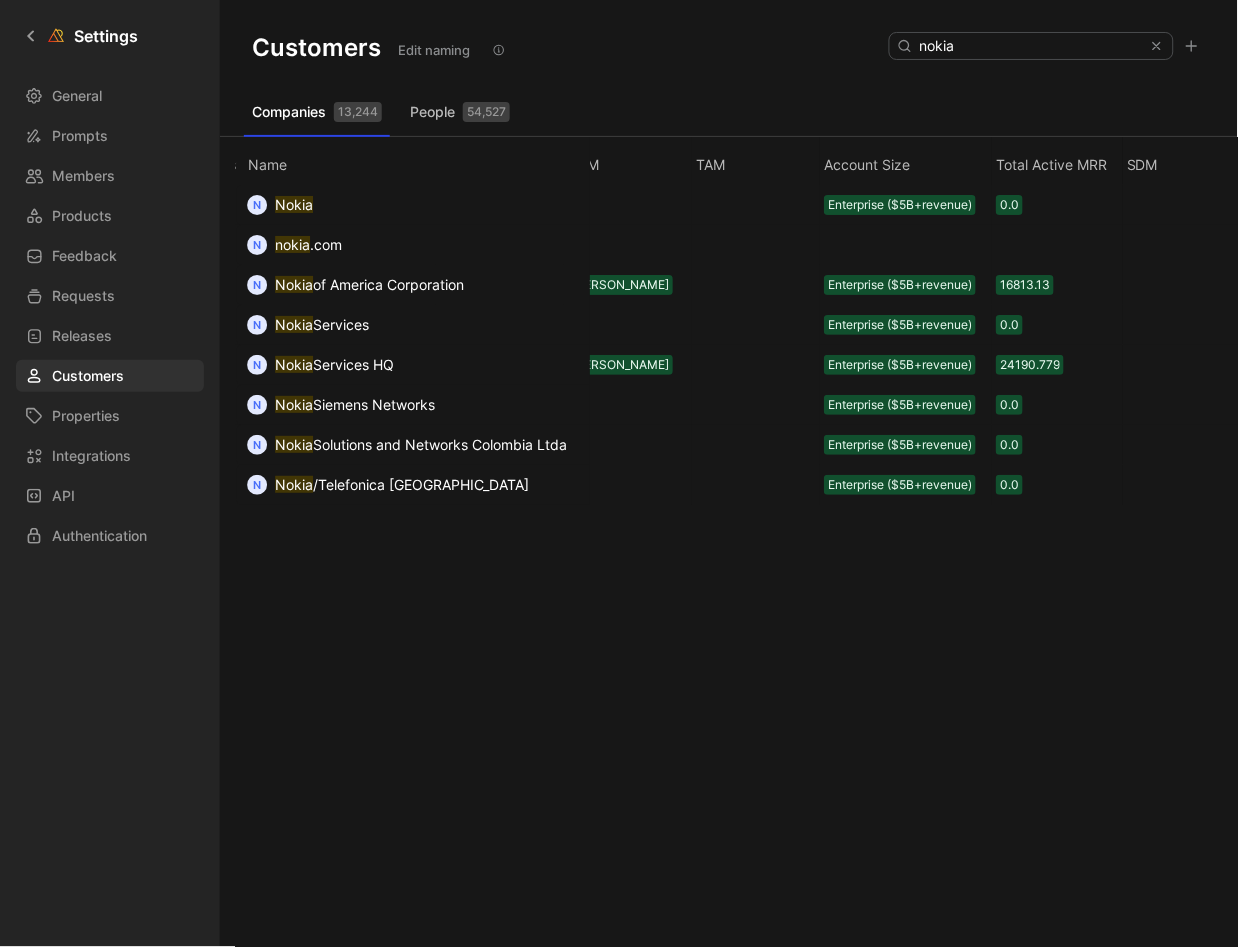 click on "Services" at bounding box center (341, 324) 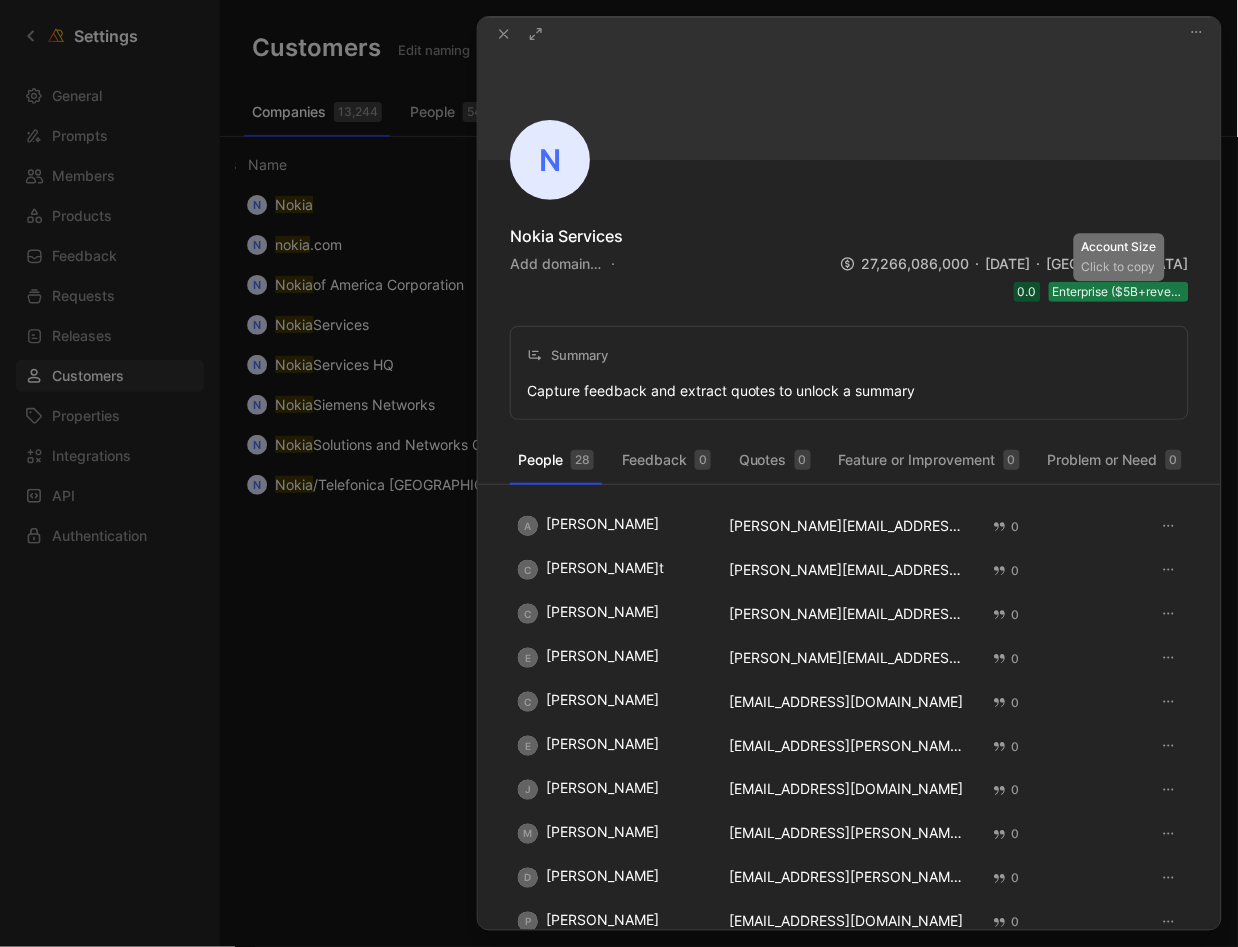 scroll, scrollTop: -1, scrollLeft: 0, axis: vertical 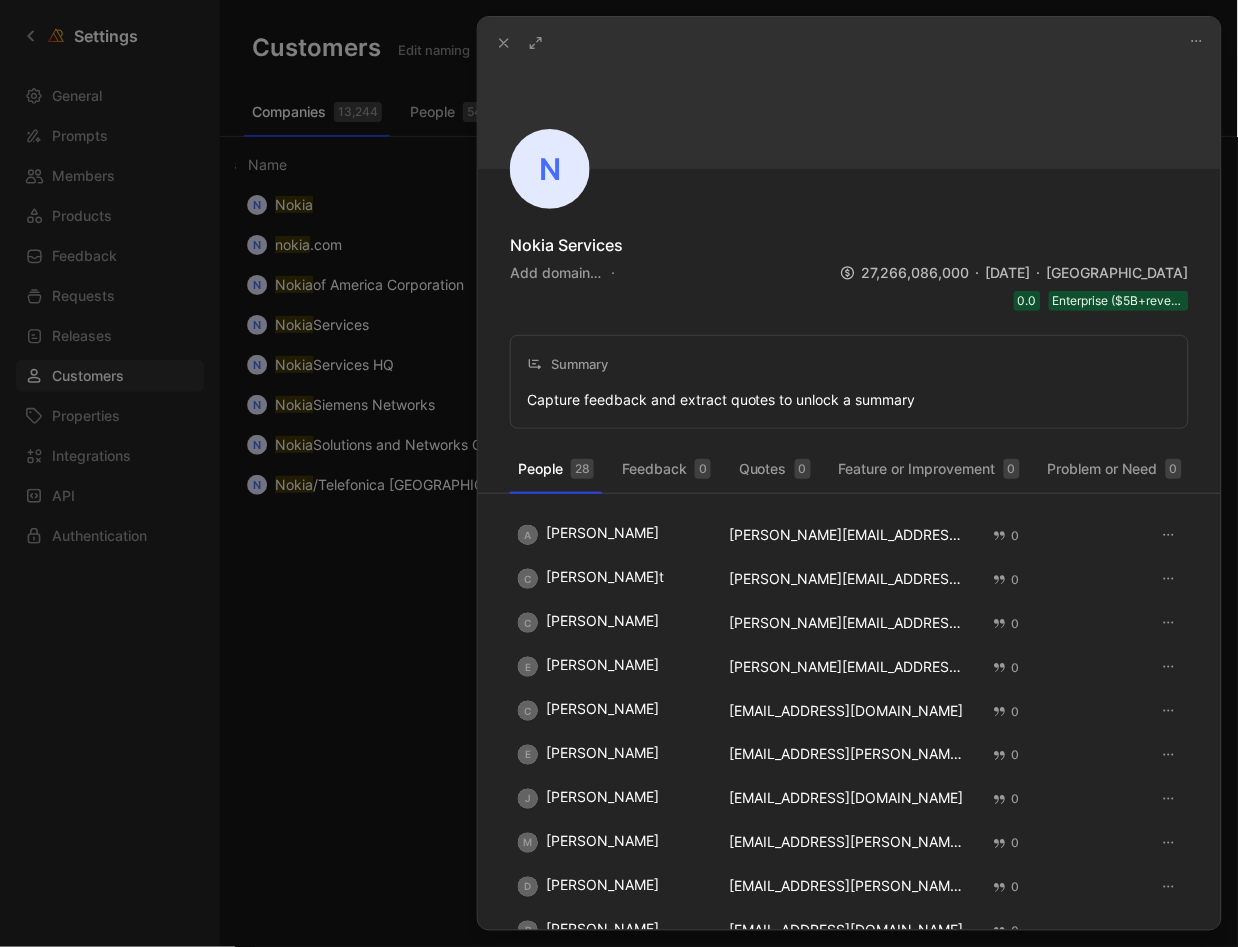 click on "Add domain…" at bounding box center [555, 273] 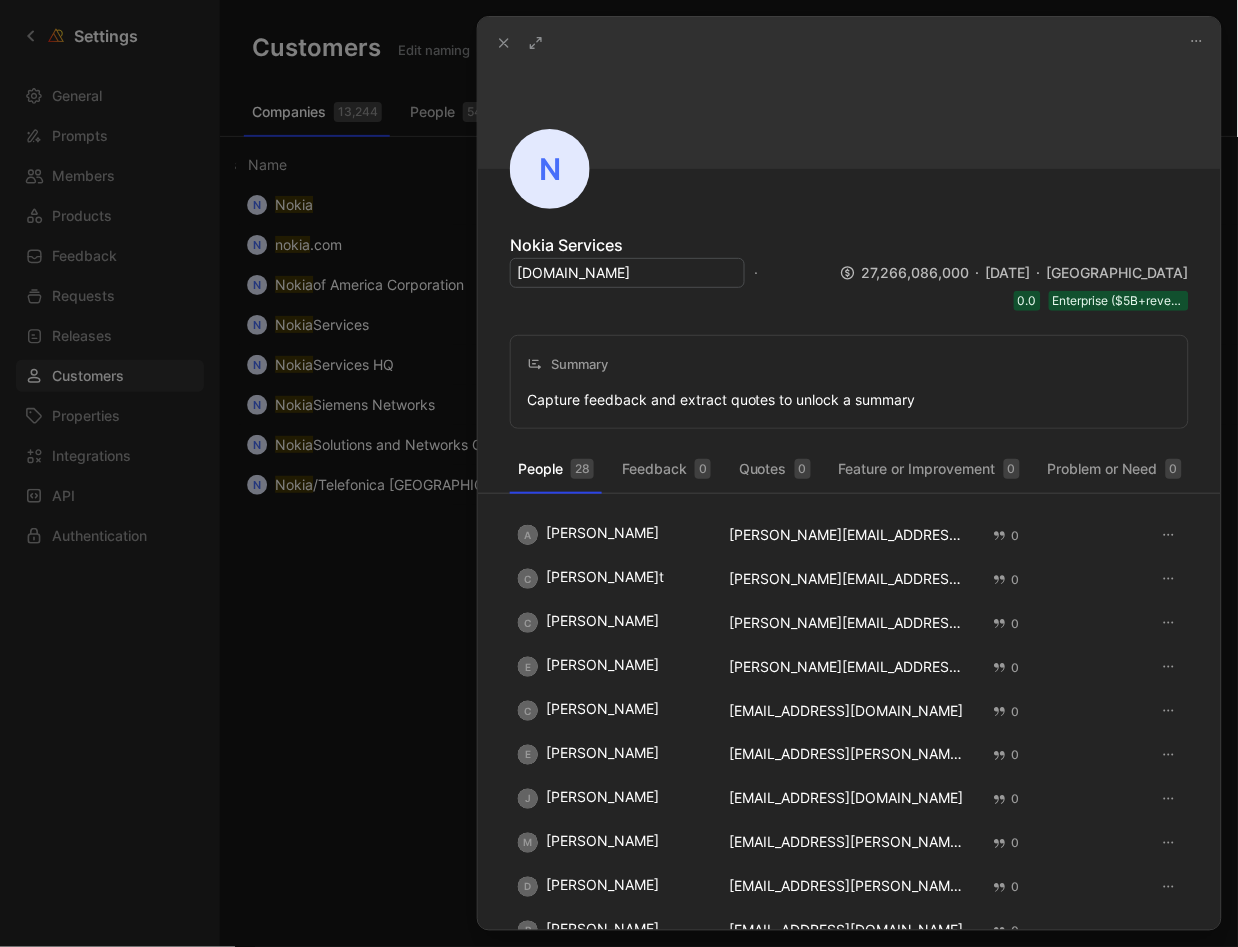 type on "[DOMAIN_NAME]" 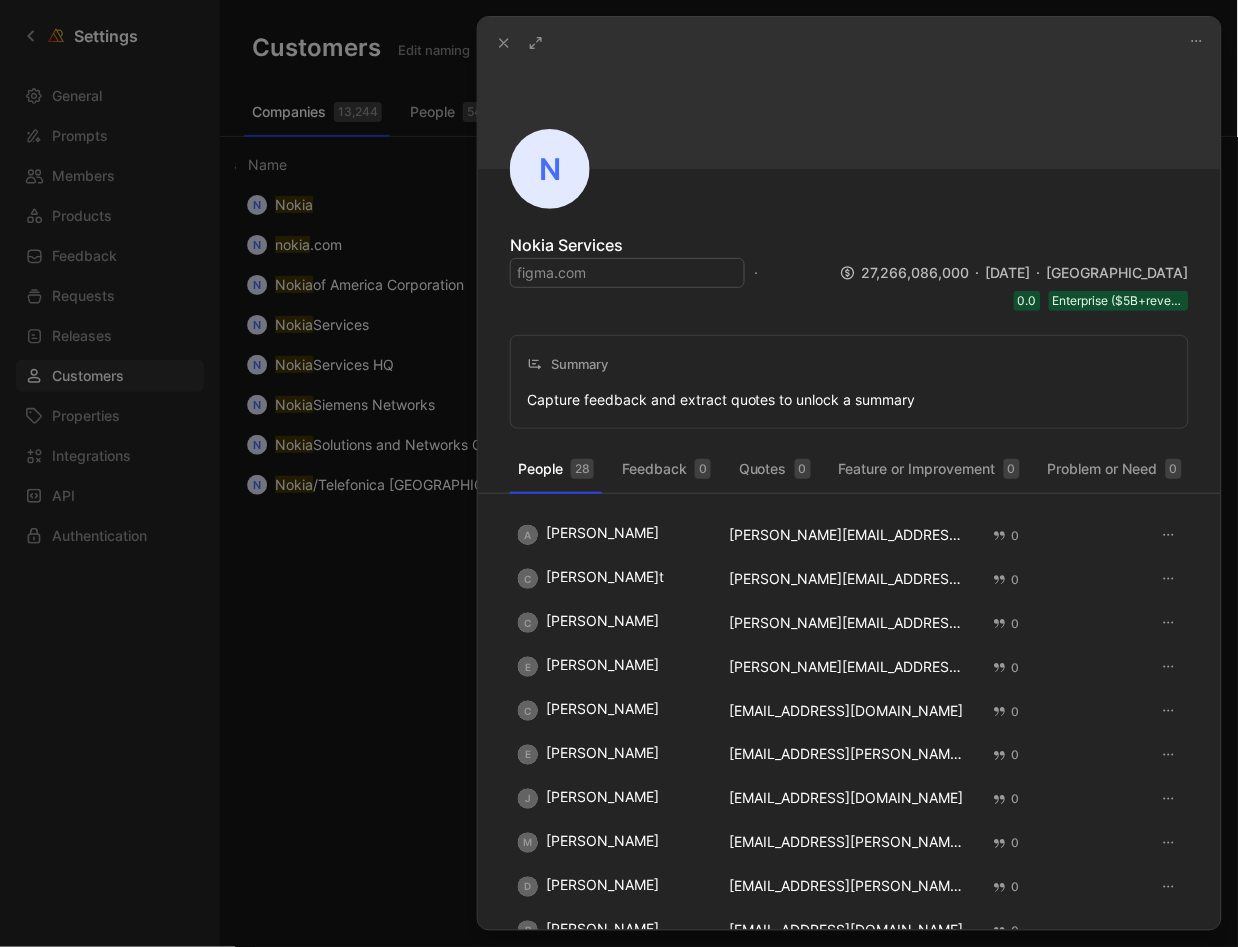 click on "Nokia Services 27,266,086,000 6[DATE] [GEOGRAPHIC_DATA] 0.0 Enterprise ($5B+revenue)" at bounding box center (849, 272) 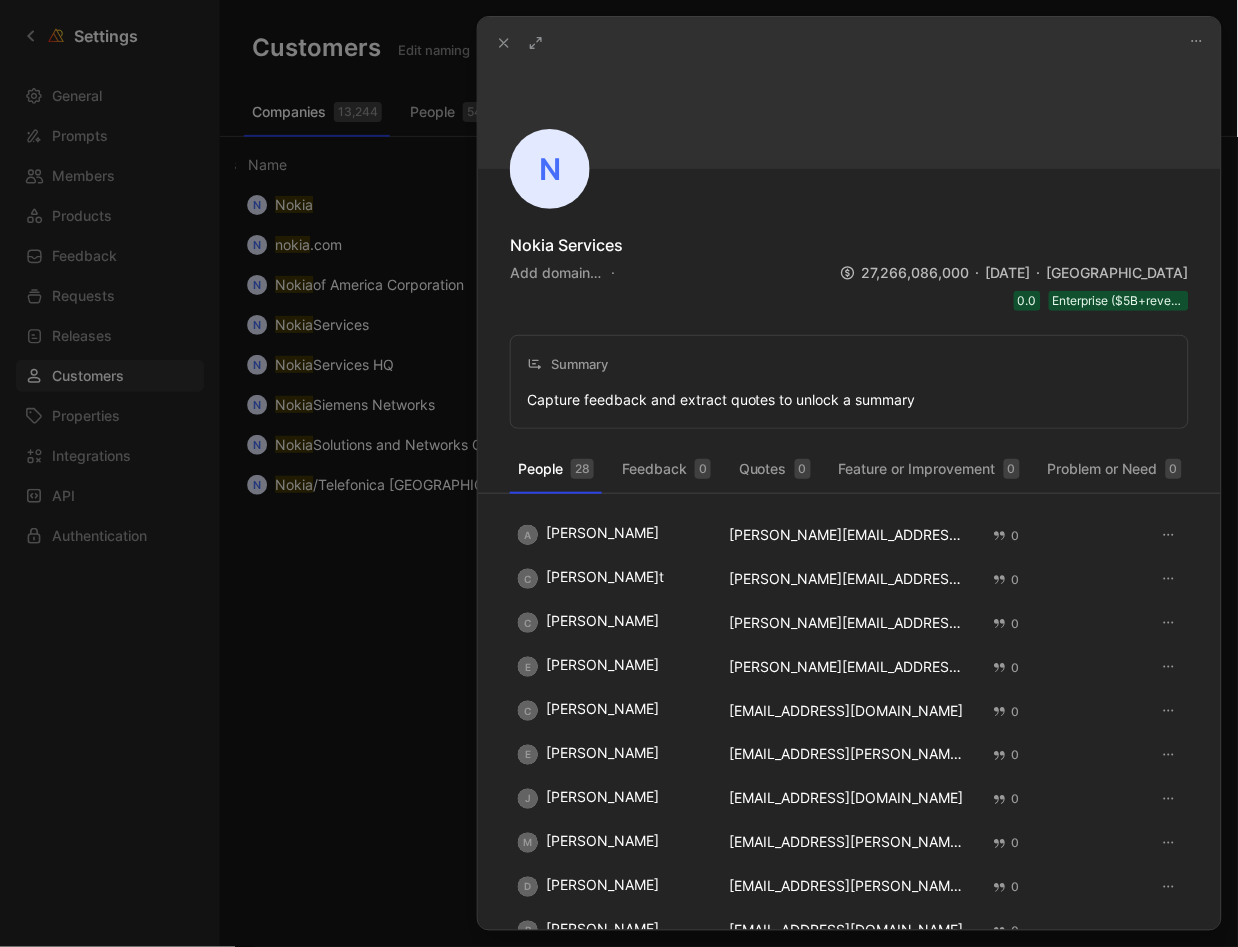 click on "Add domain…" at bounding box center (555, 273) 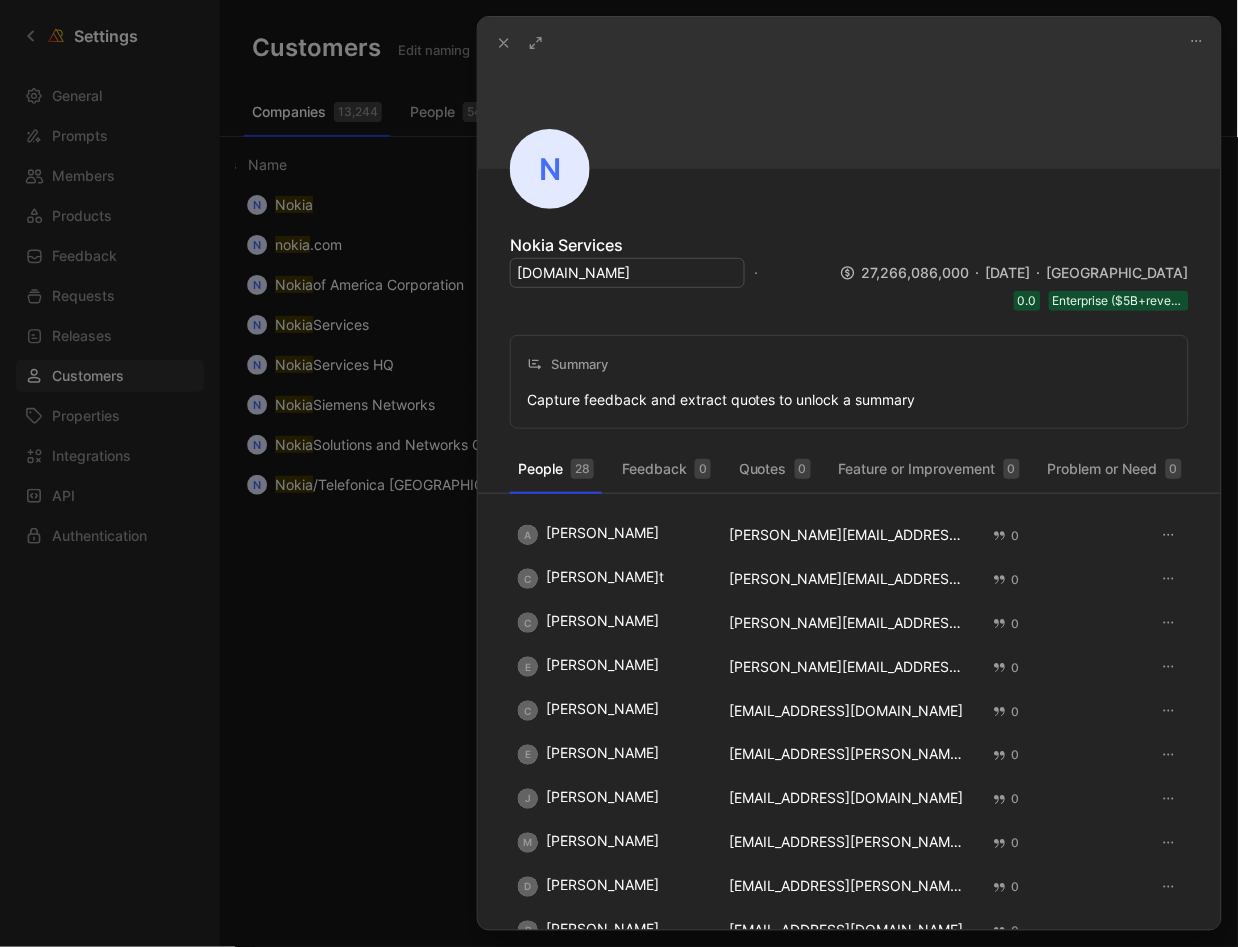 type on "[DOMAIN_NAME]" 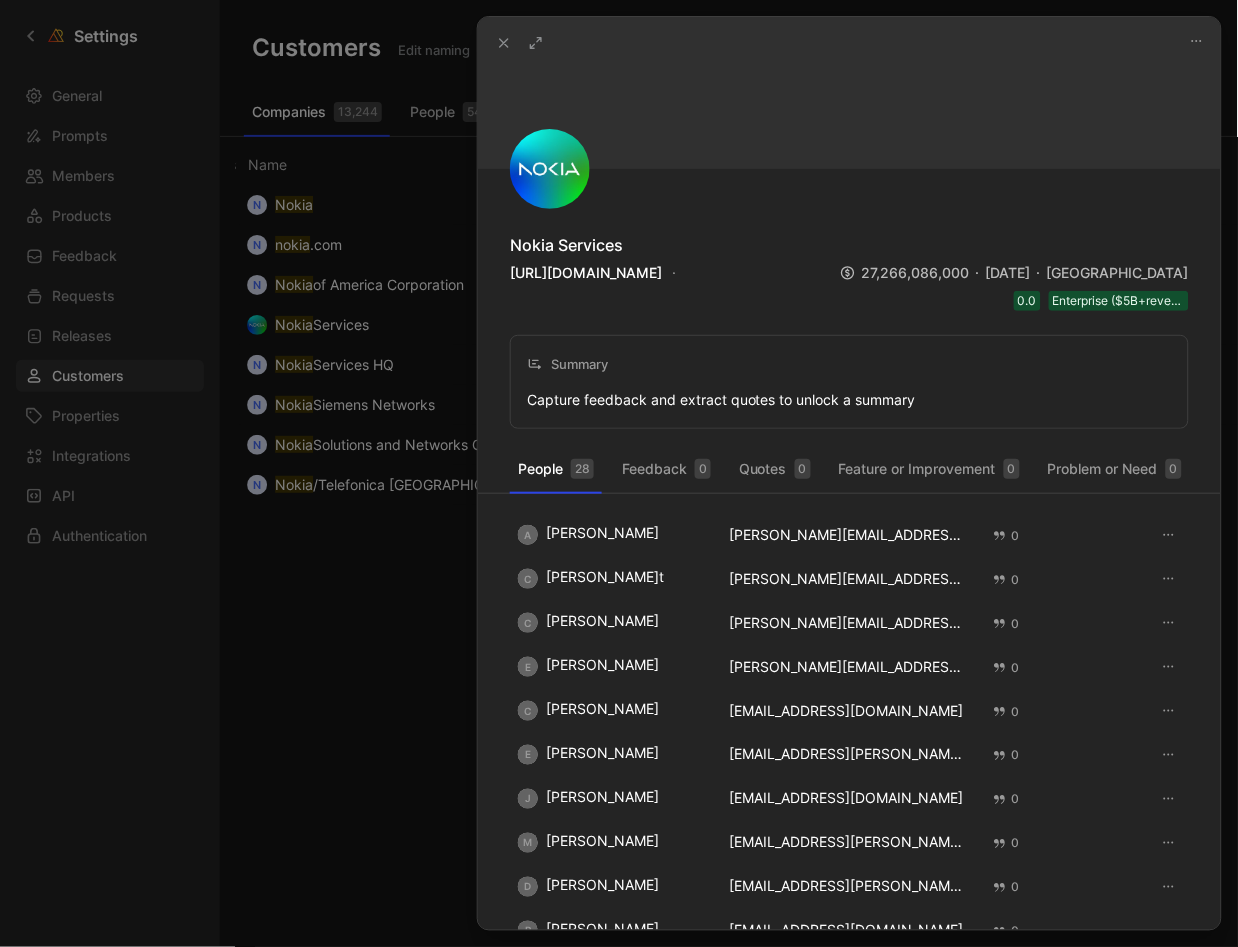 click 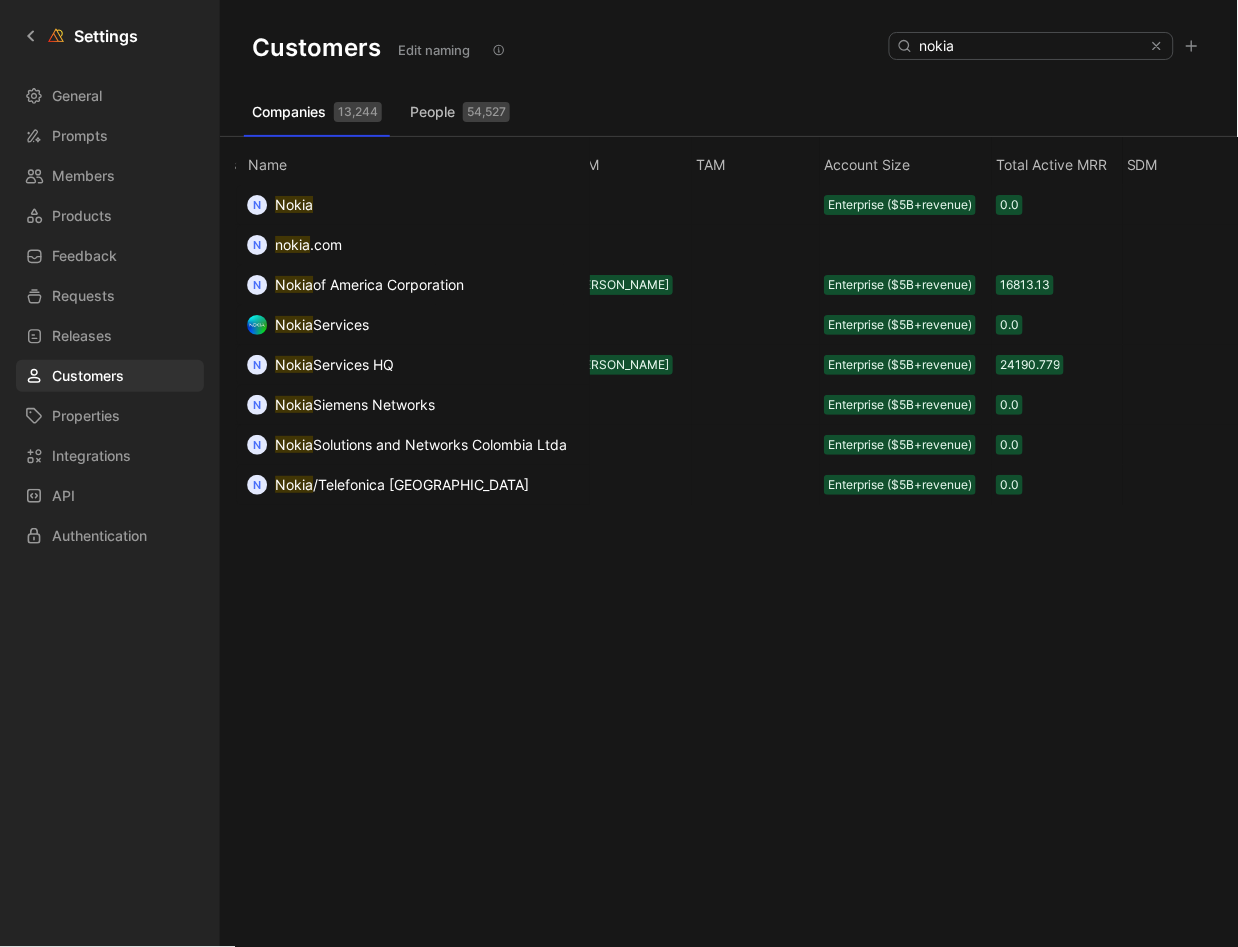 click 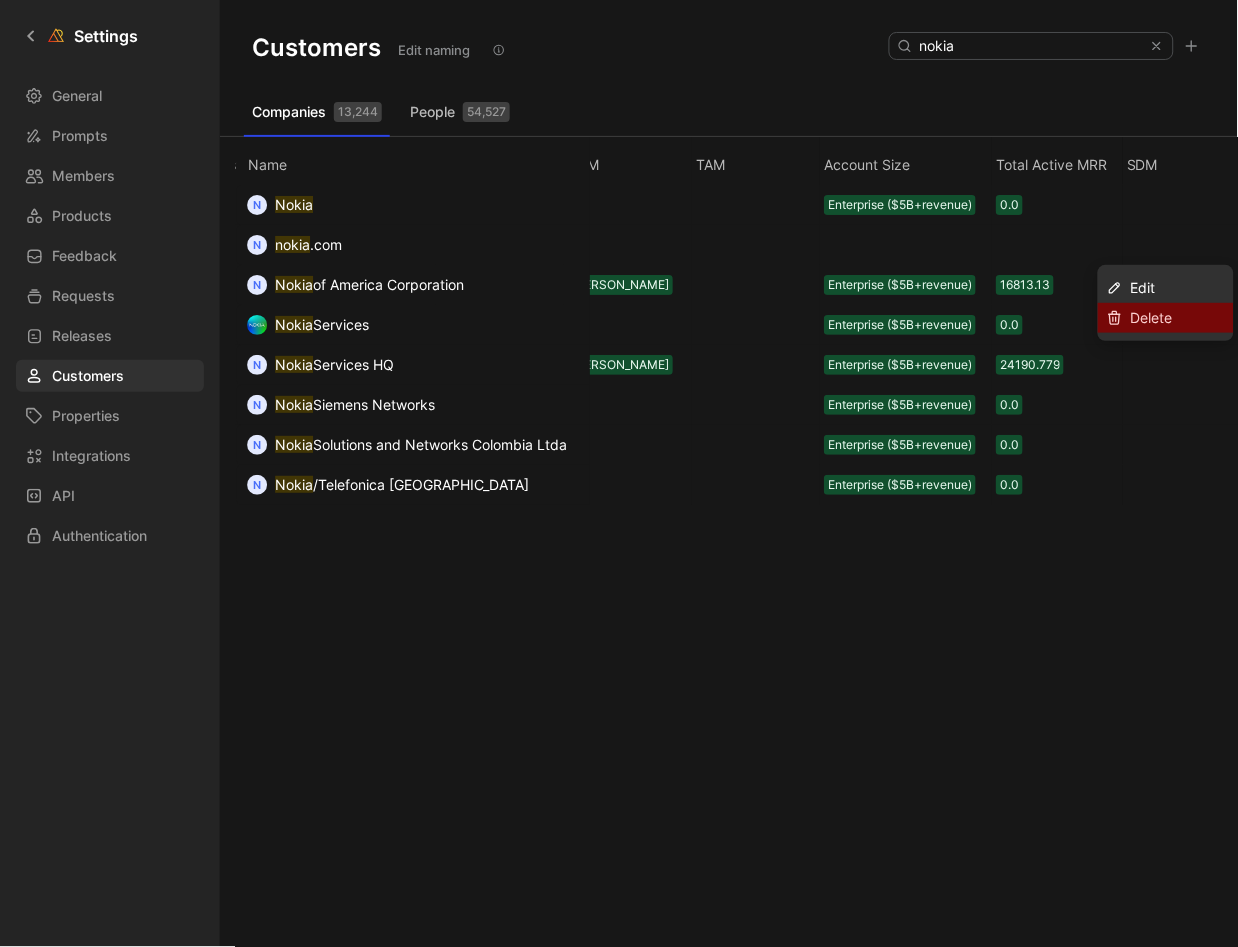 click on "Delete" at bounding box center [1178, 318] 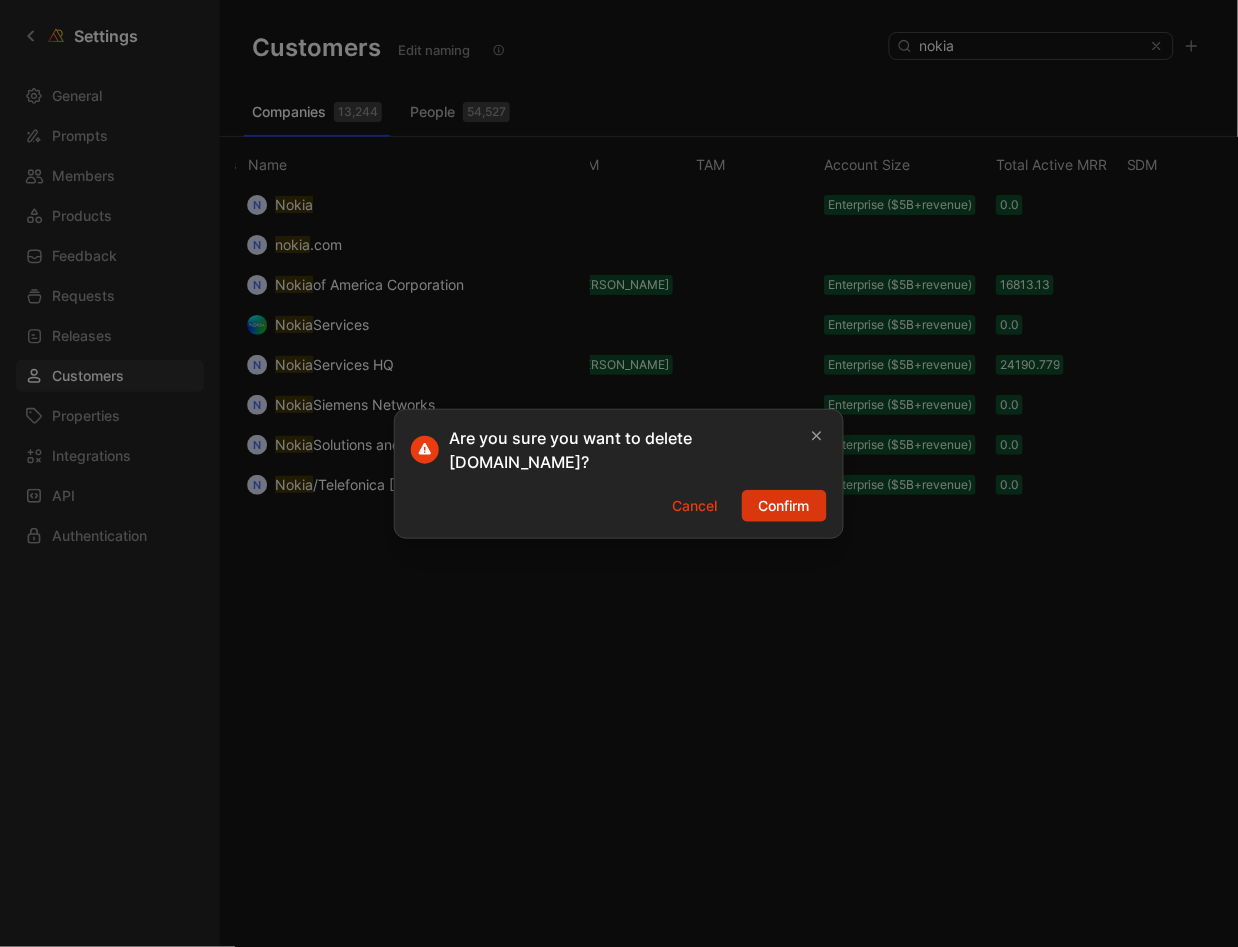 click on "Confirm" at bounding box center (784, 506) 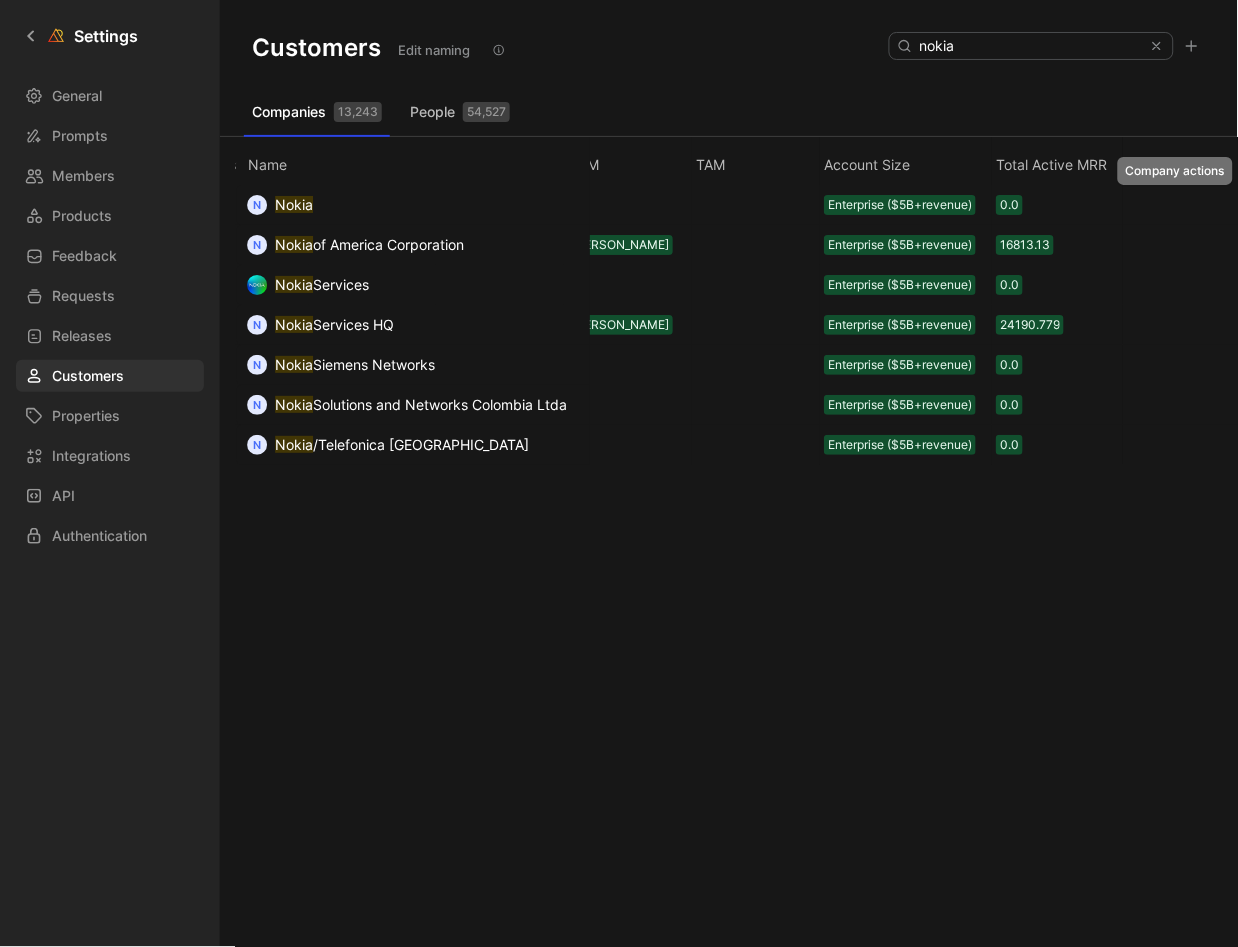 click 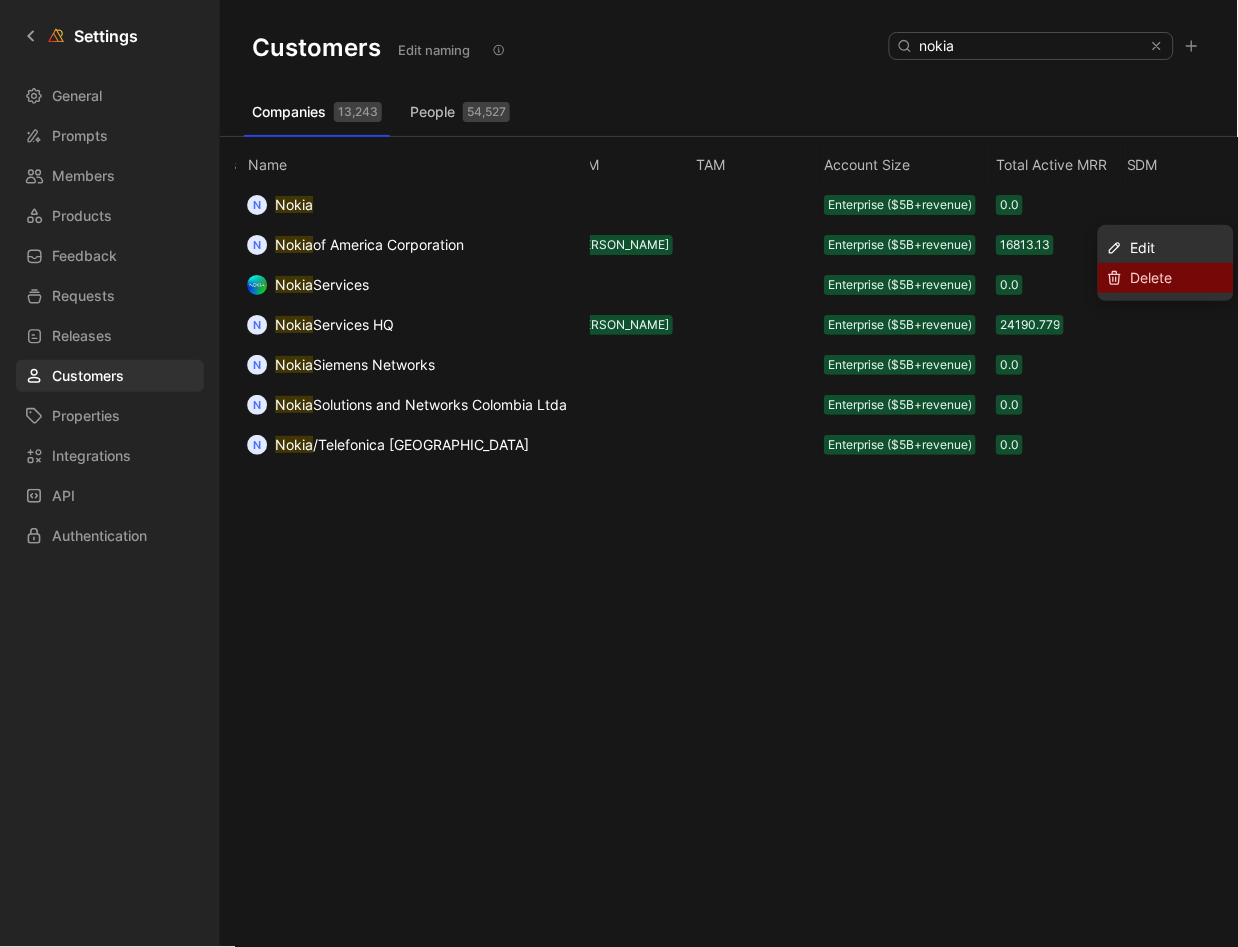 click on "Delete" at bounding box center [1152, 277] 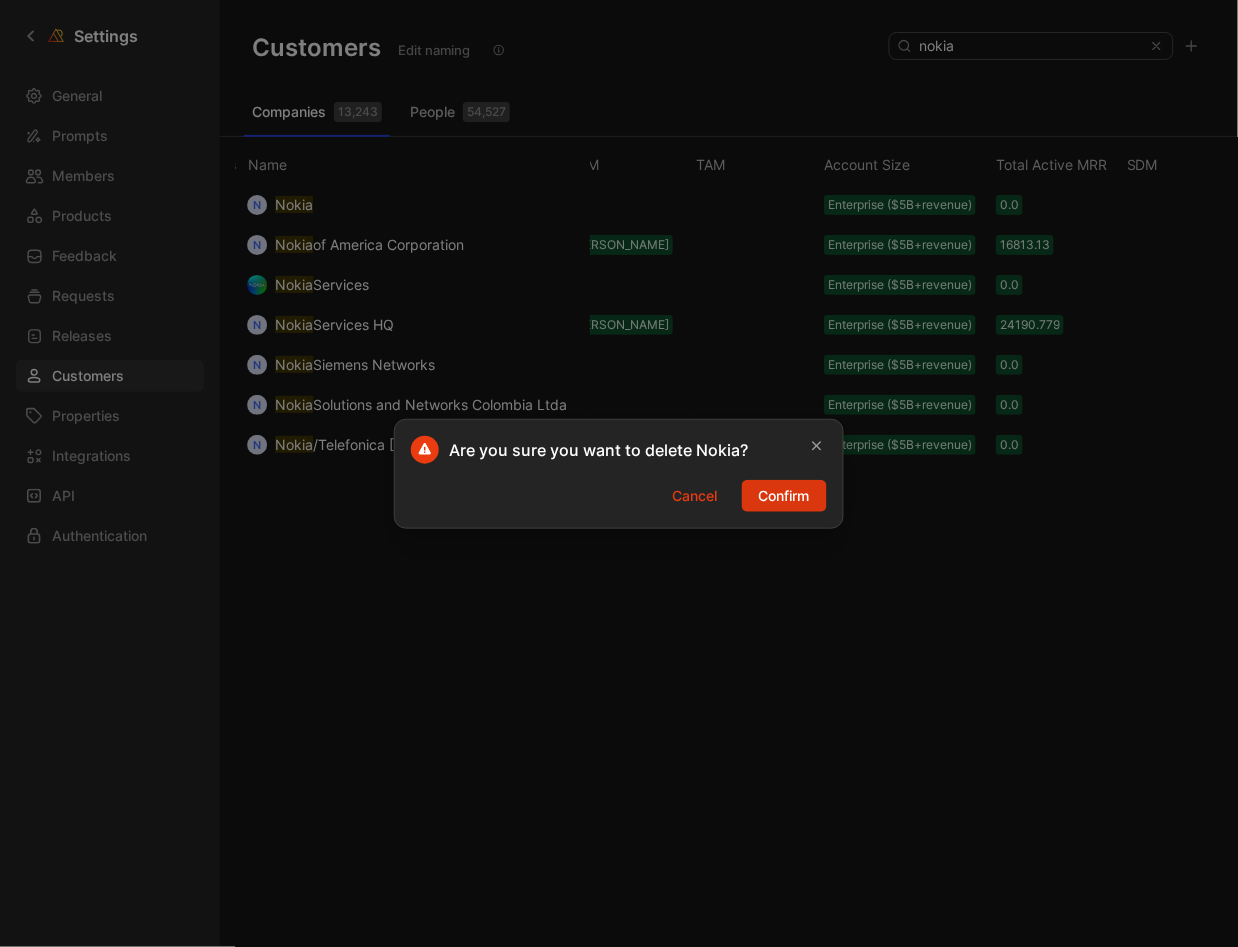 click on "Confirm" at bounding box center [784, 496] 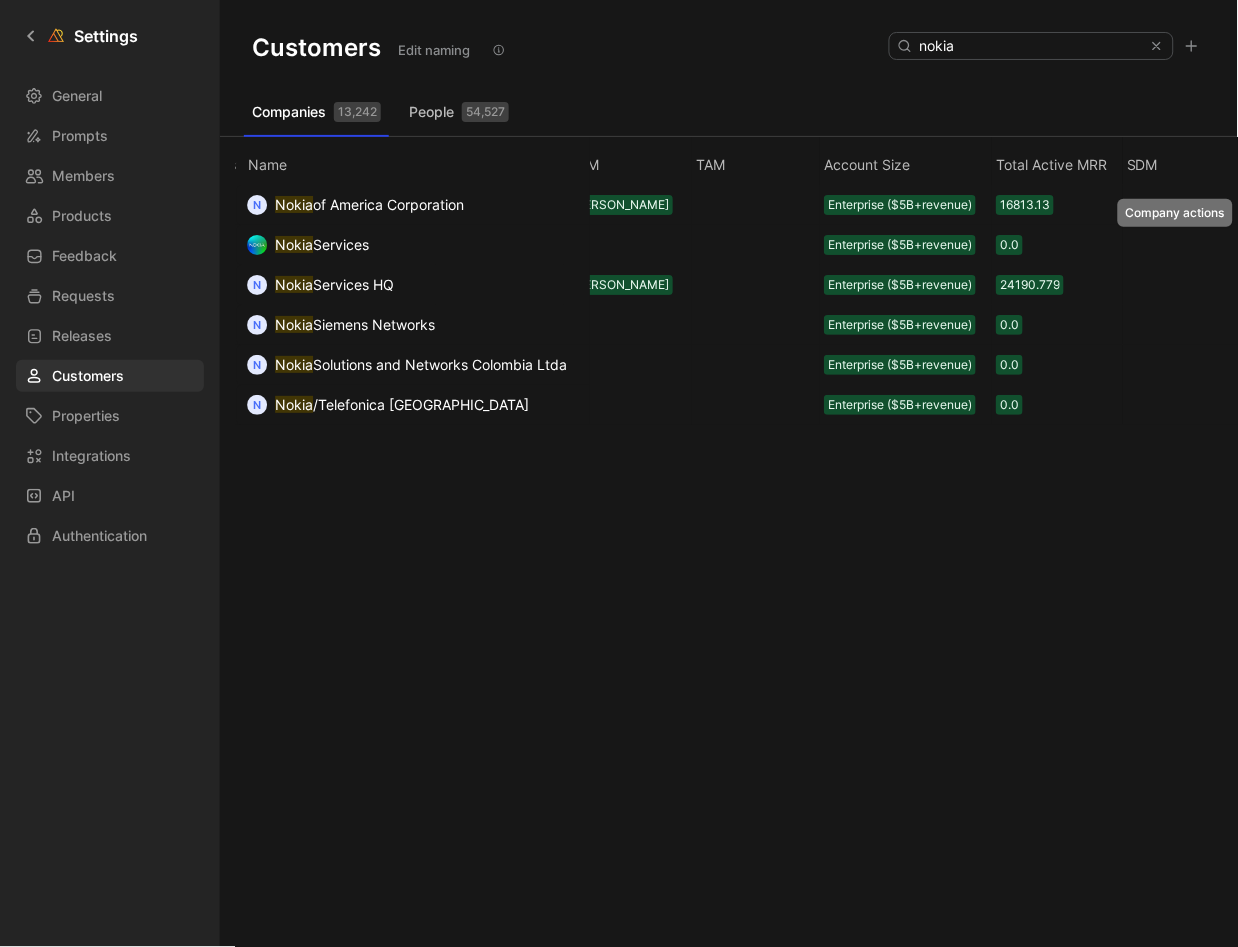 click 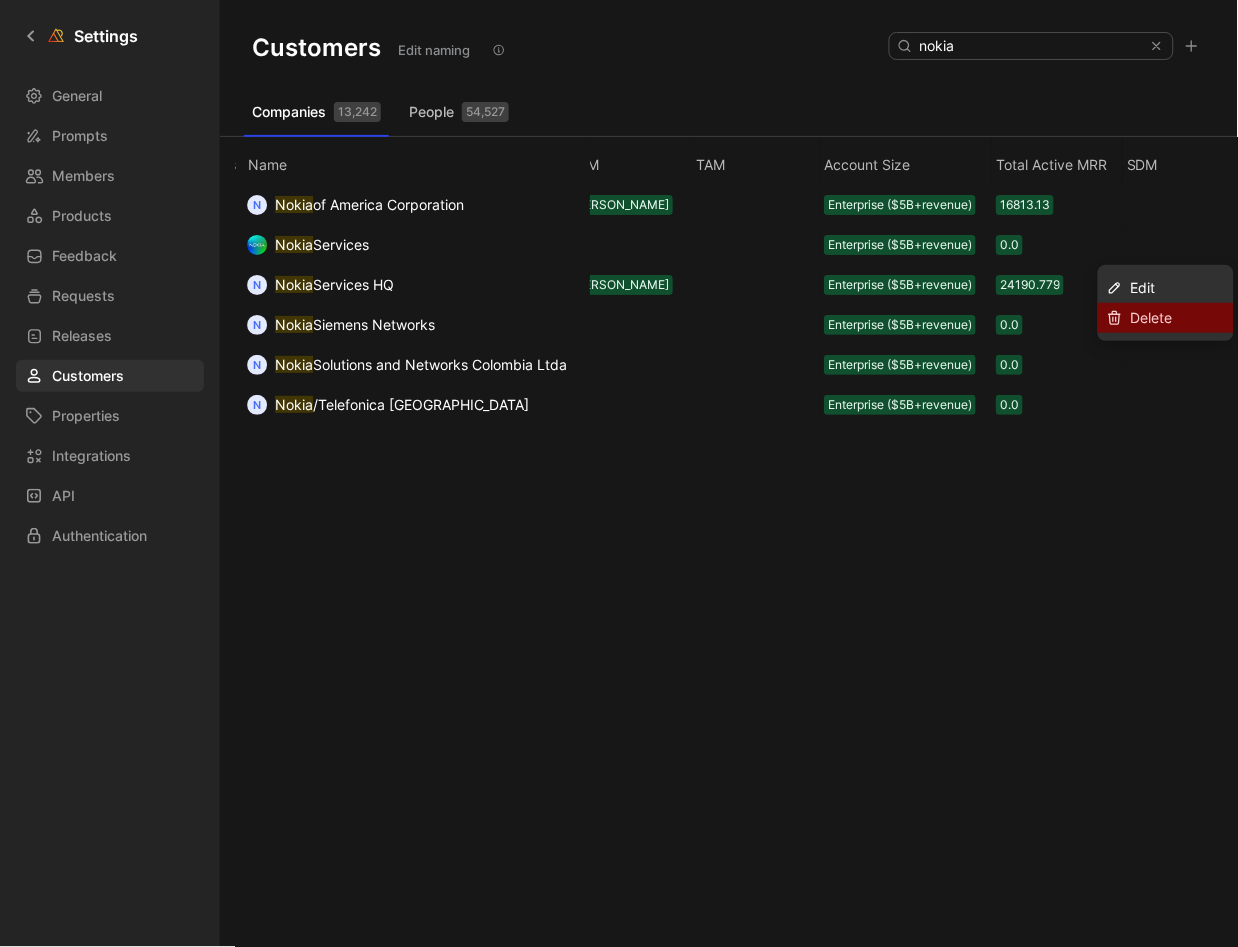 click on "Delete" at bounding box center [1152, 317] 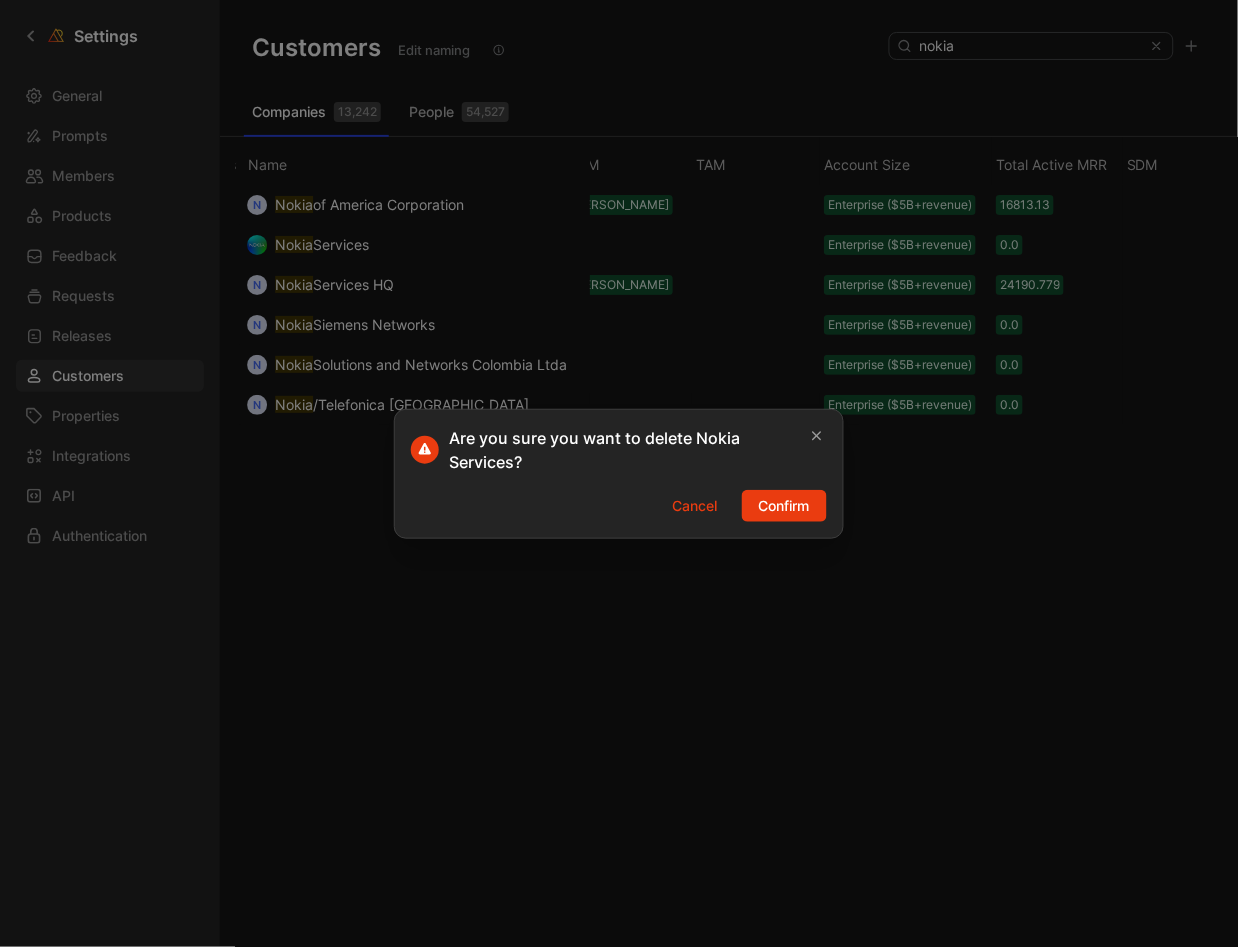 click at bounding box center (619, 473) 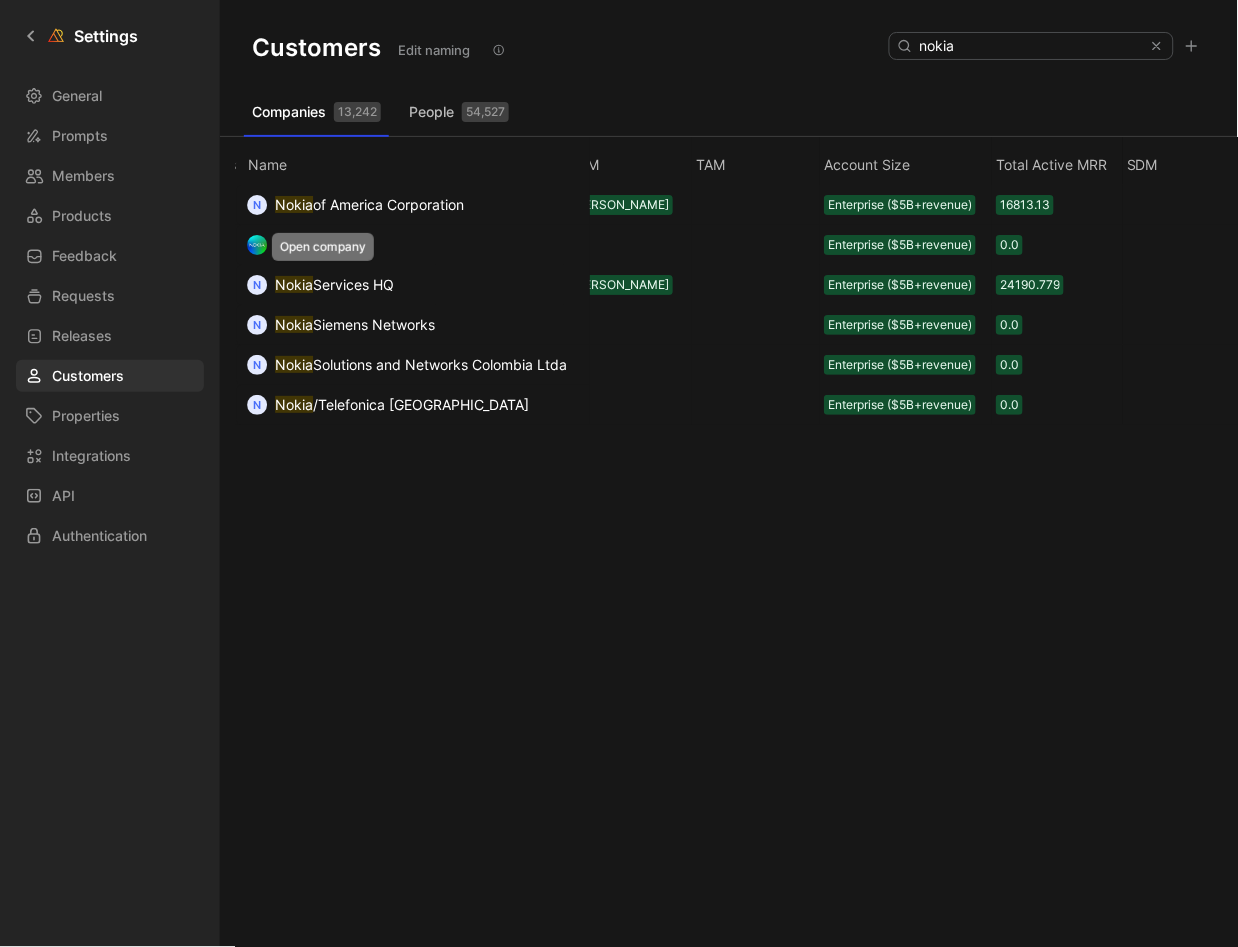 click on "Nokia" at bounding box center (294, 284) 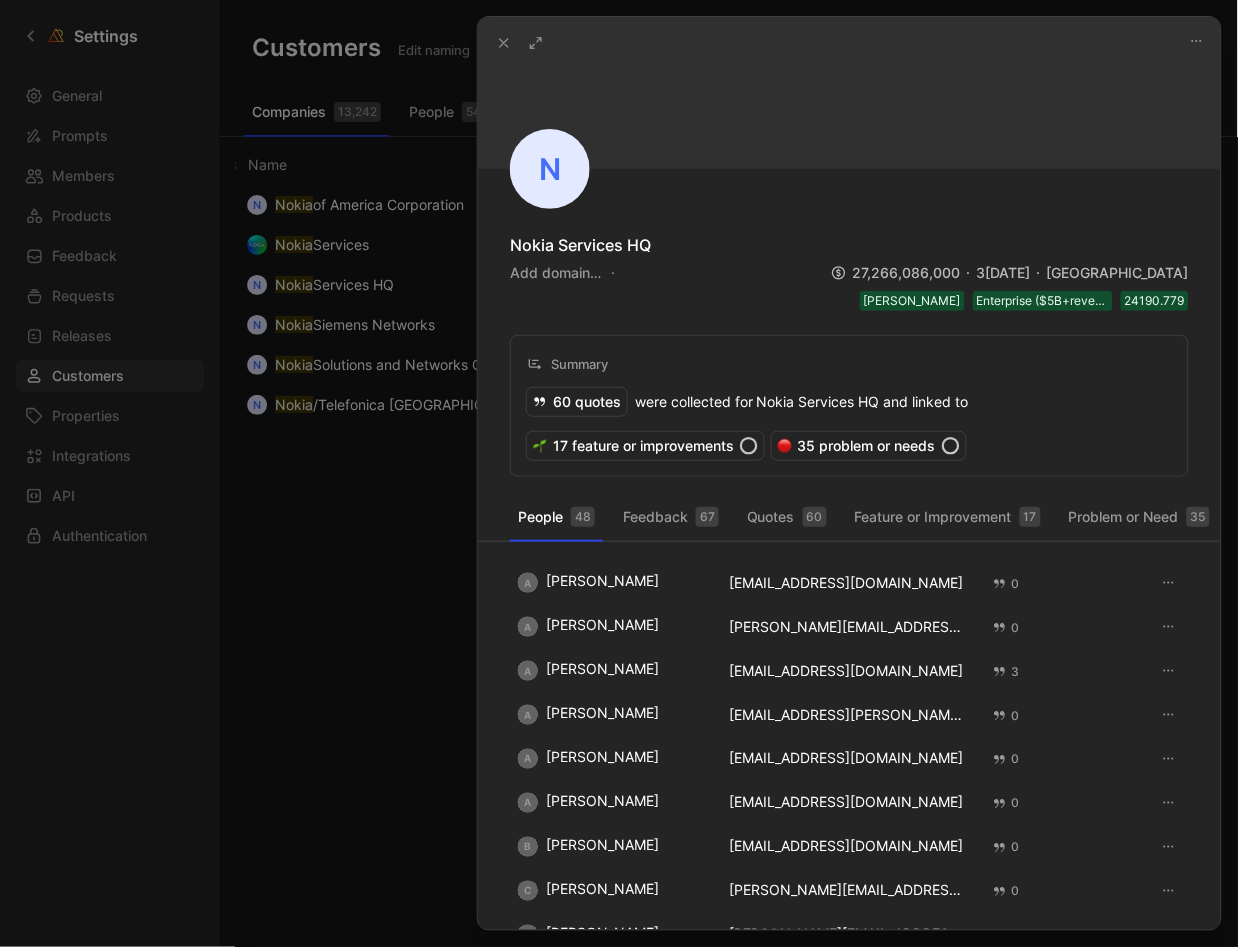 click on "Add domain…" at bounding box center (555, 273) 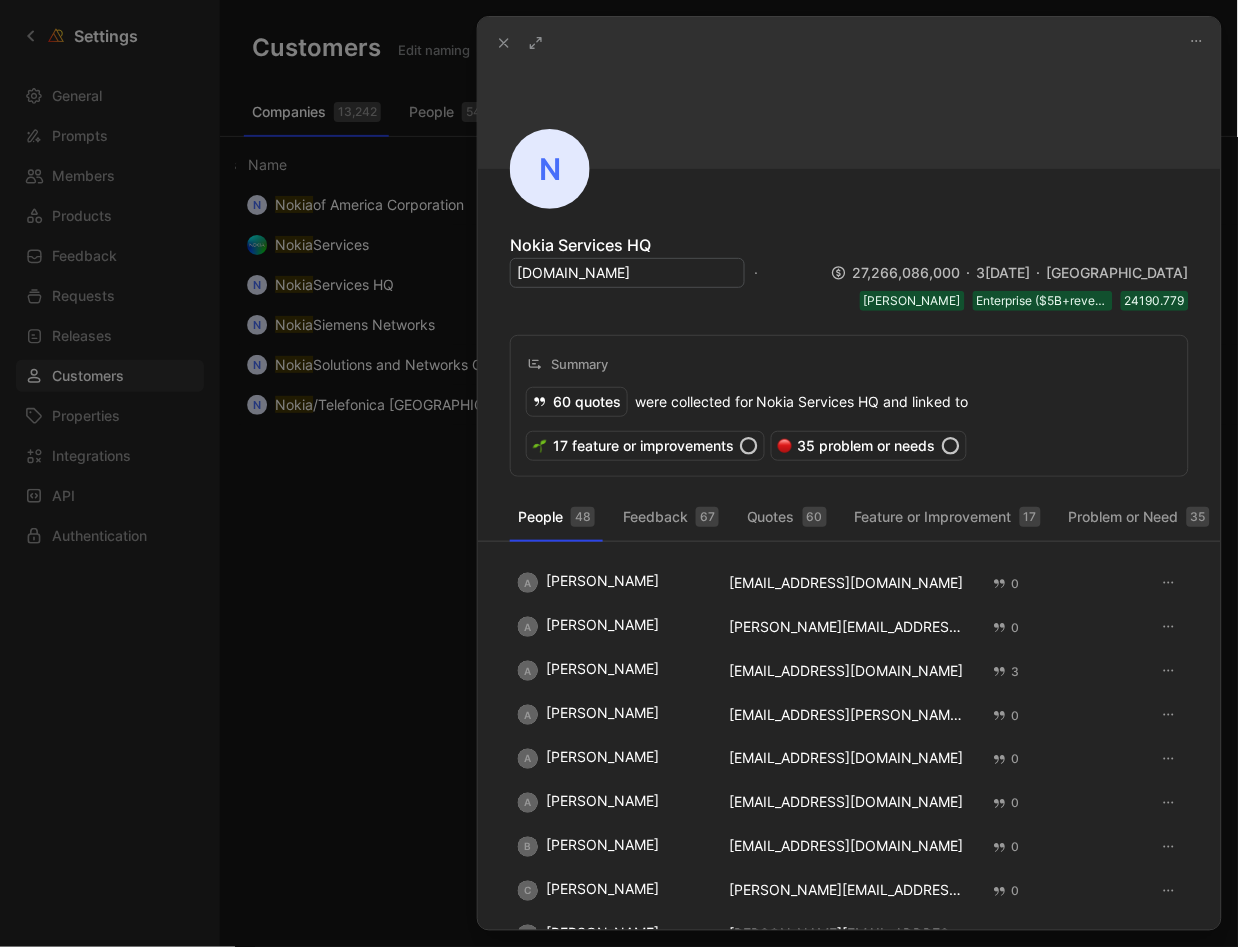 type on "[DOMAIN_NAME]" 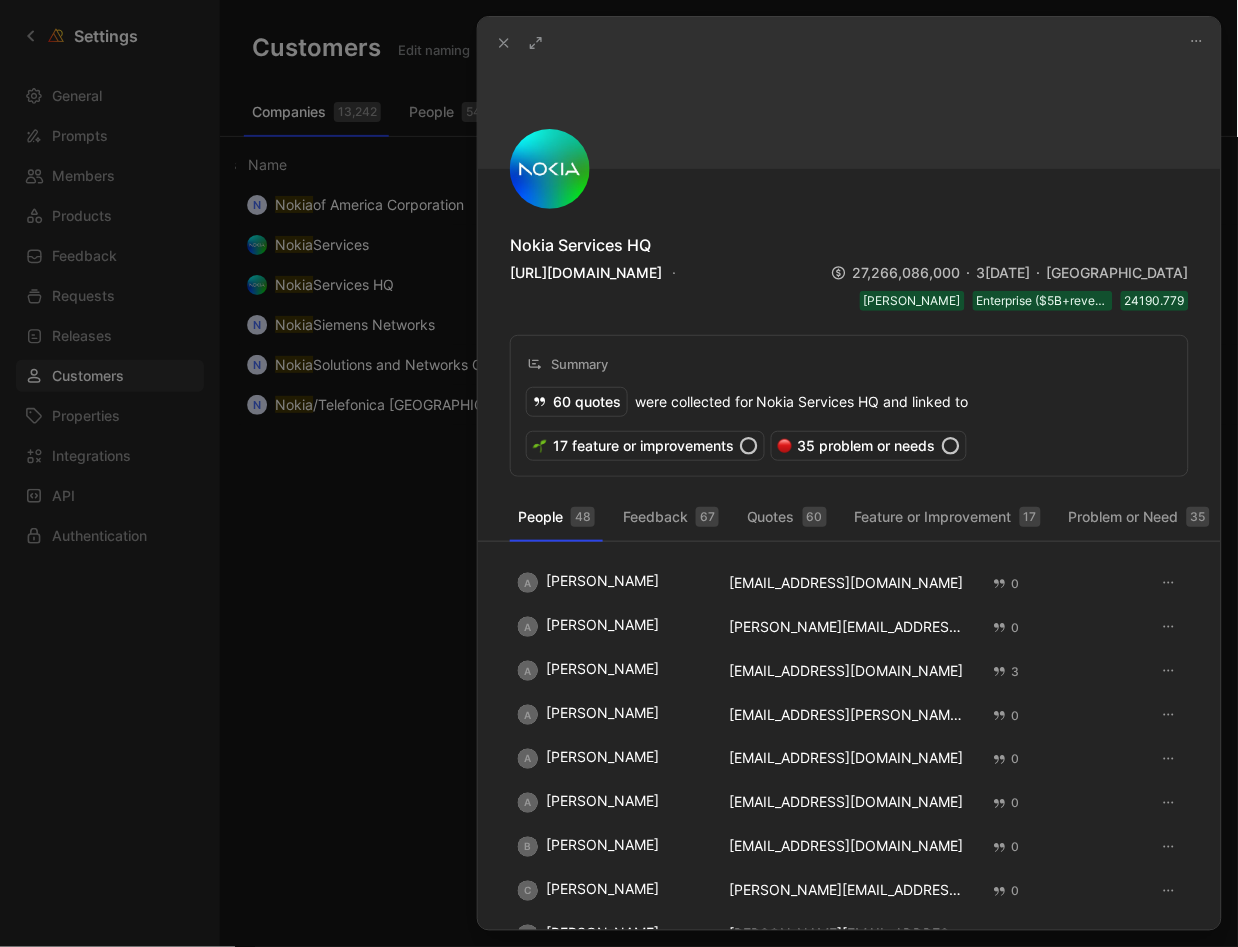 click at bounding box center (619, 473) 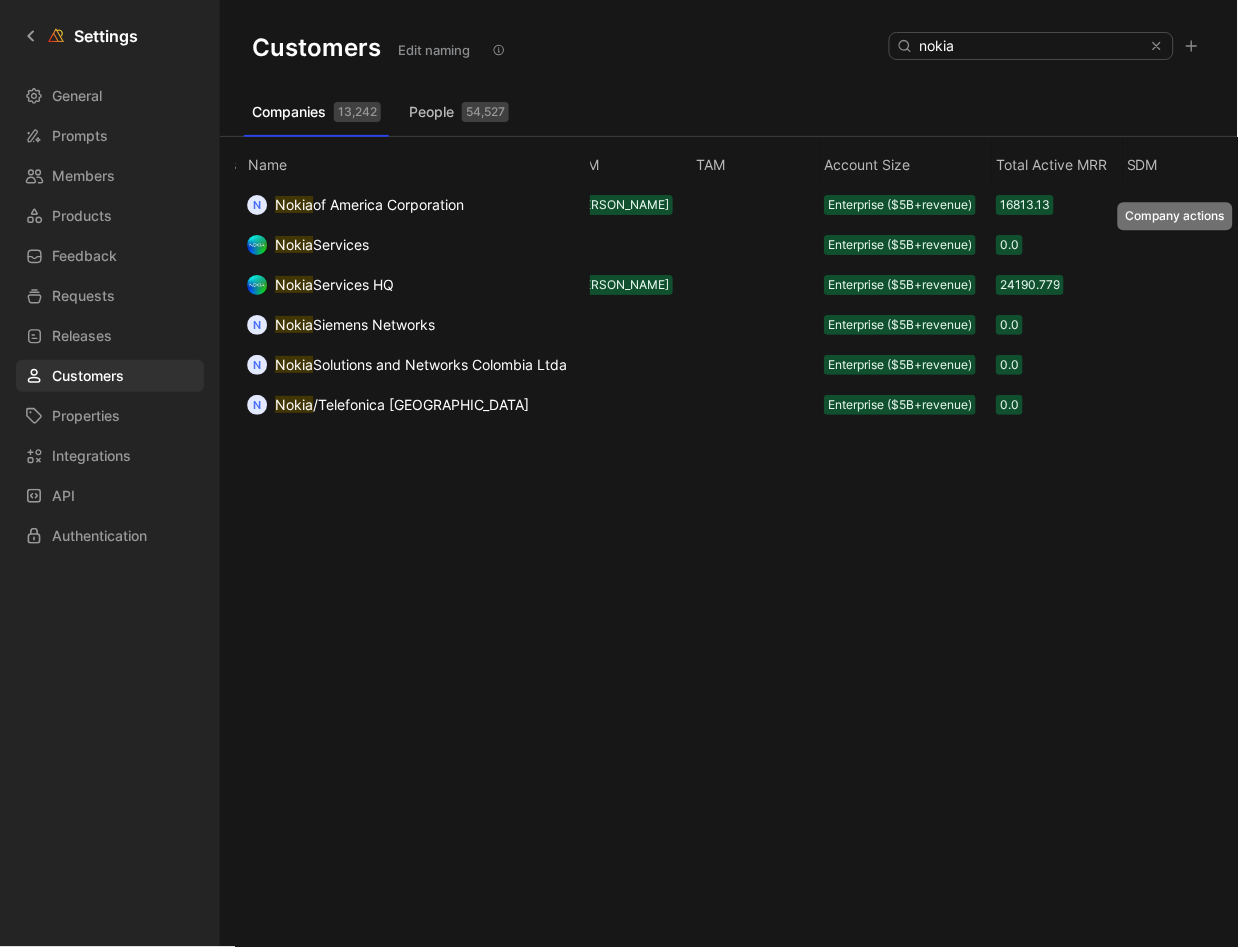 click 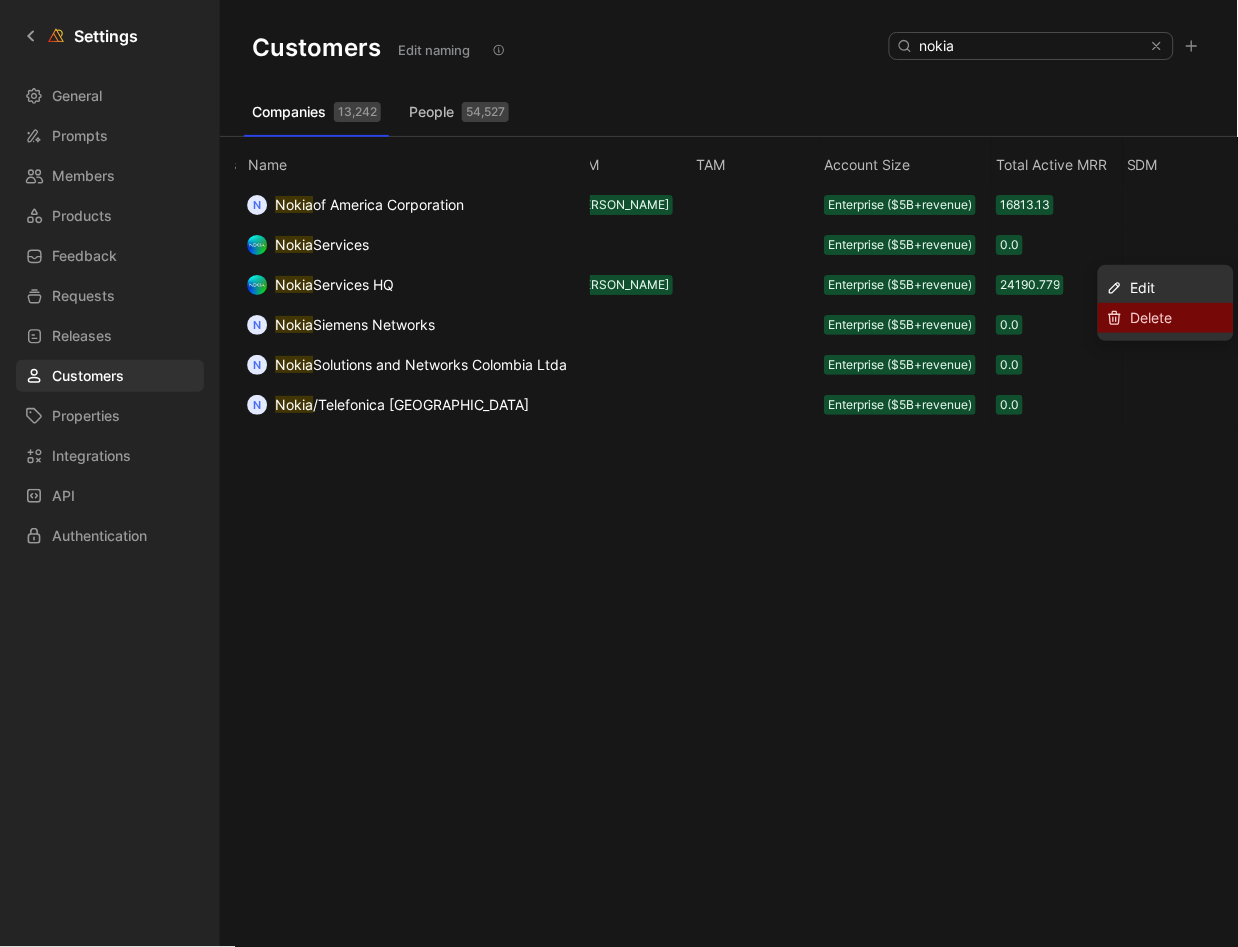 click on "Delete" at bounding box center (1166, 318) 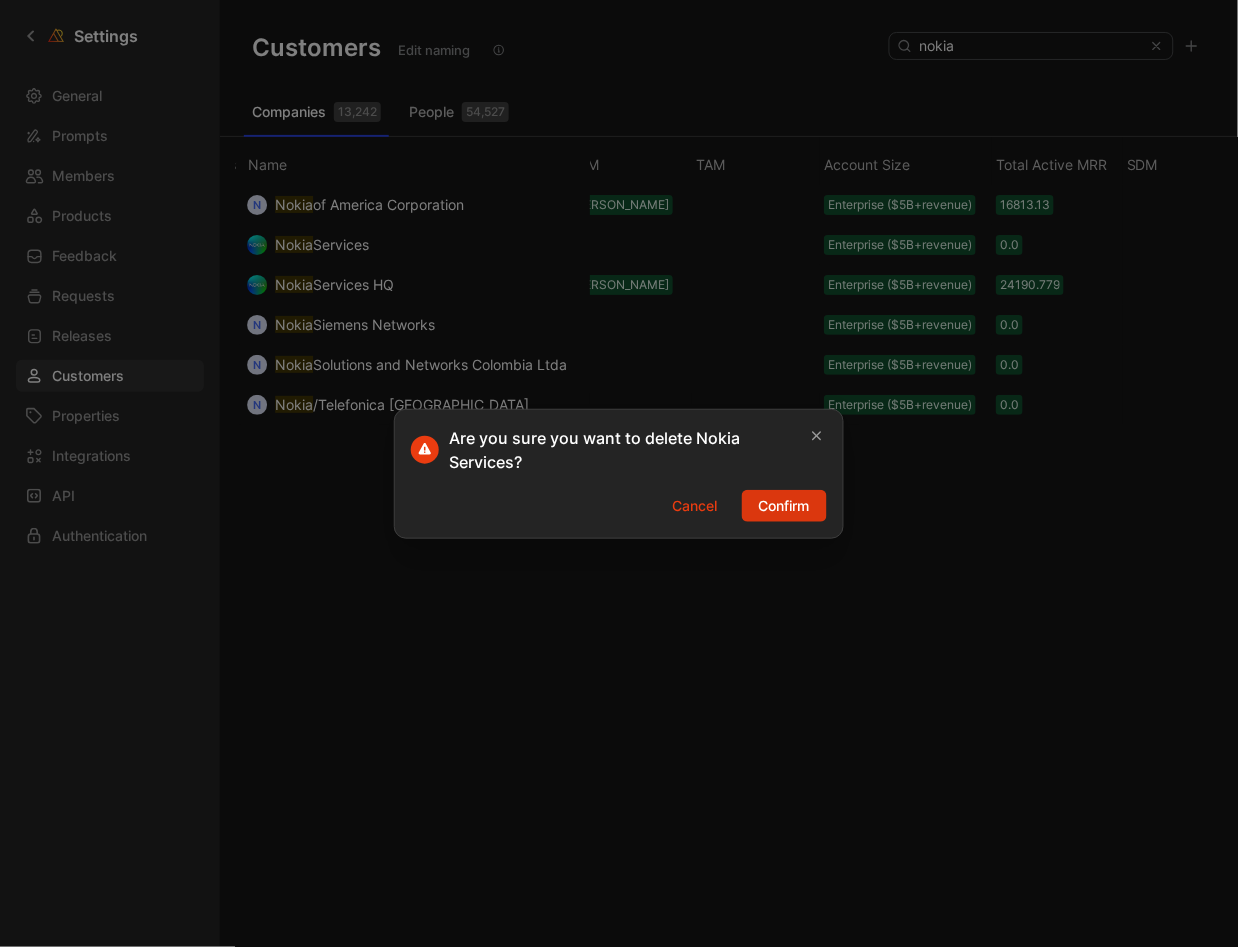 click on "Confirm" at bounding box center [784, 506] 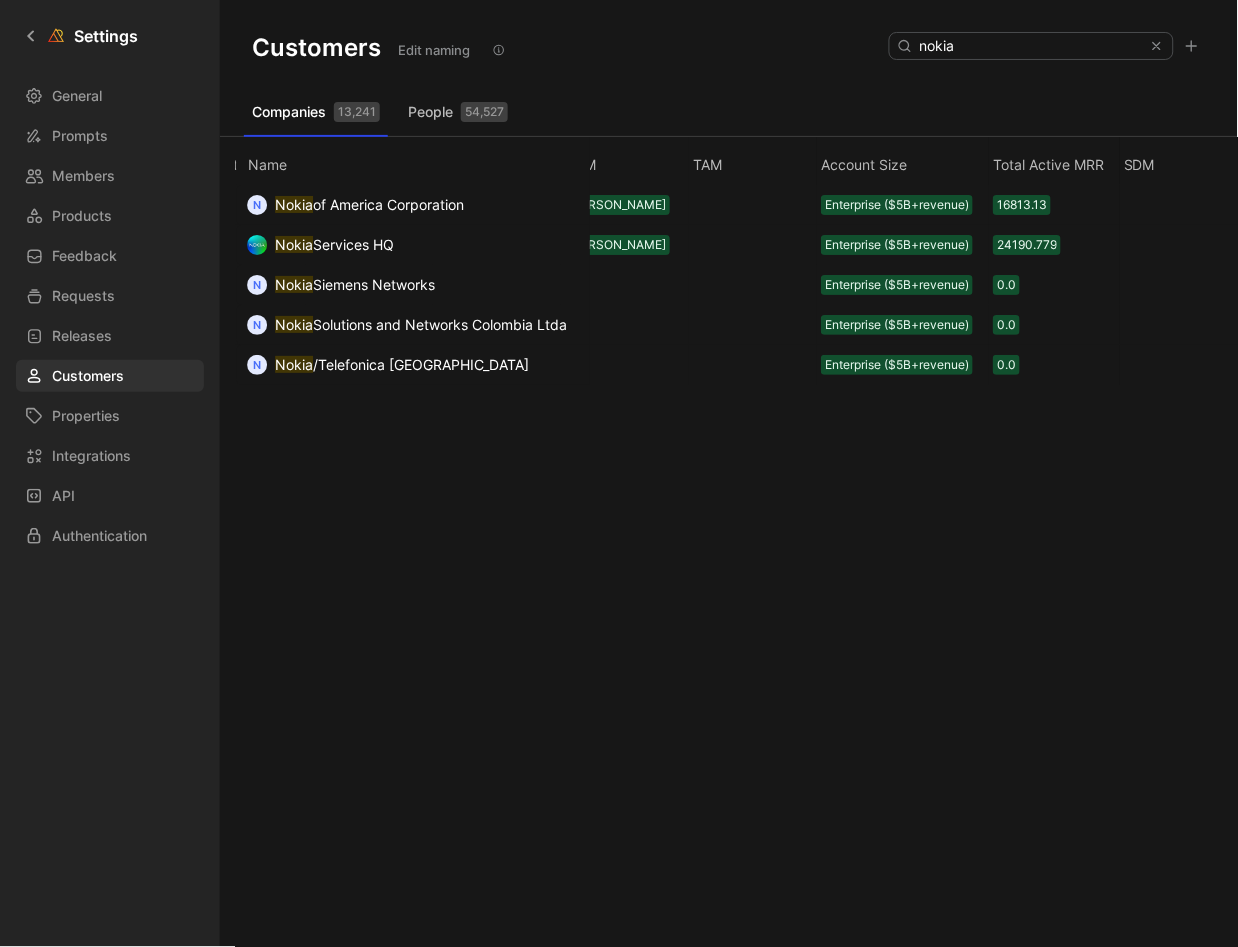 scroll, scrollTop: 0, scrollLeft: 1364, axis: horizontal 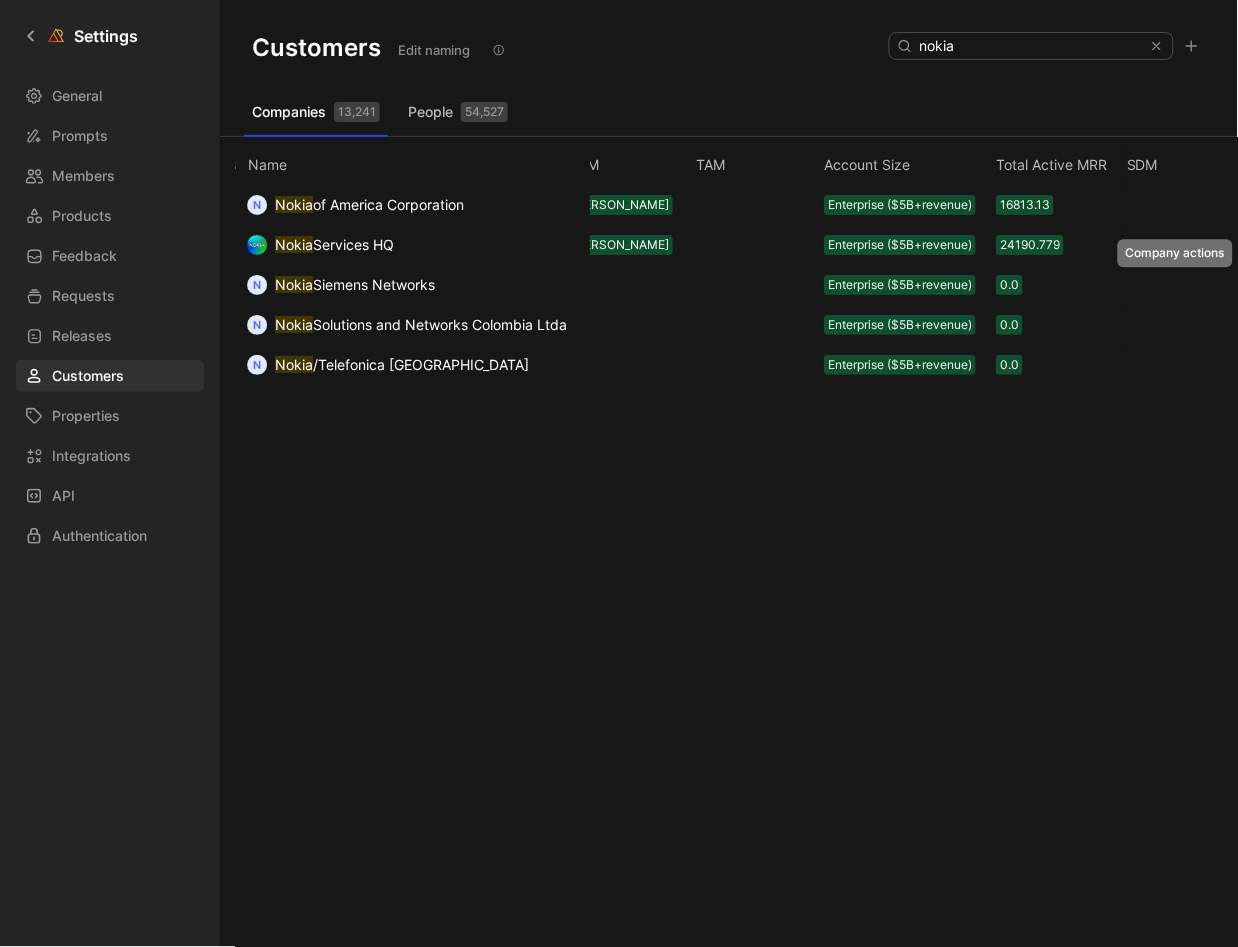 click 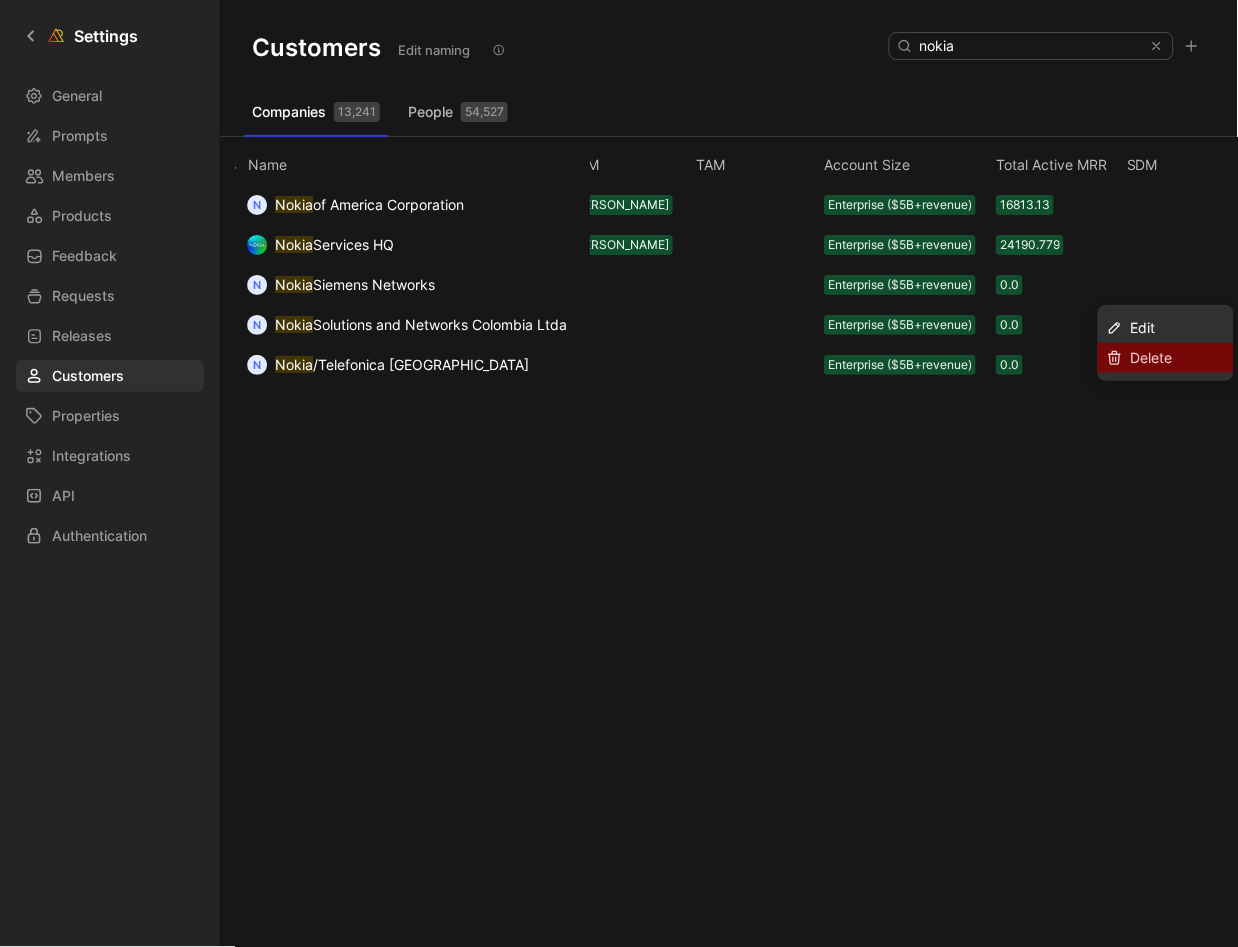 click on "Delete" at bounding box center (1152, 357) 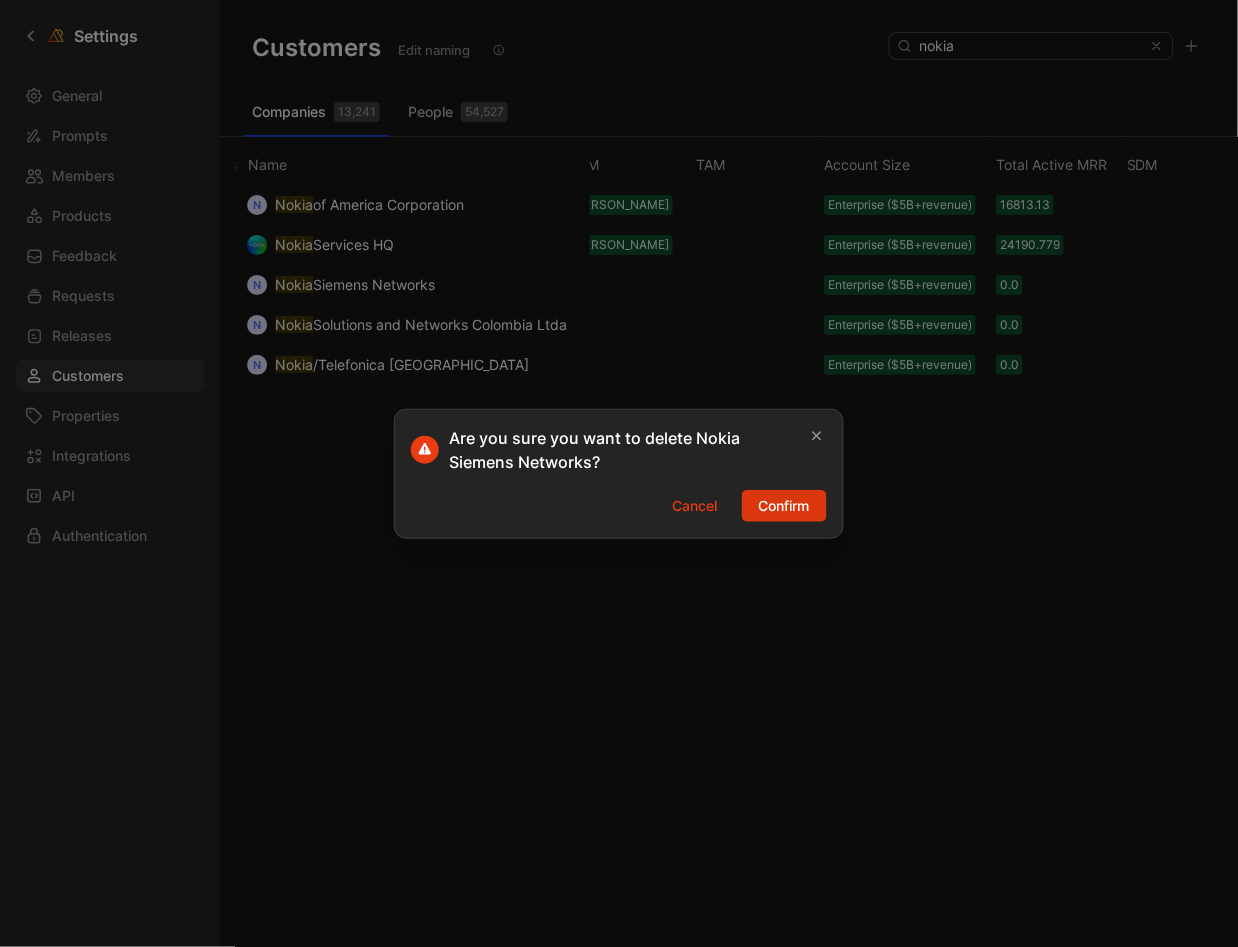 click on "Confirm" at bounding box center (784, 506) 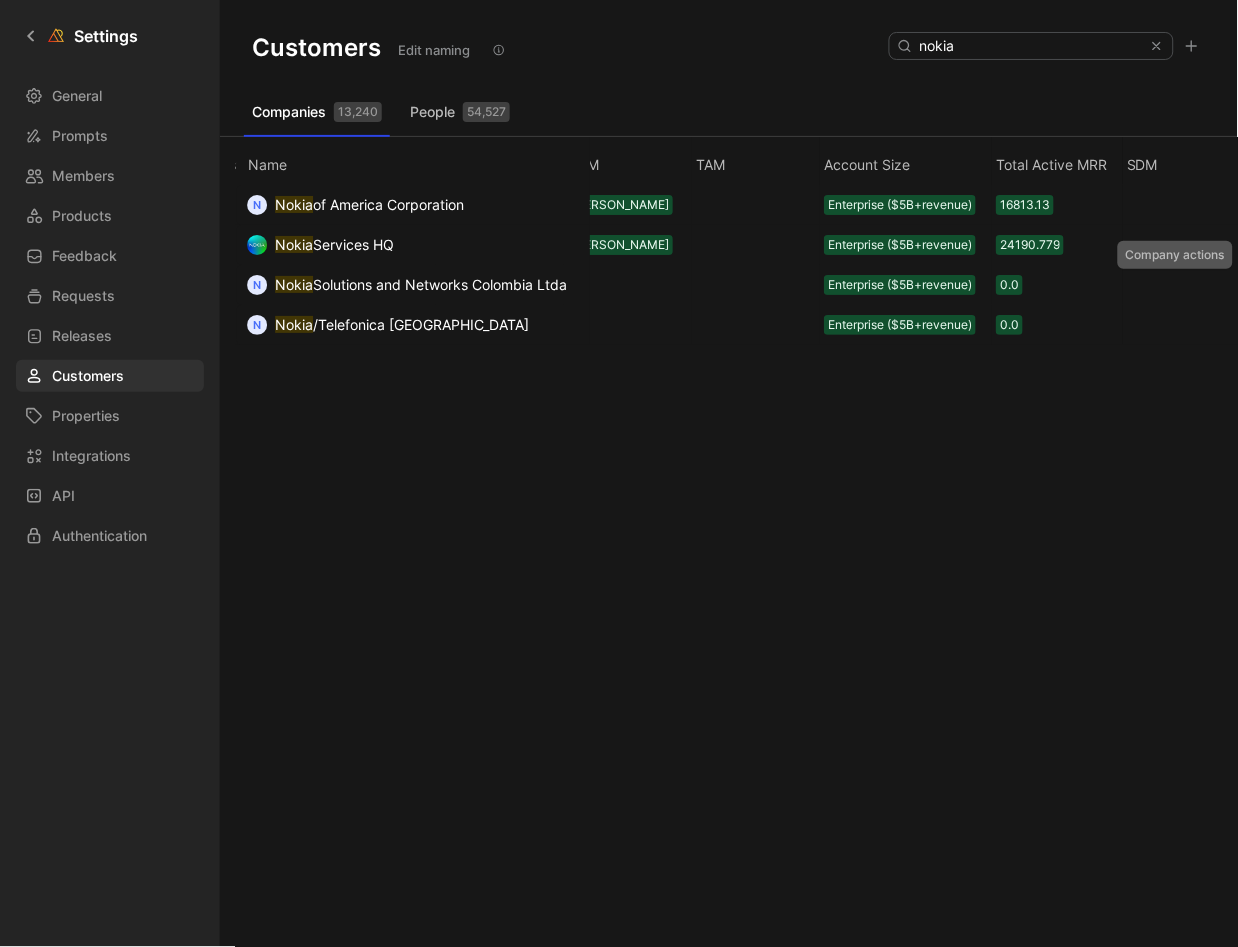 click 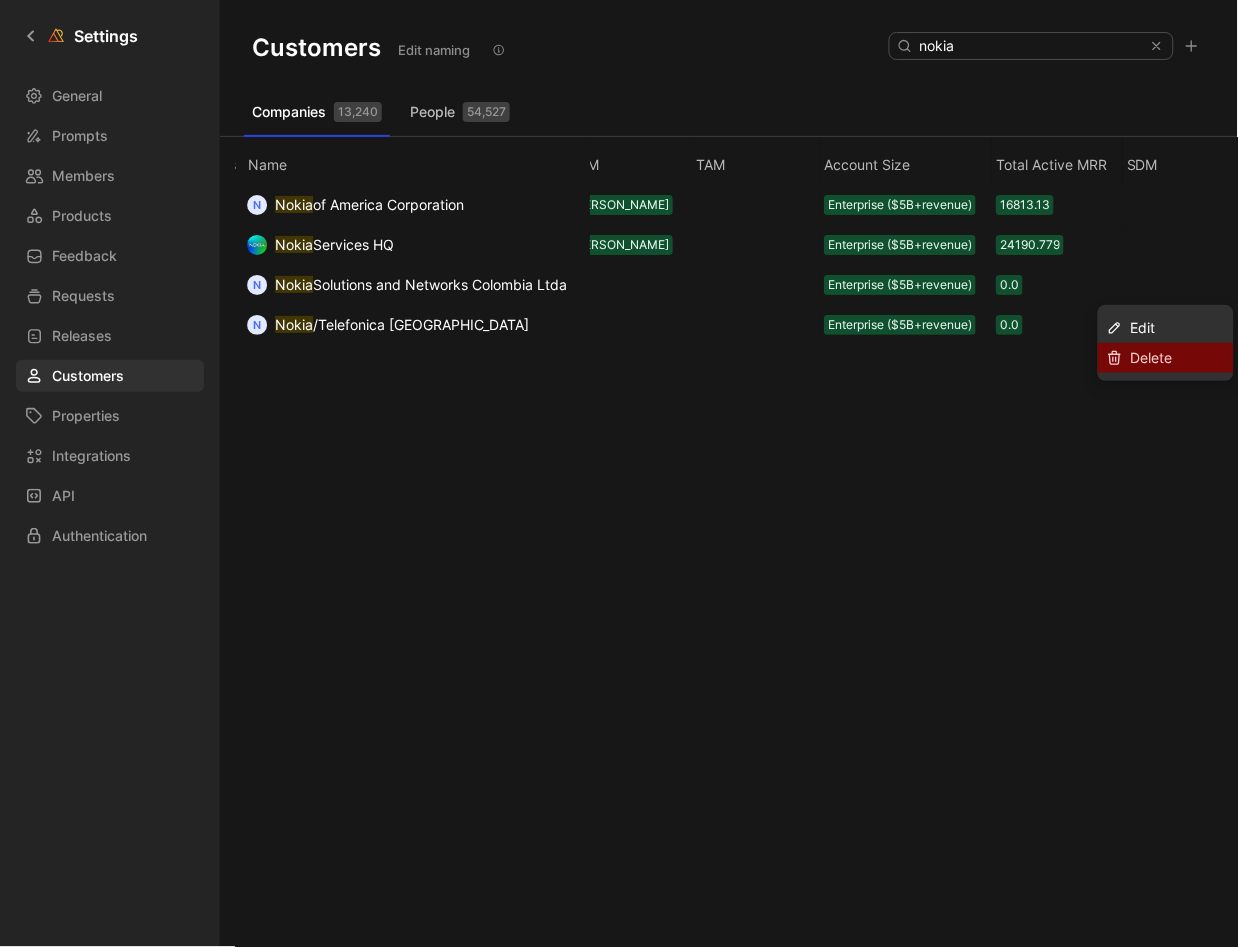 click on "Delete" at bounding box center [1178, 358] 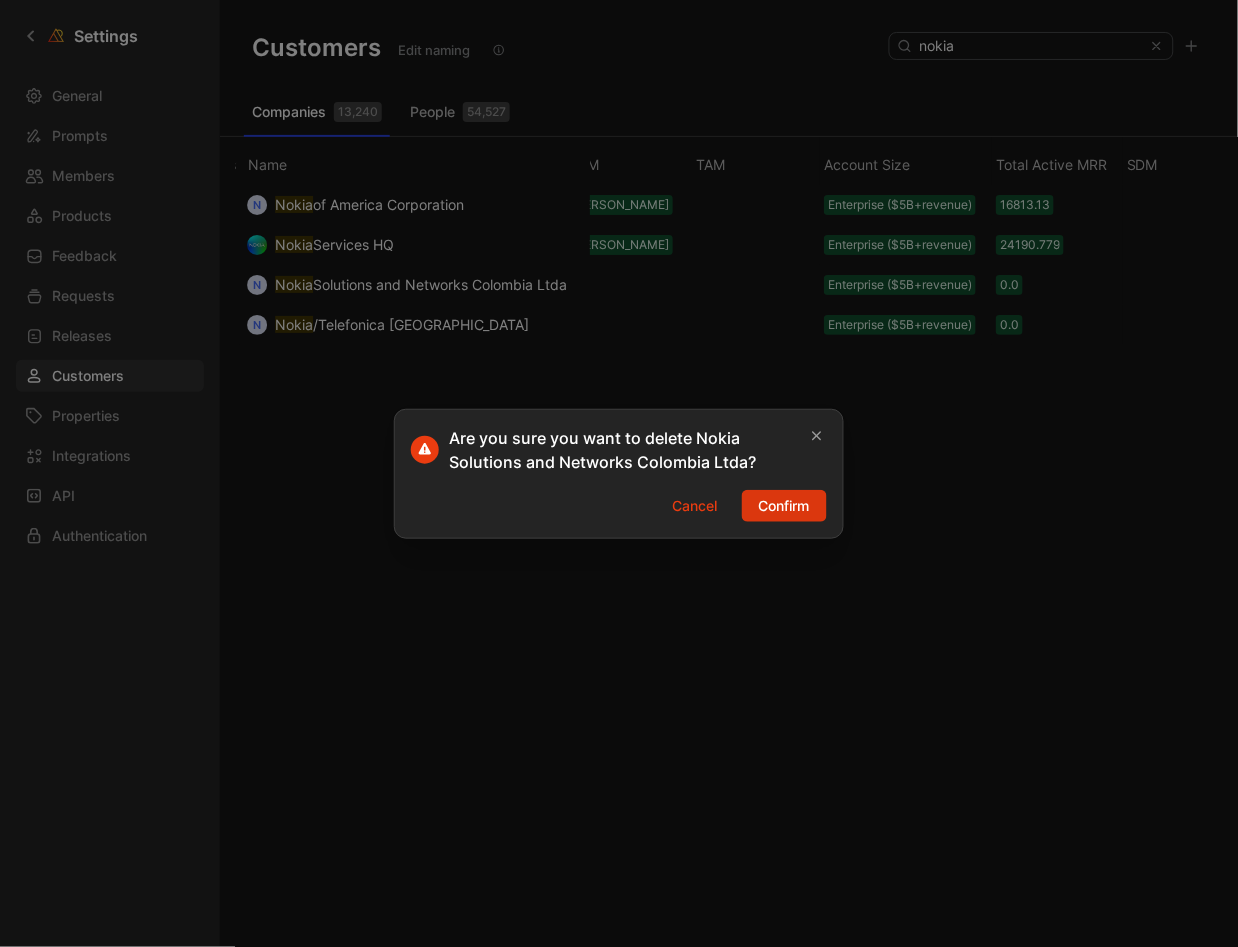 click on "Confirm" at bounding box center (784, 506) 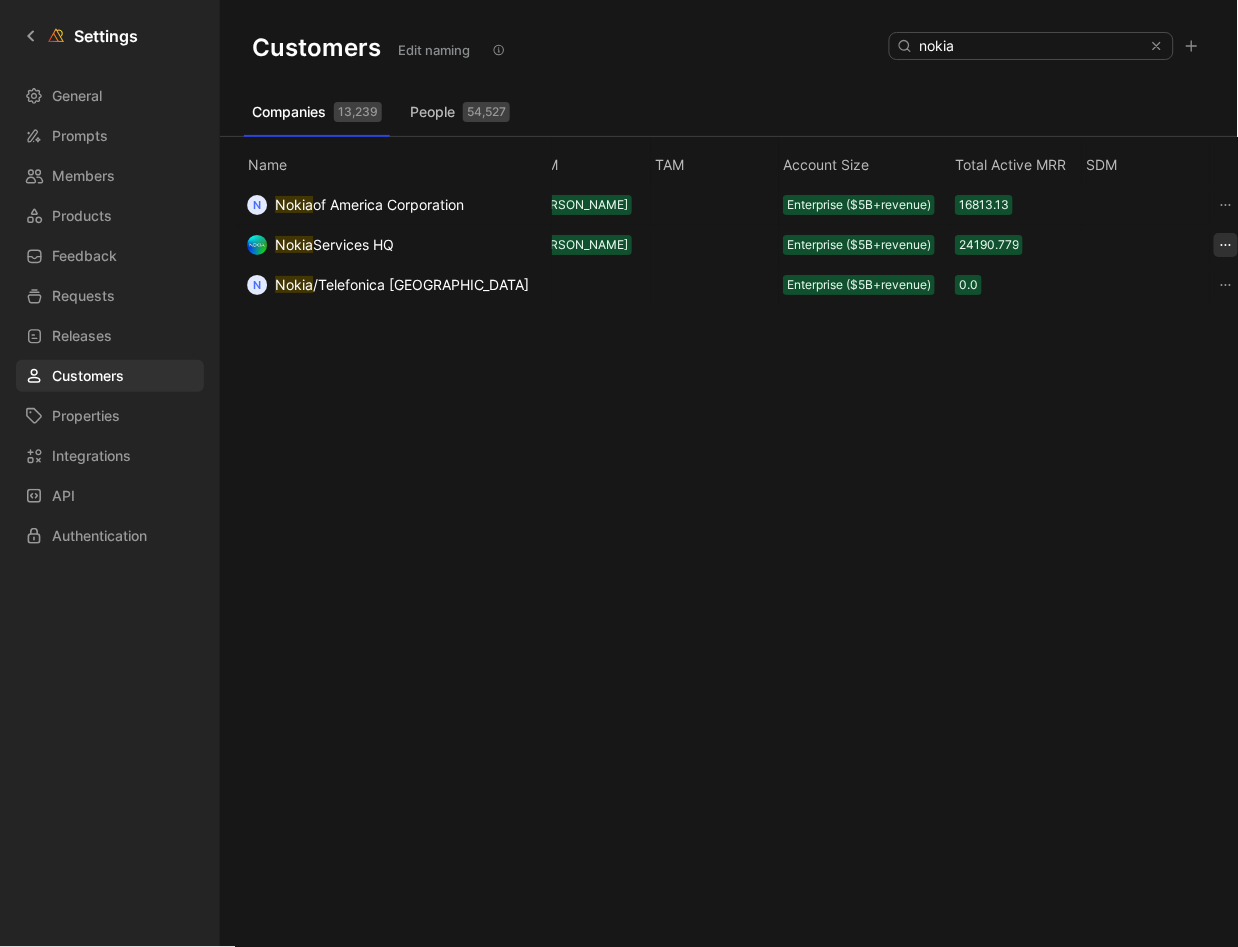 scroll, scrollTop: 0, scrollLeft: 1261, axis: horizontal 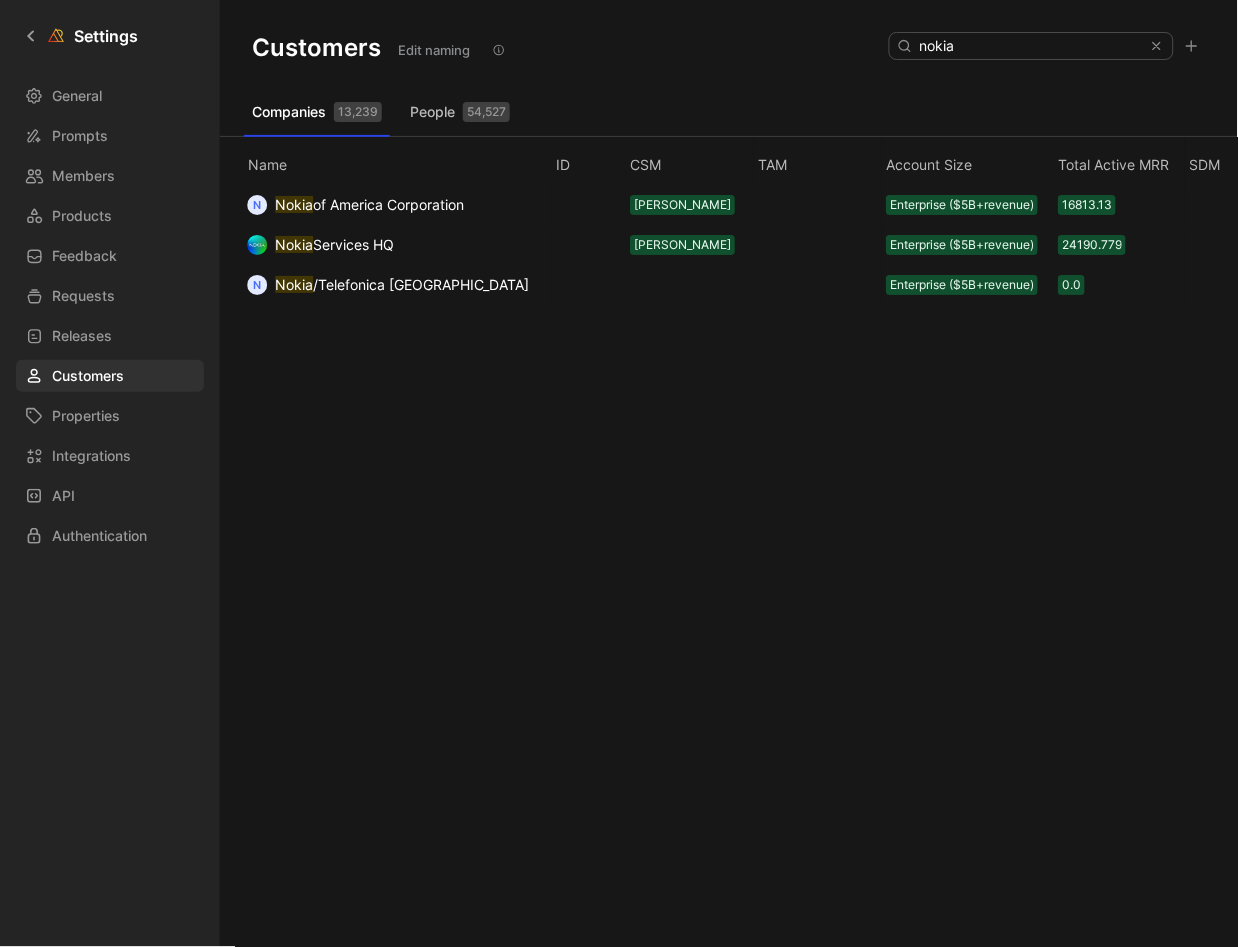 click 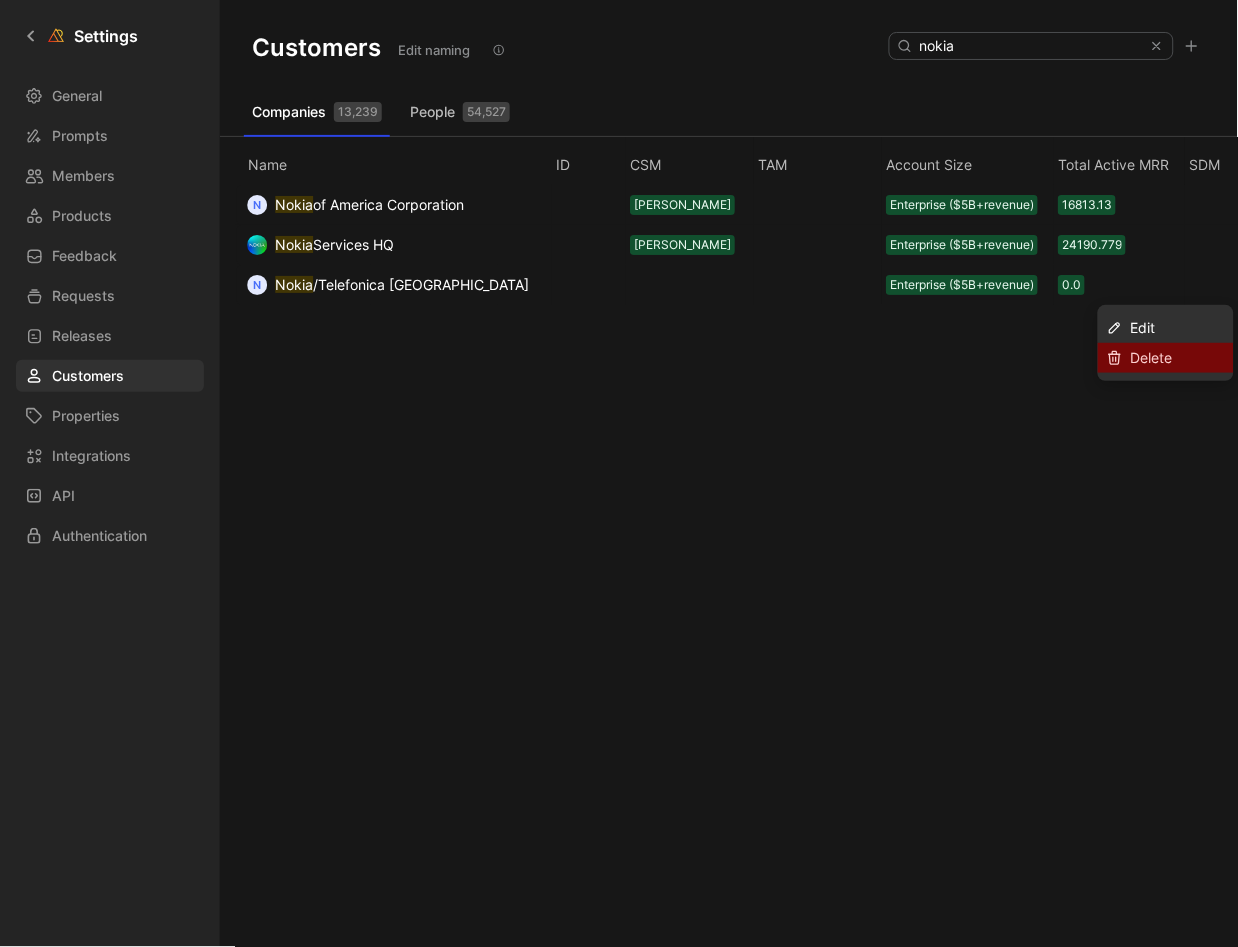 click on "Delete" at bounding box center [1152, 357] 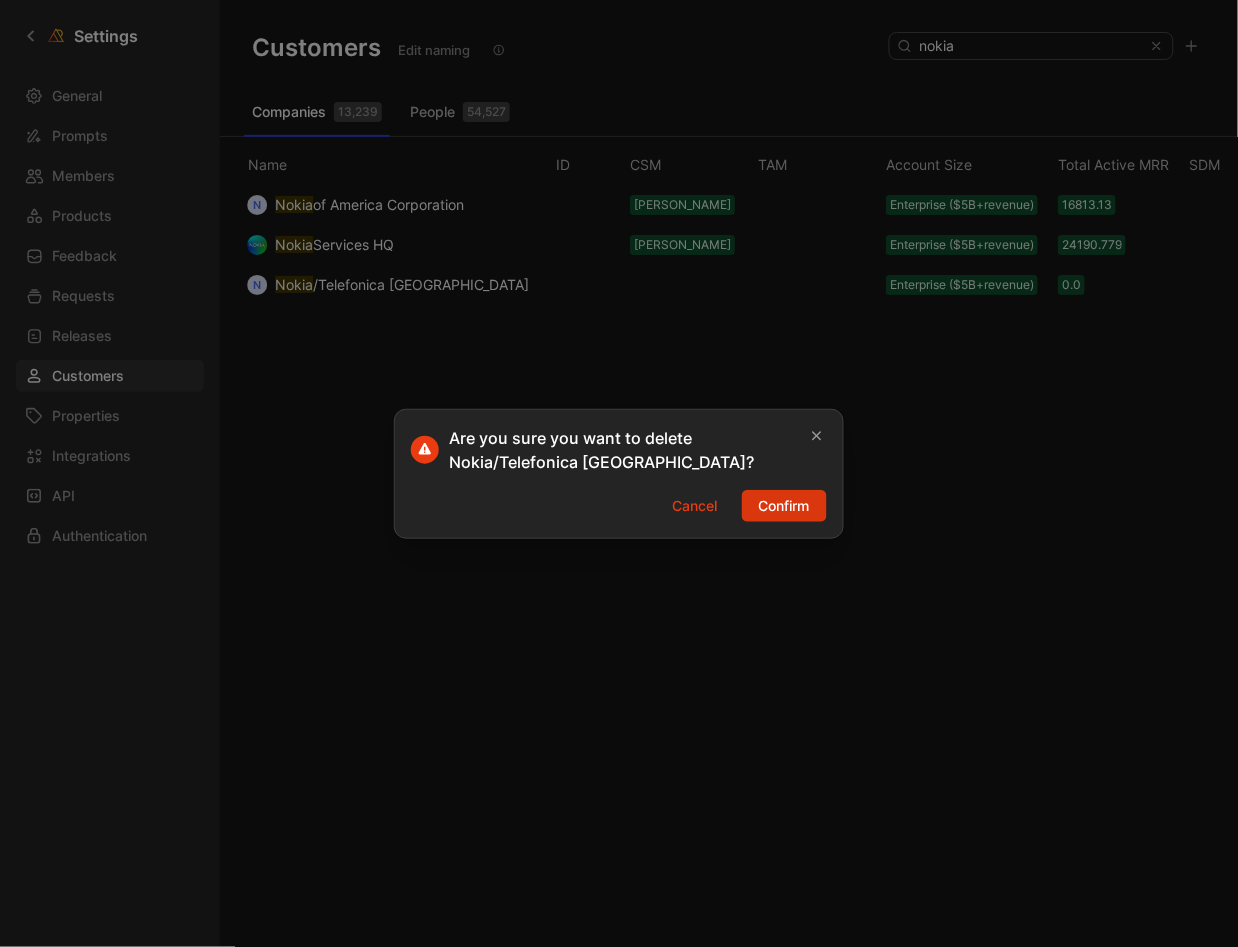 click on "Confirm" at bounding box center (784, 506) 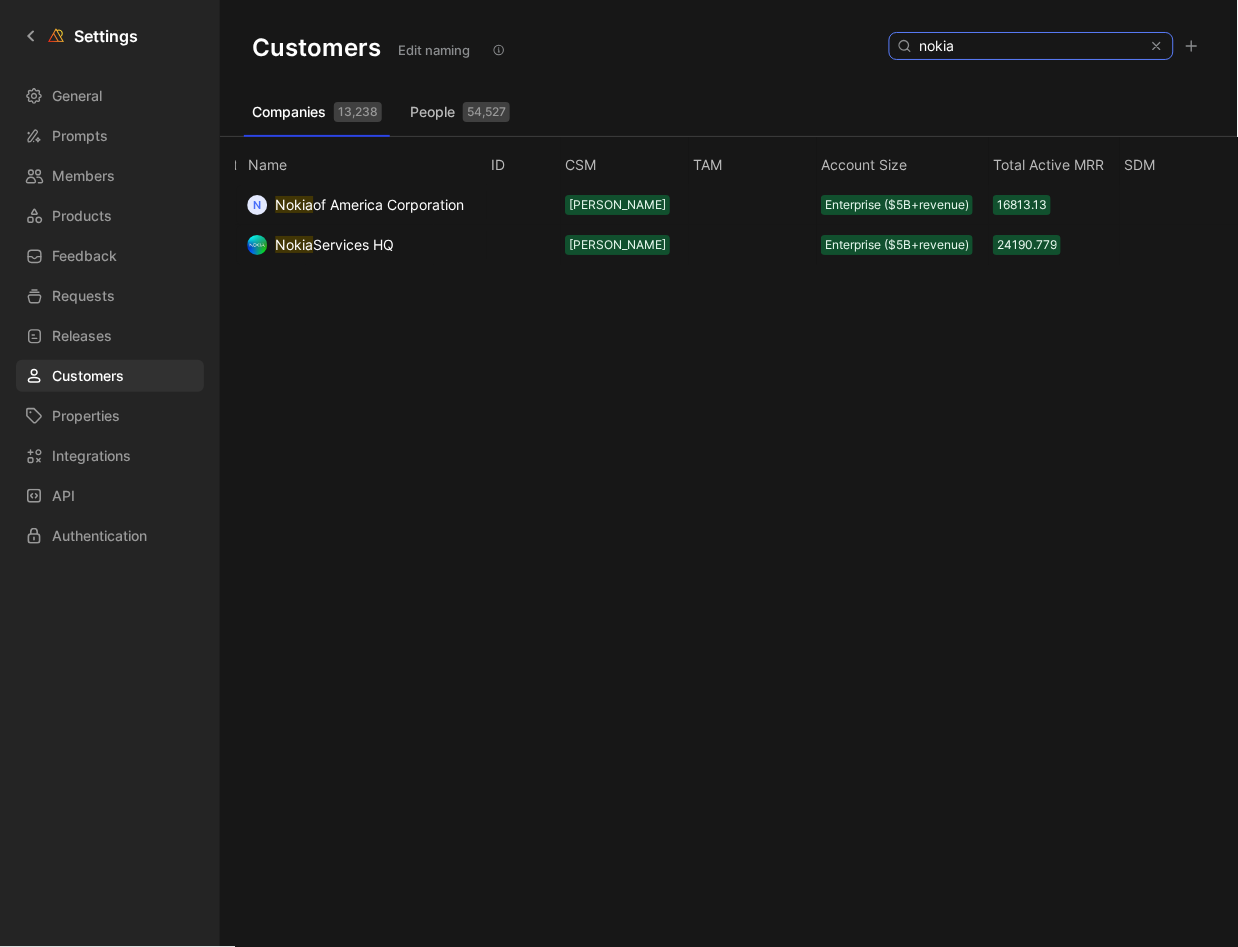 click on "nokia" at bounding box center (1030, 46) 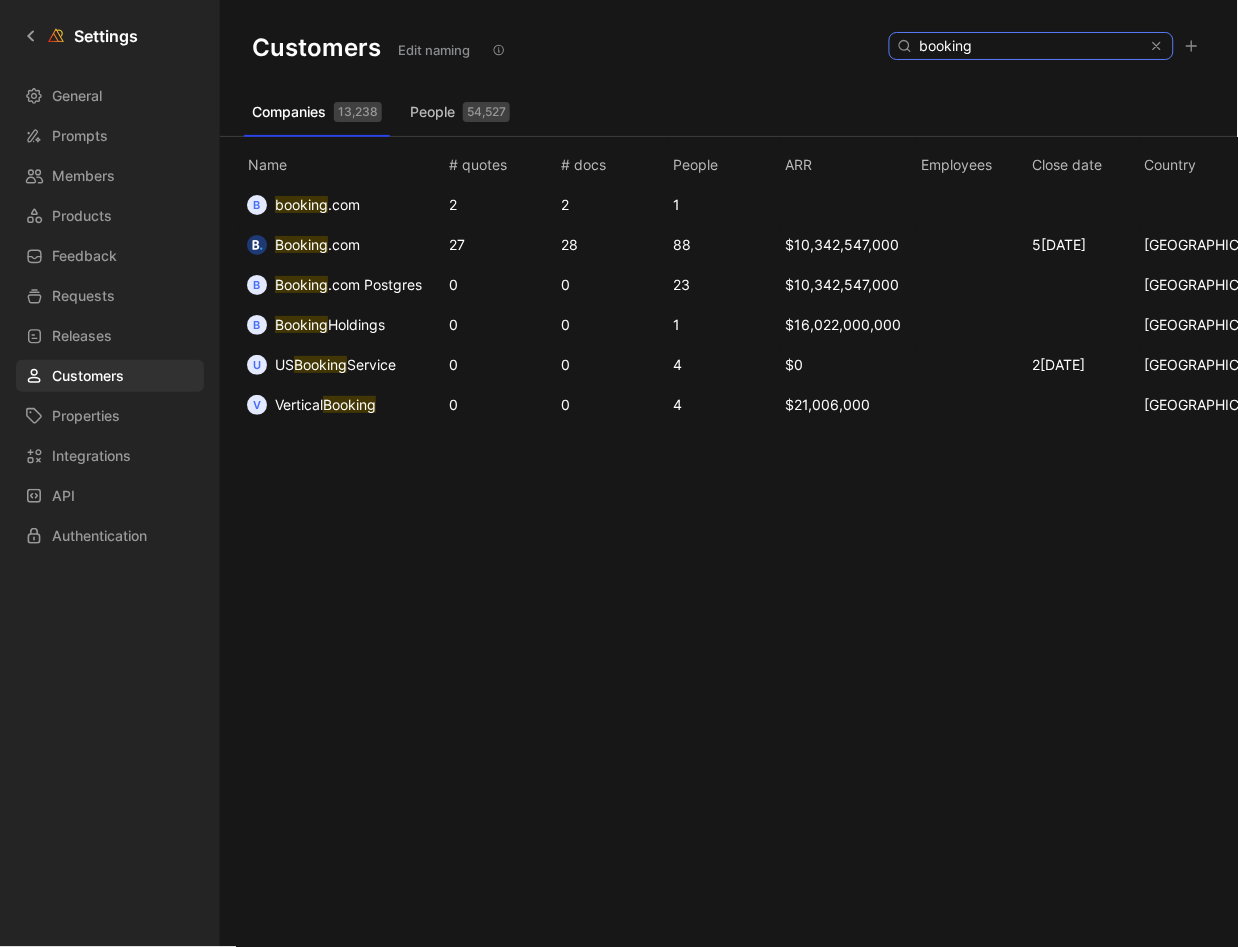 scroll, scrollTop: 0, scrollLeft: 0, axis: both 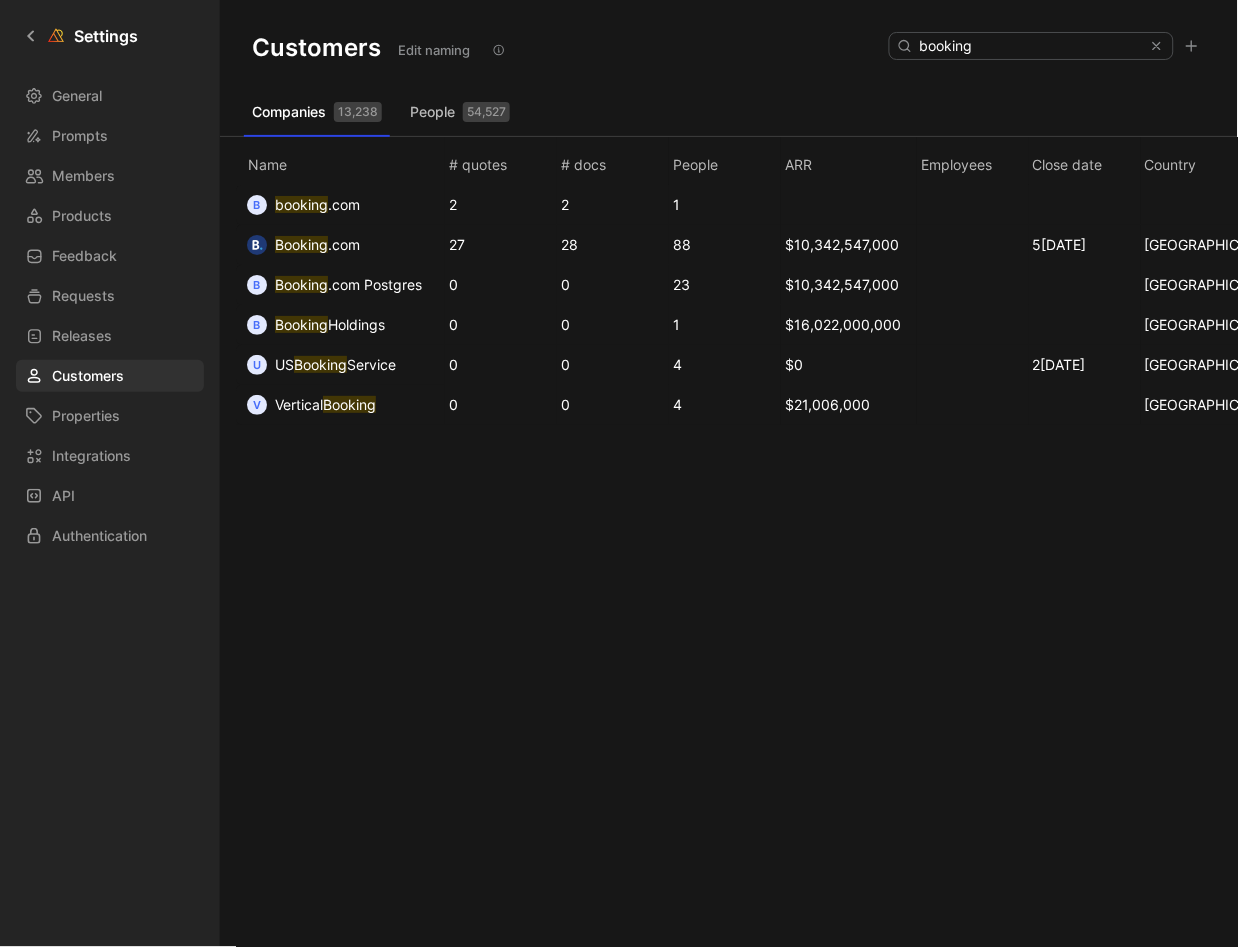 click at bounding box center [1161, 46] 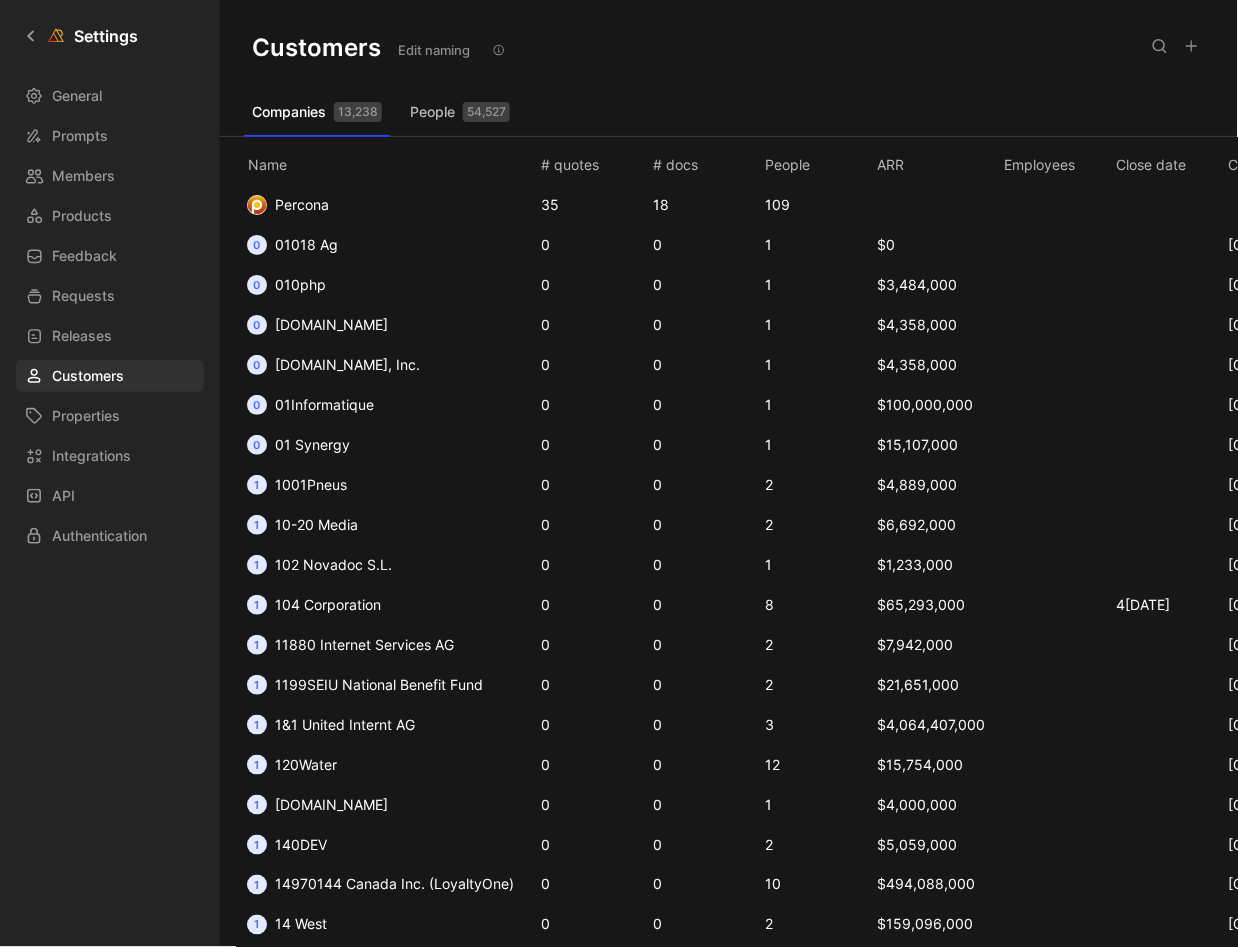 click on "Customers Edit naming" at bounding box center [729, 48] 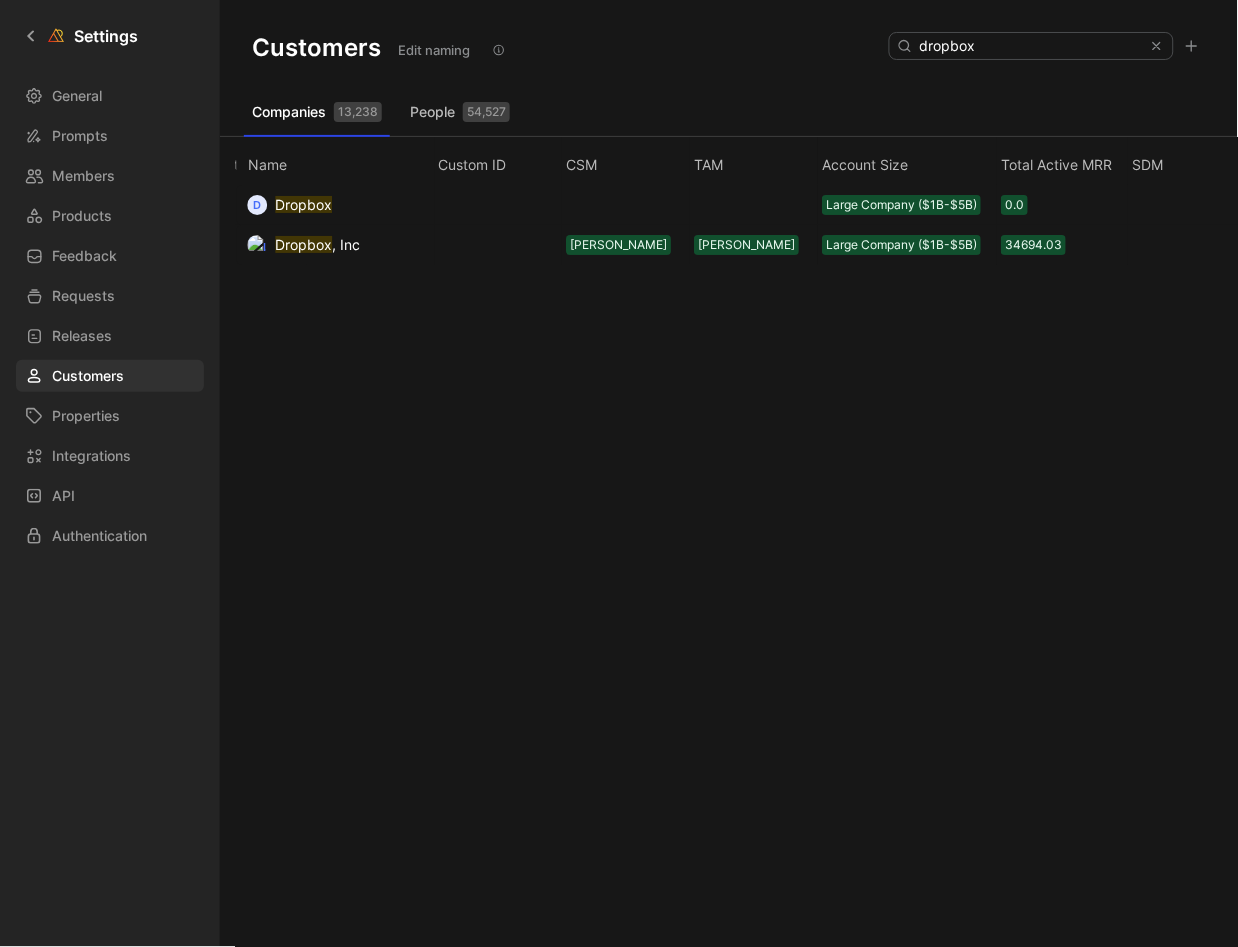 scroll, scrollTop: 0, scrollLeft: 1194, axis: horizontal 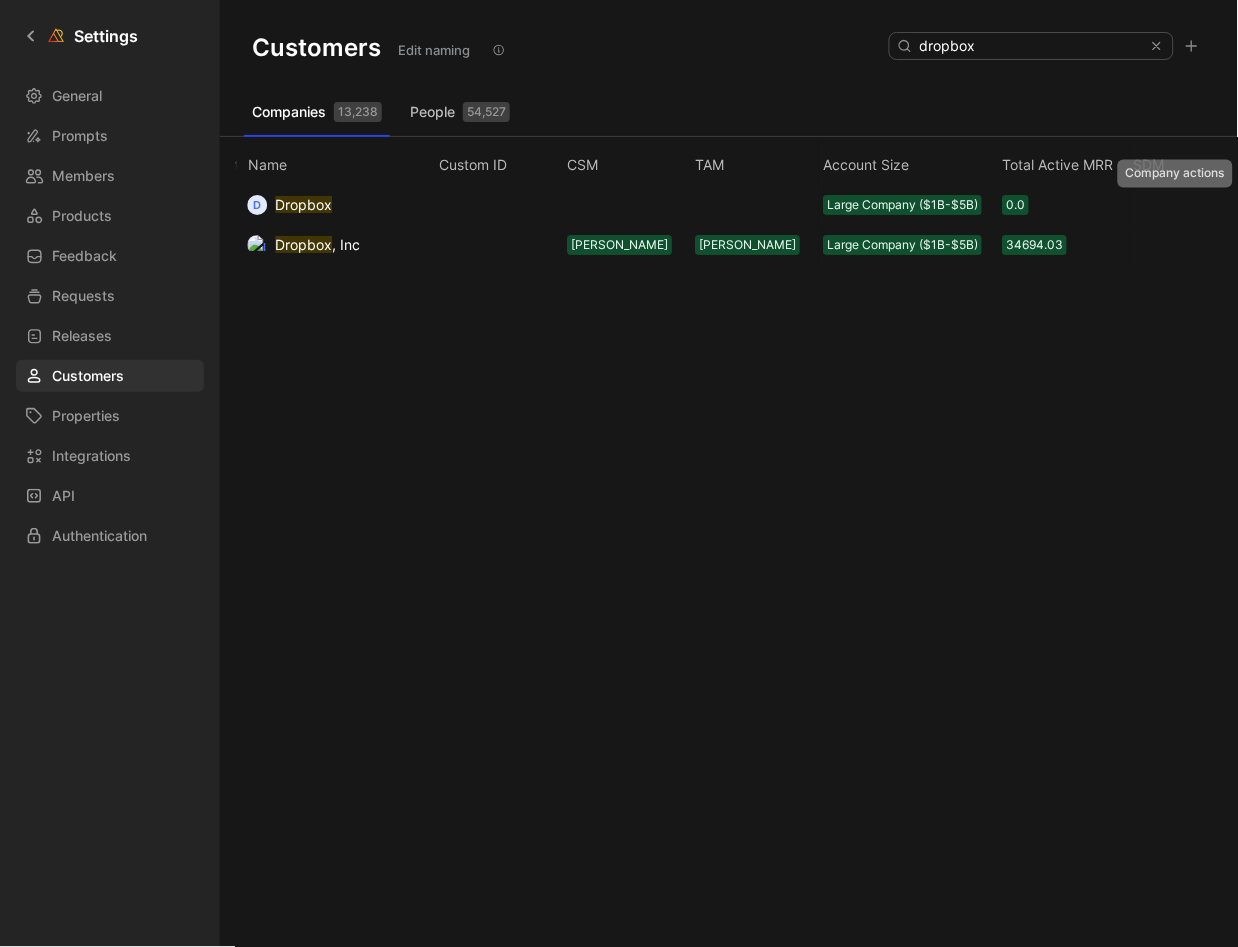 click 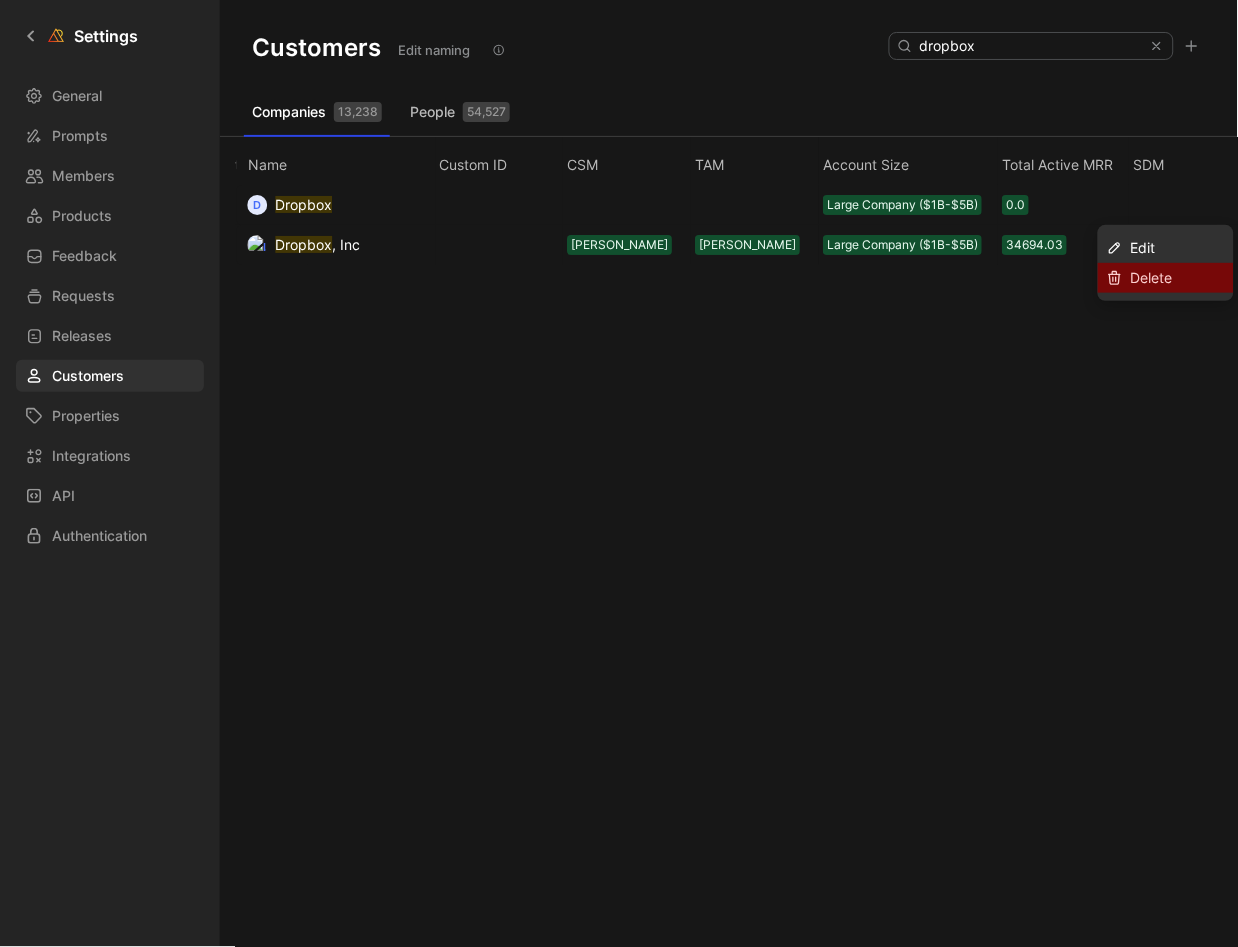 click on "Delete" at bounding box center [1178, 278] 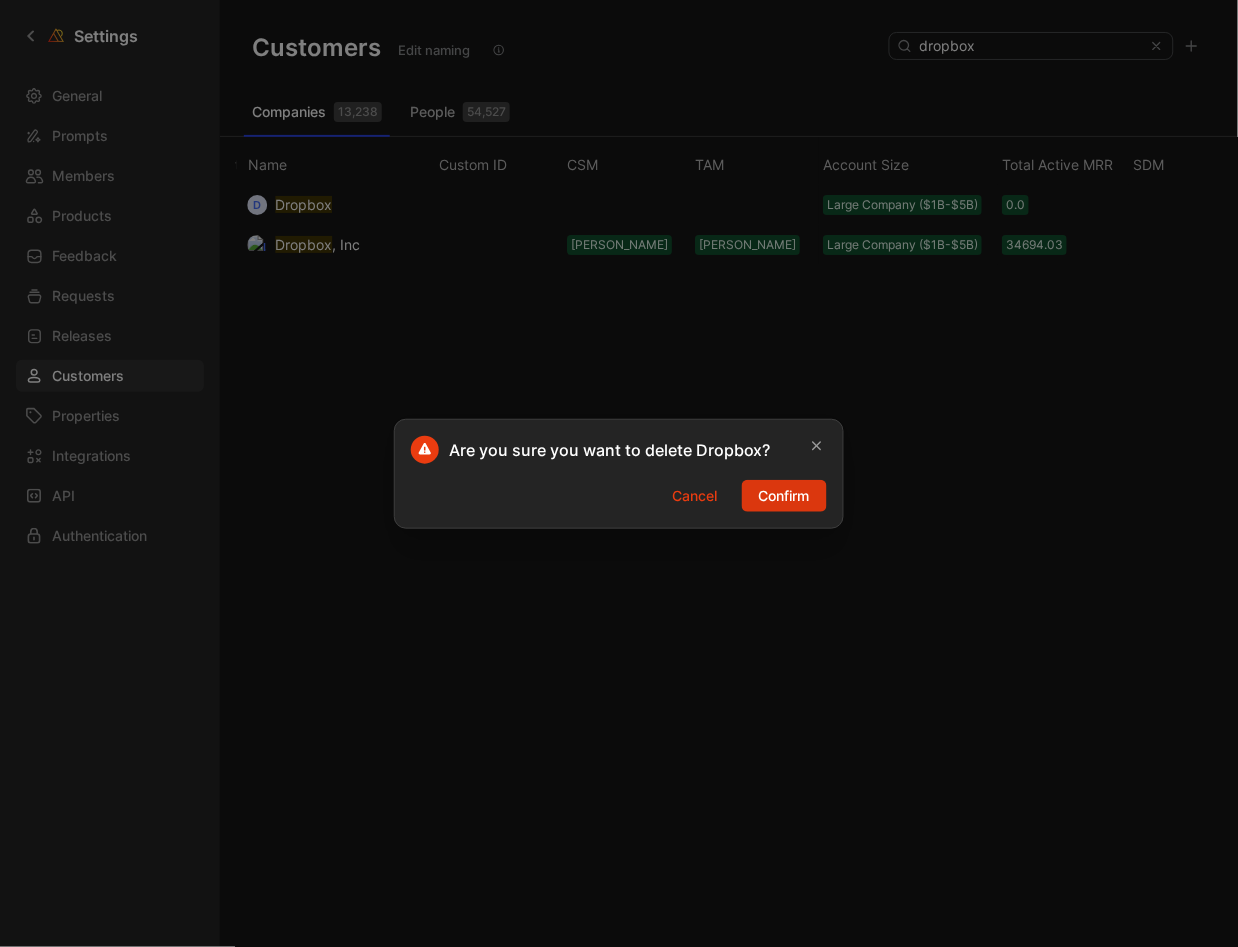 click on "Confirm" at bounding box center [784, 496] 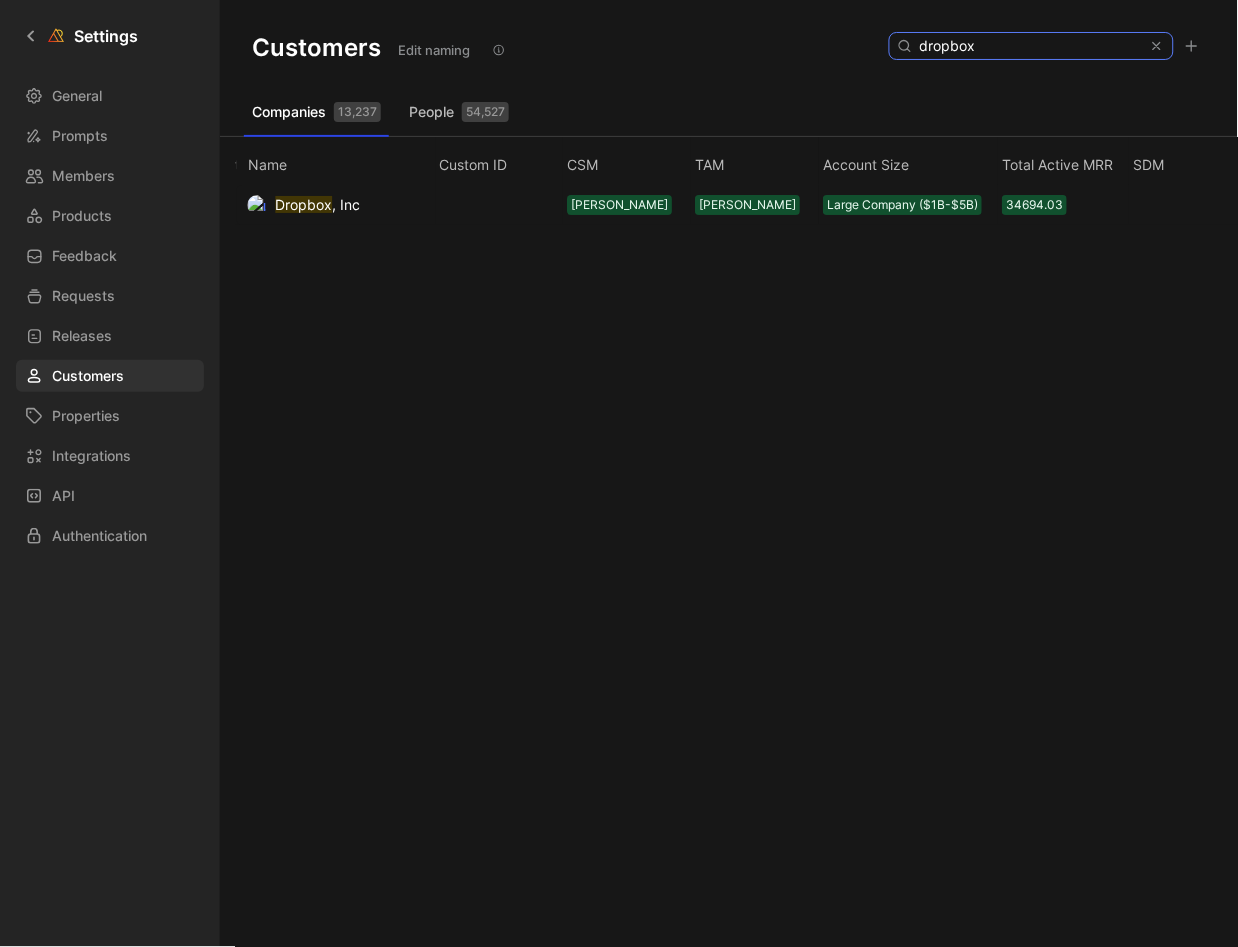 click on "dropbox" at bounding box center [1030, 46] 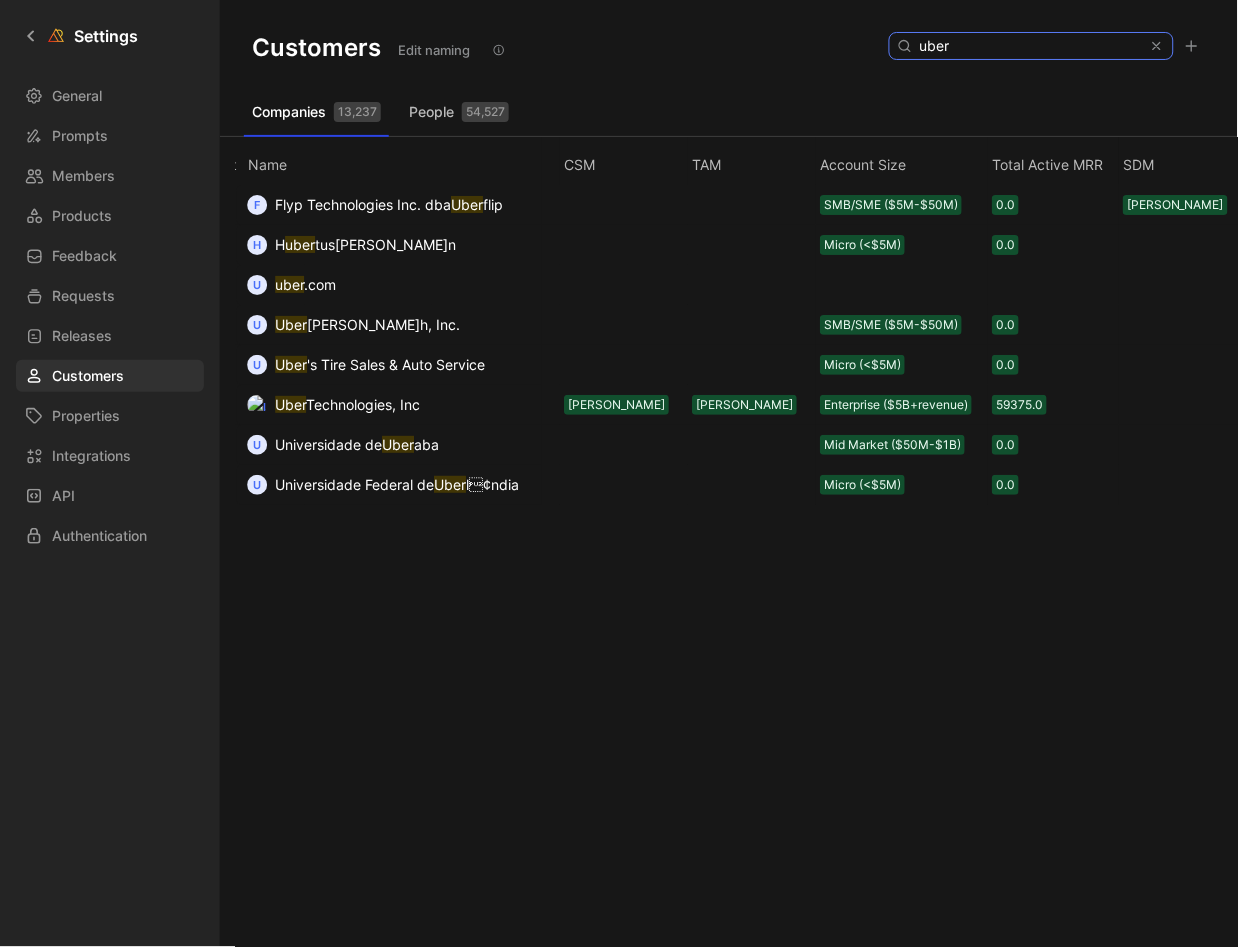 scroll, scrollTop: 0, scrollLeft: 1314, axis: horizontal 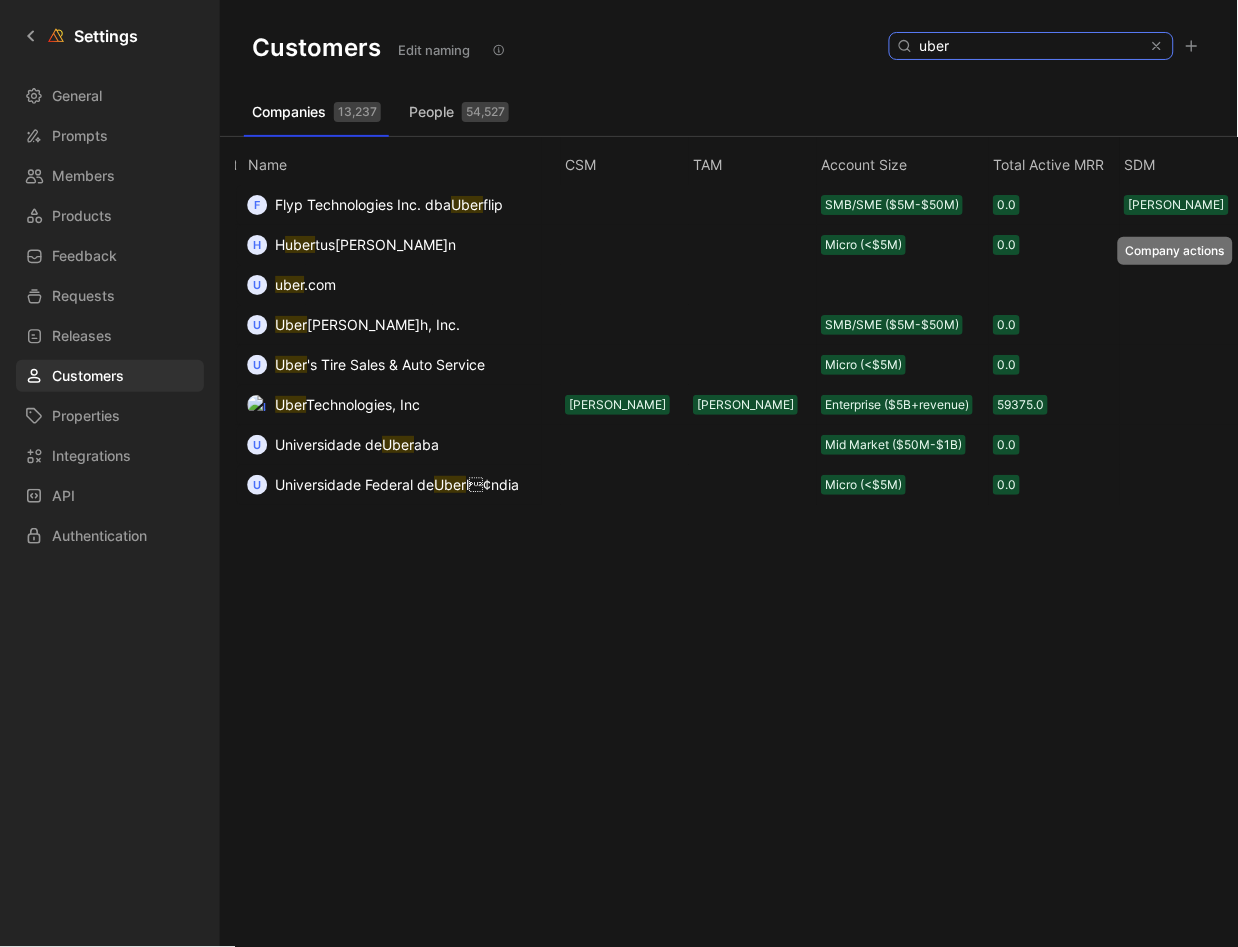 type on "uber" 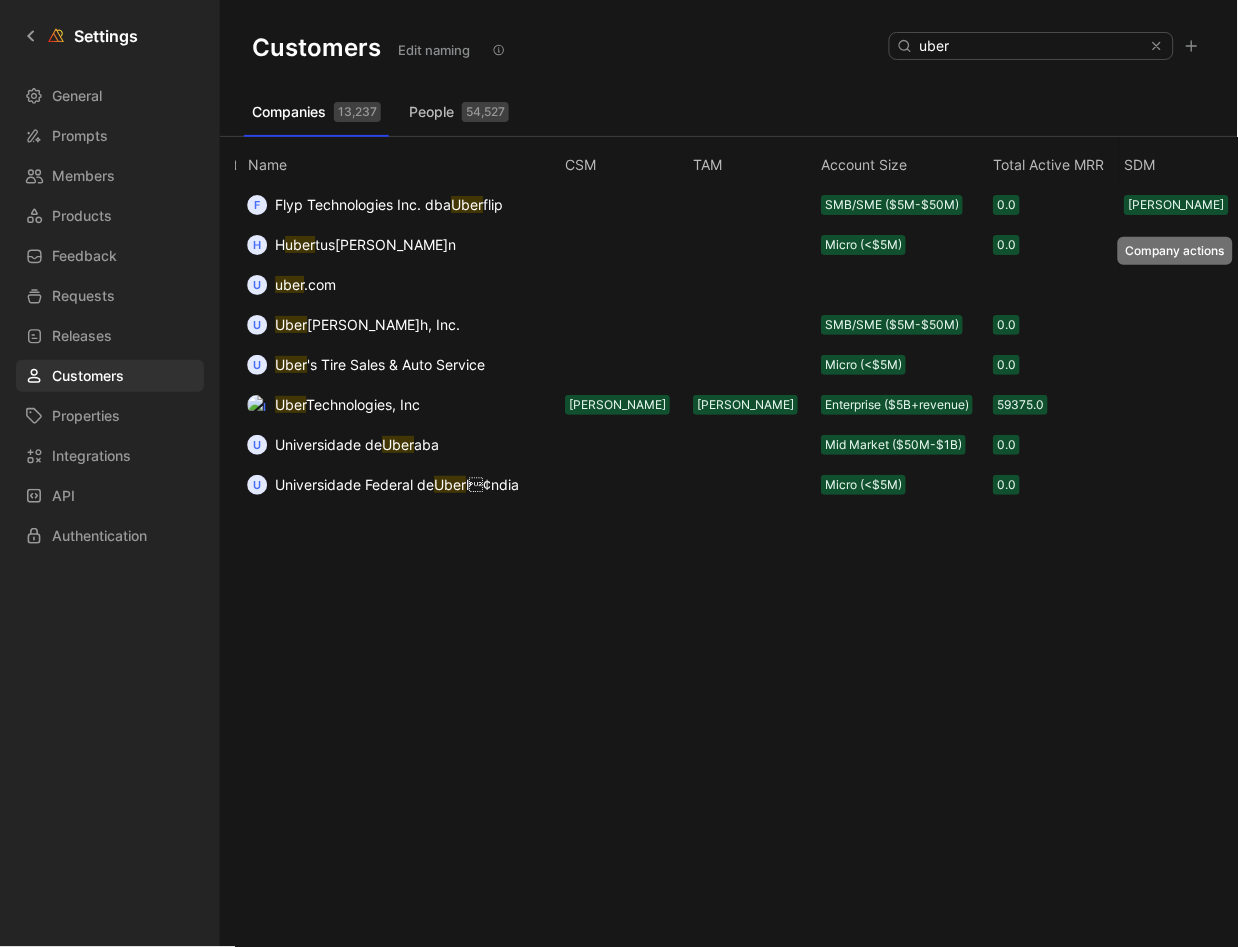 click 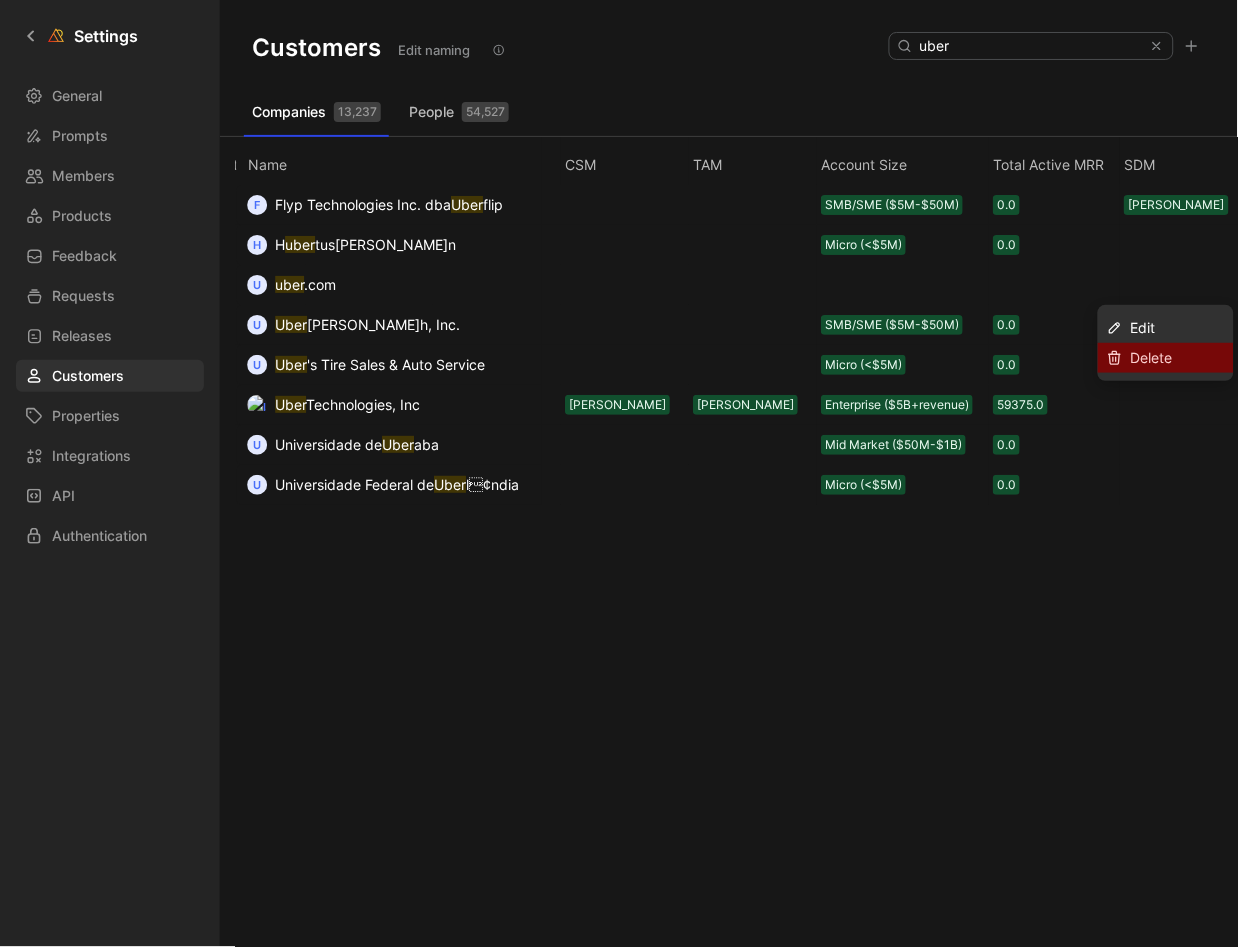 click on "Delete" at bounding box center [1152, 357] 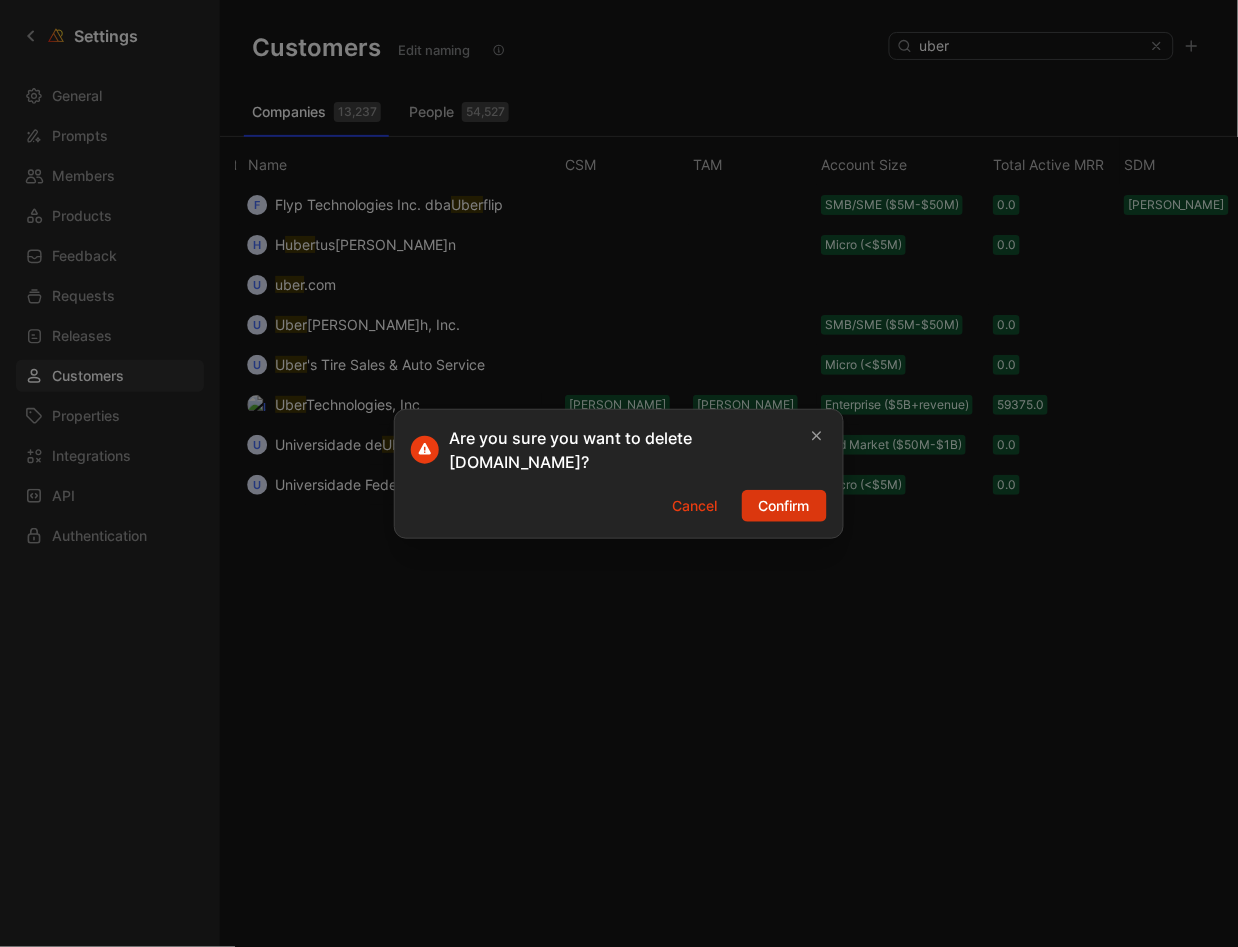 click on "Confirm" at bounding box center [784, 506] 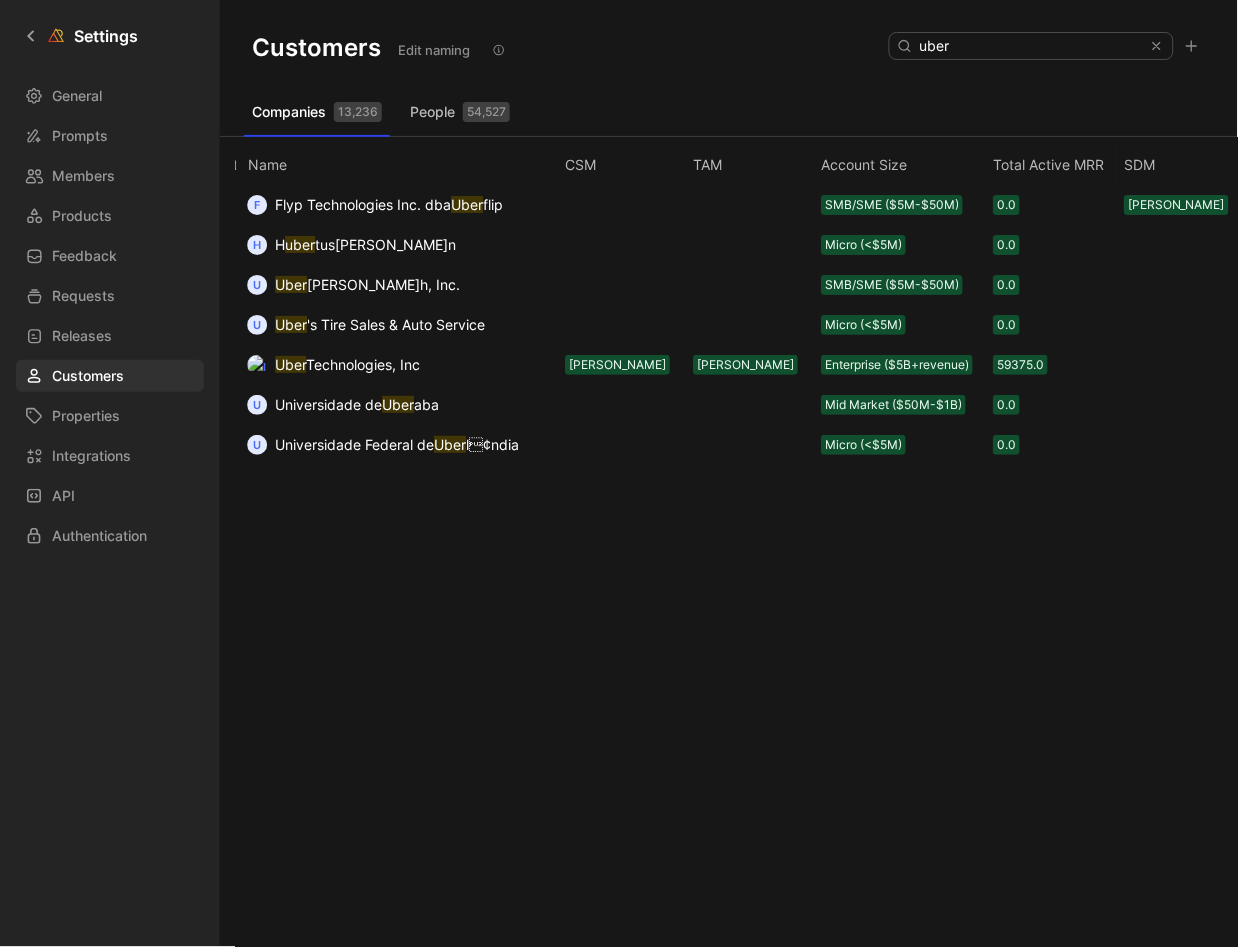 click on "Technologies, Inc" at bounding box center [363, 364] 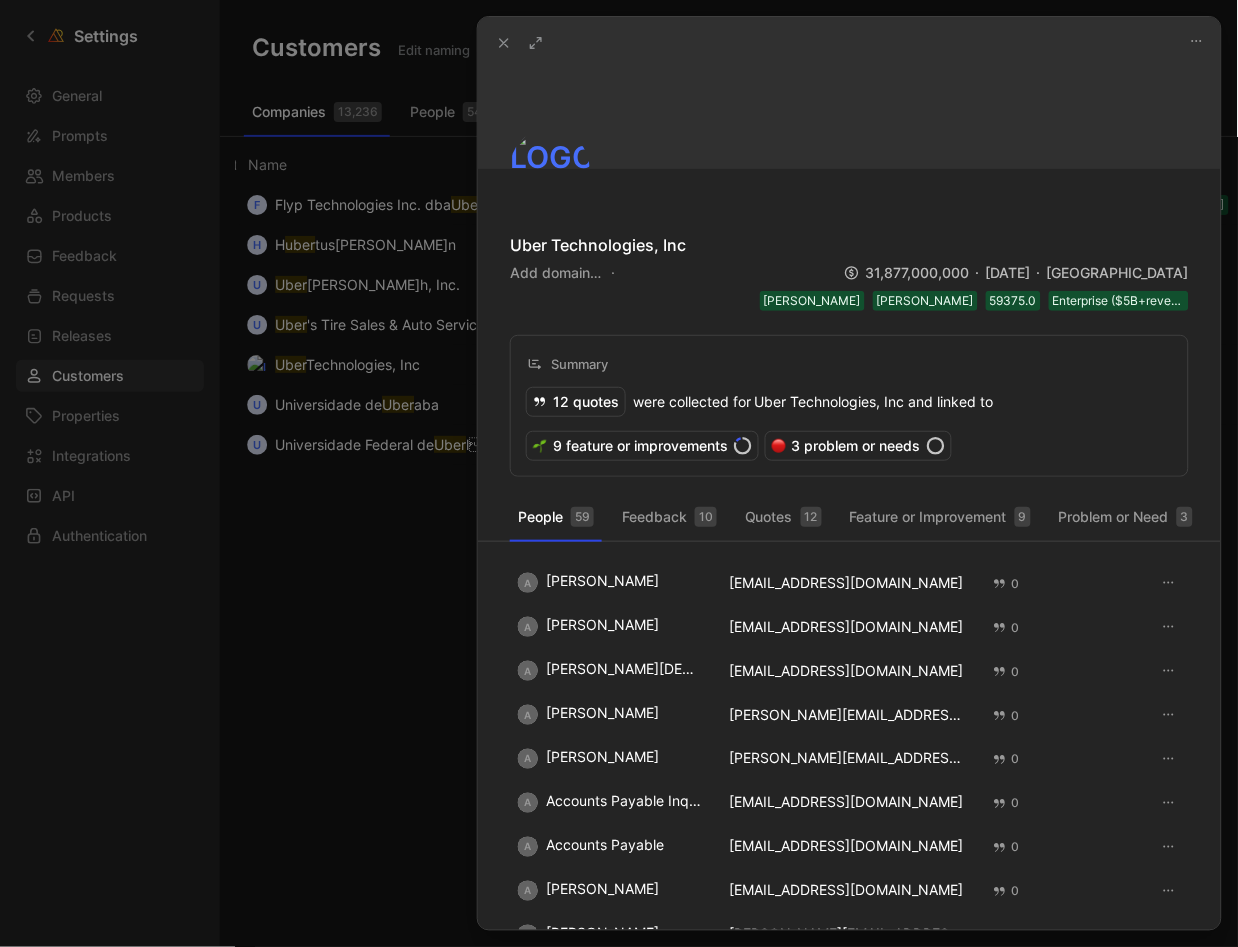 click on "Add domain…" at bounding box center [555, 273] 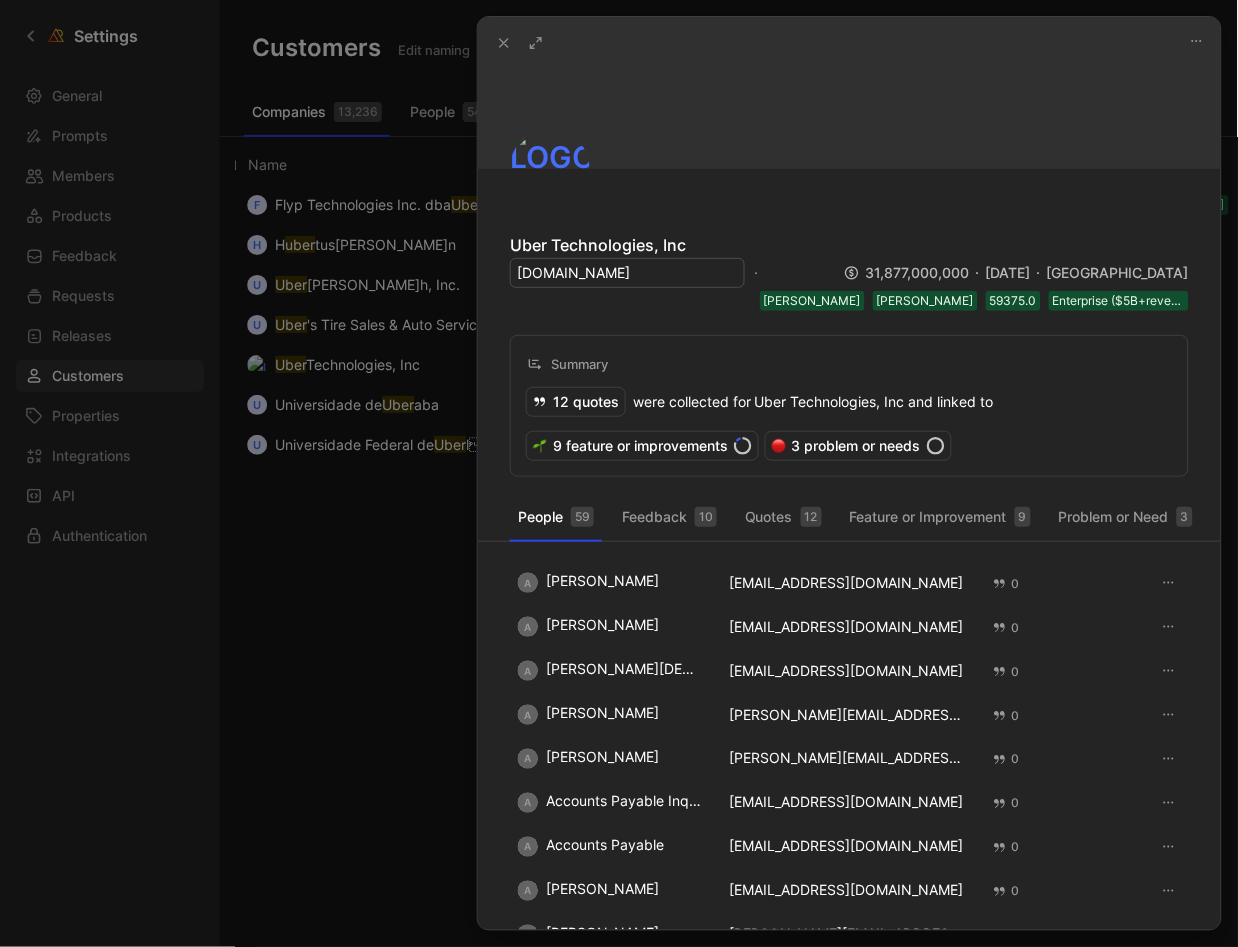 type on "[DOMAIN_NAME]" 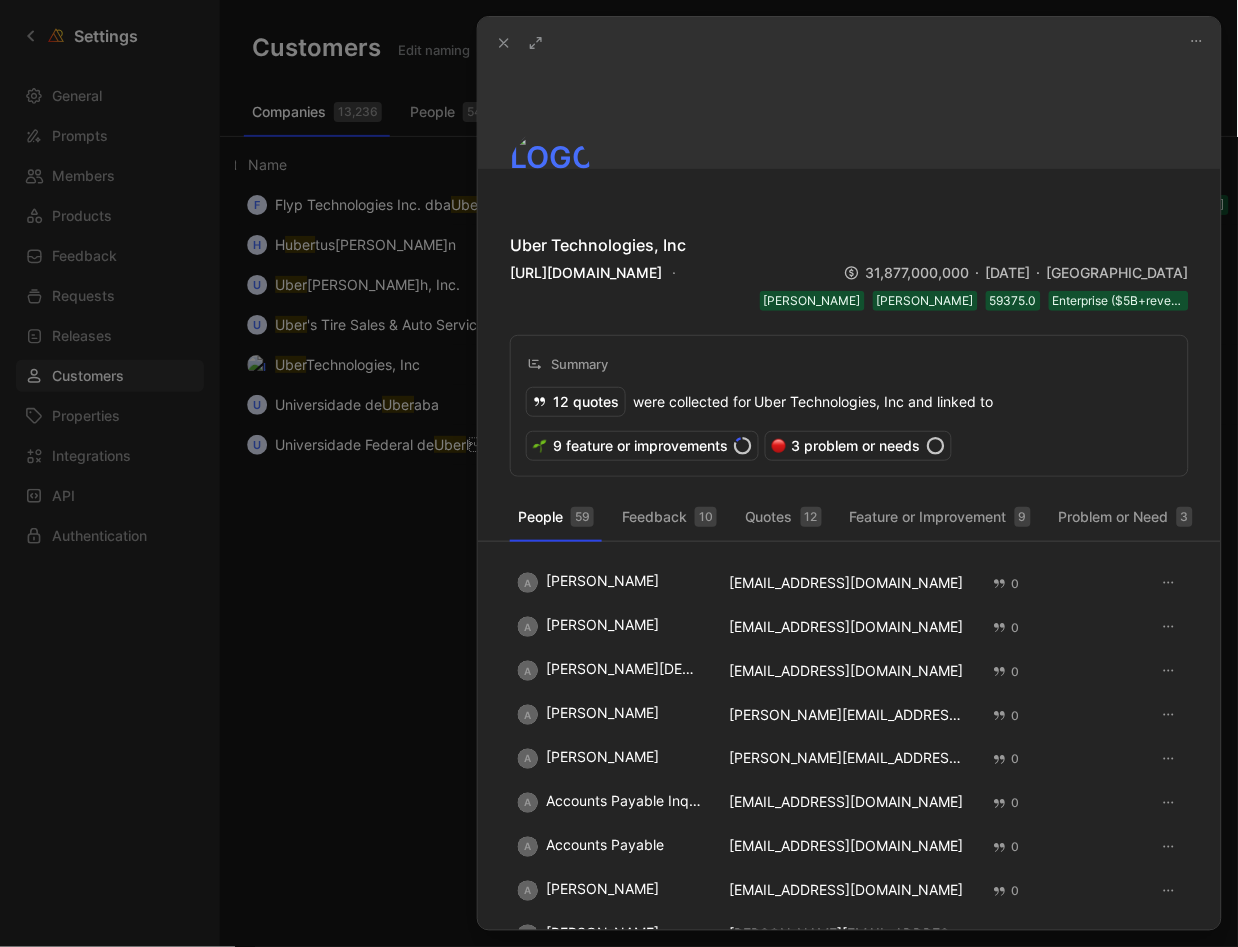 click on "[PERSON_NAME] Tutte [PERSON_NAME] 59375.0 Enterprise ($5B+revenue)" at bounding box center (849, 301) 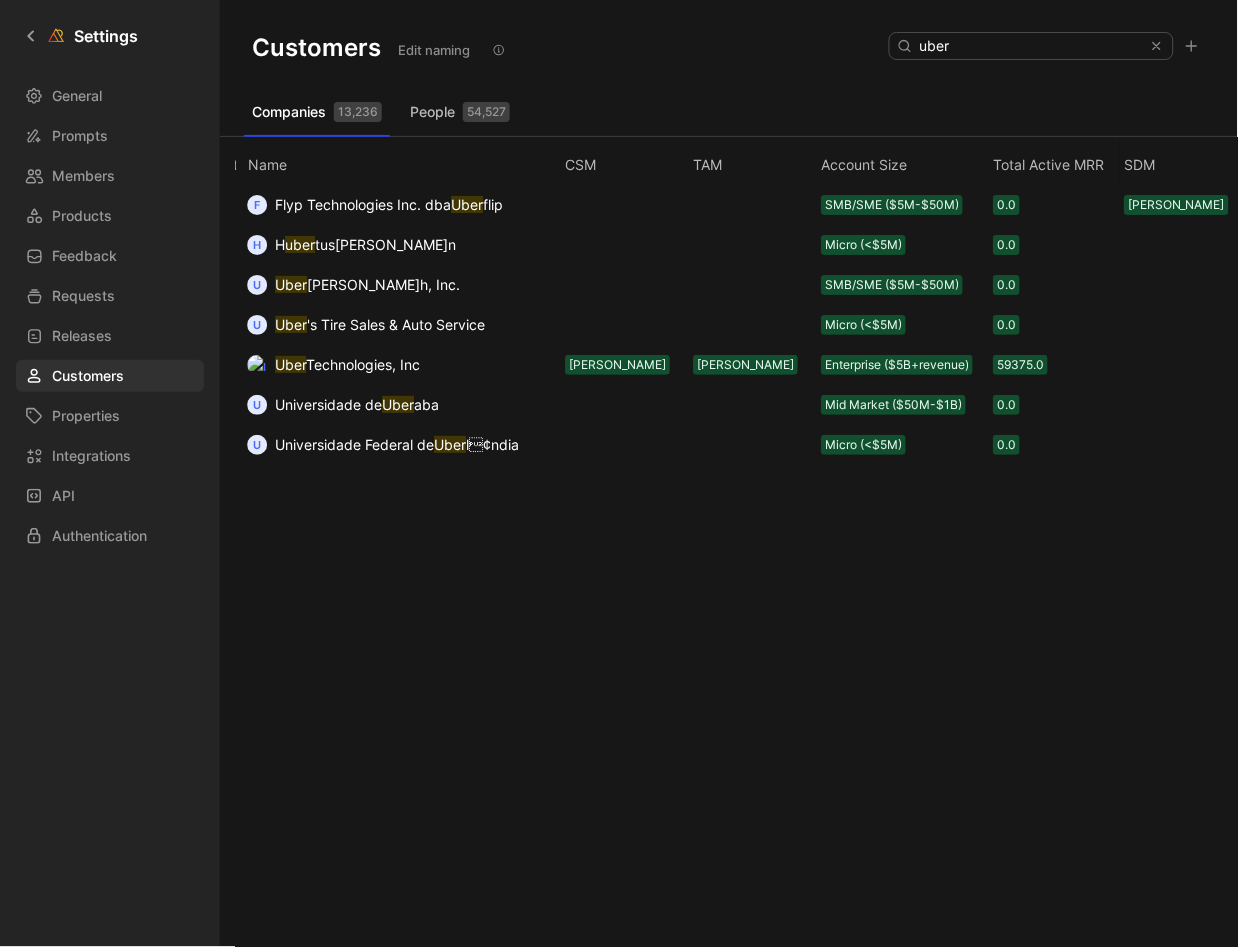 click at bounding box center [1161, 46] 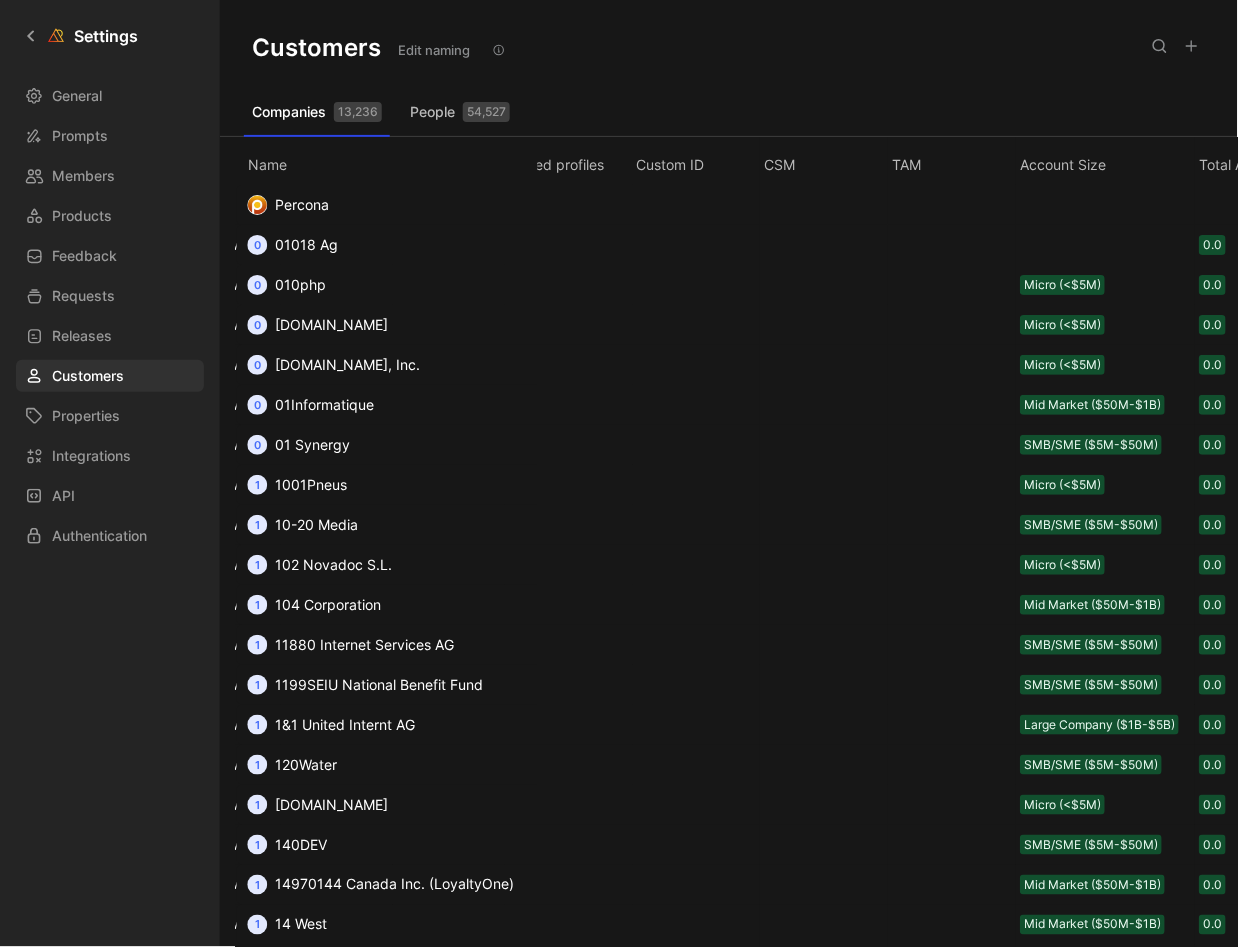 click 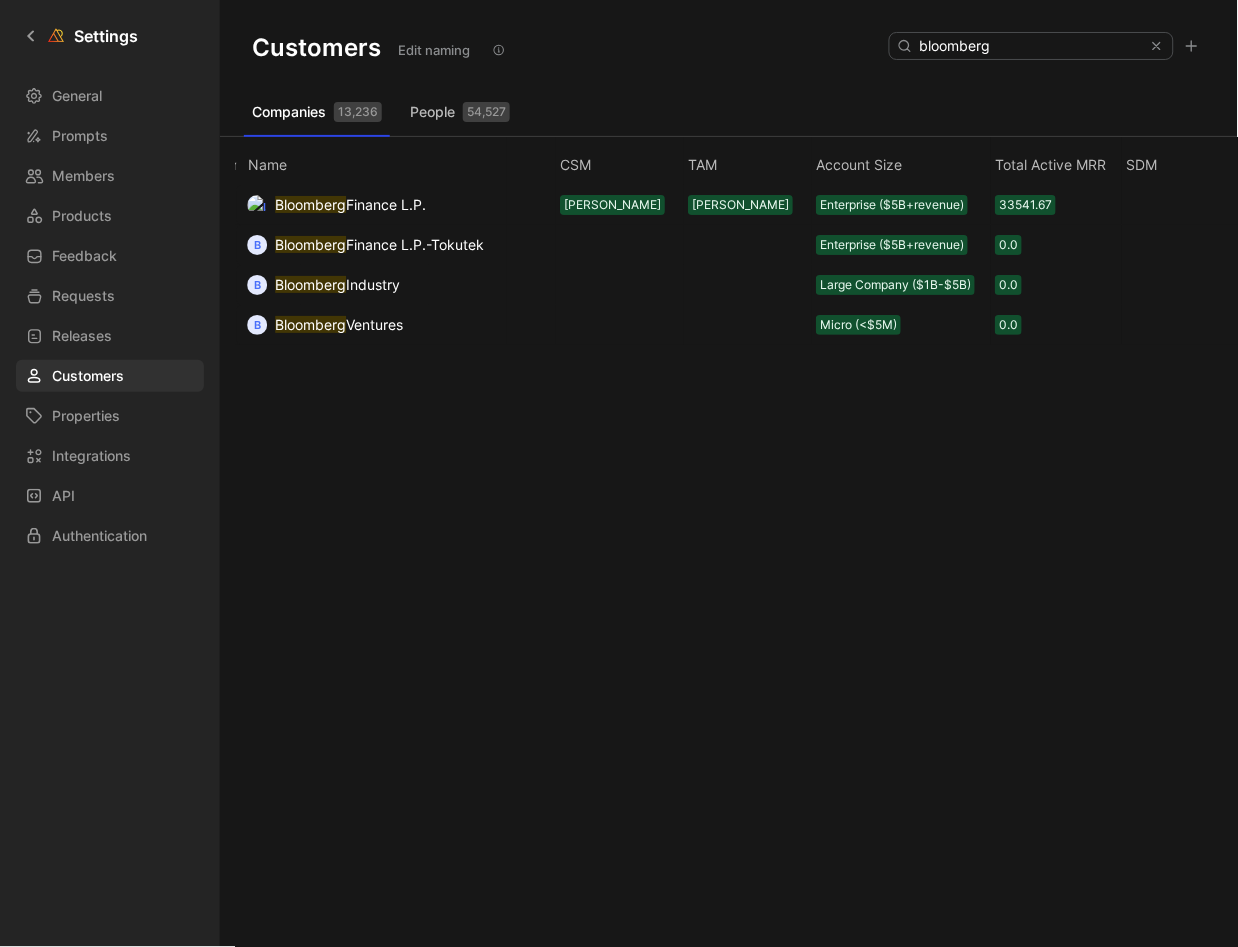 scroll, scrollTop: 0, scrollLeft: 1285, axis: horizontal 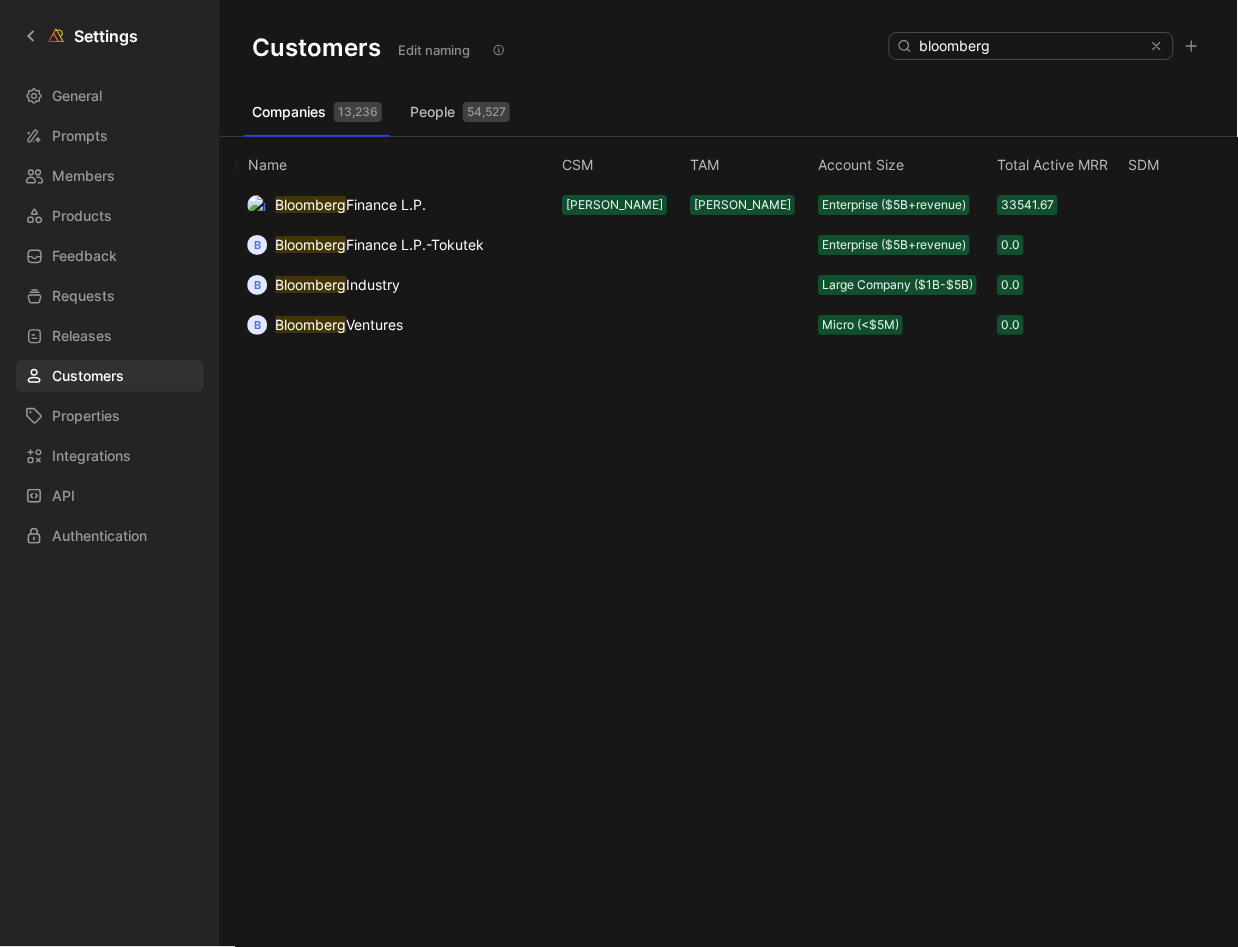 type on "bloomberg" 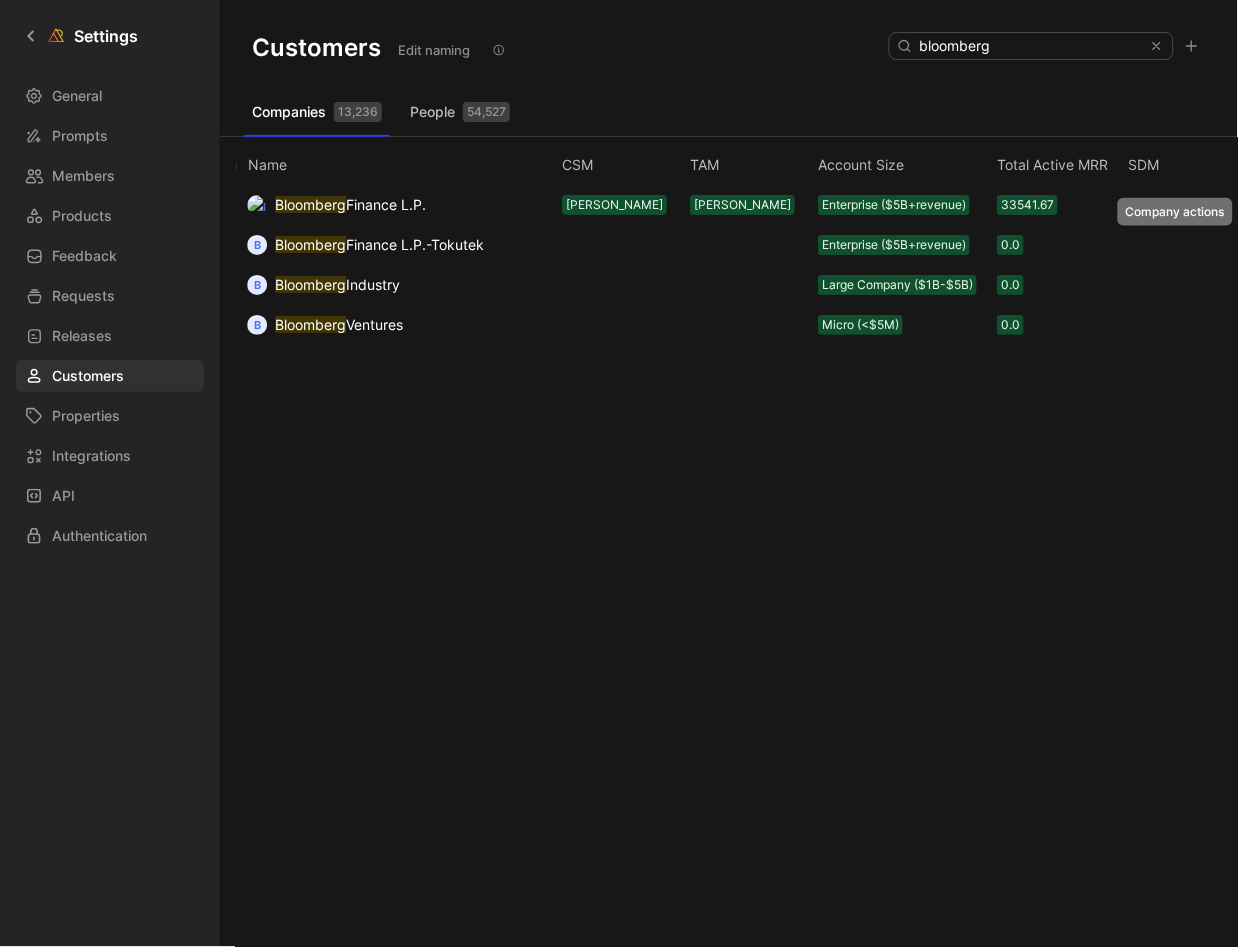 click 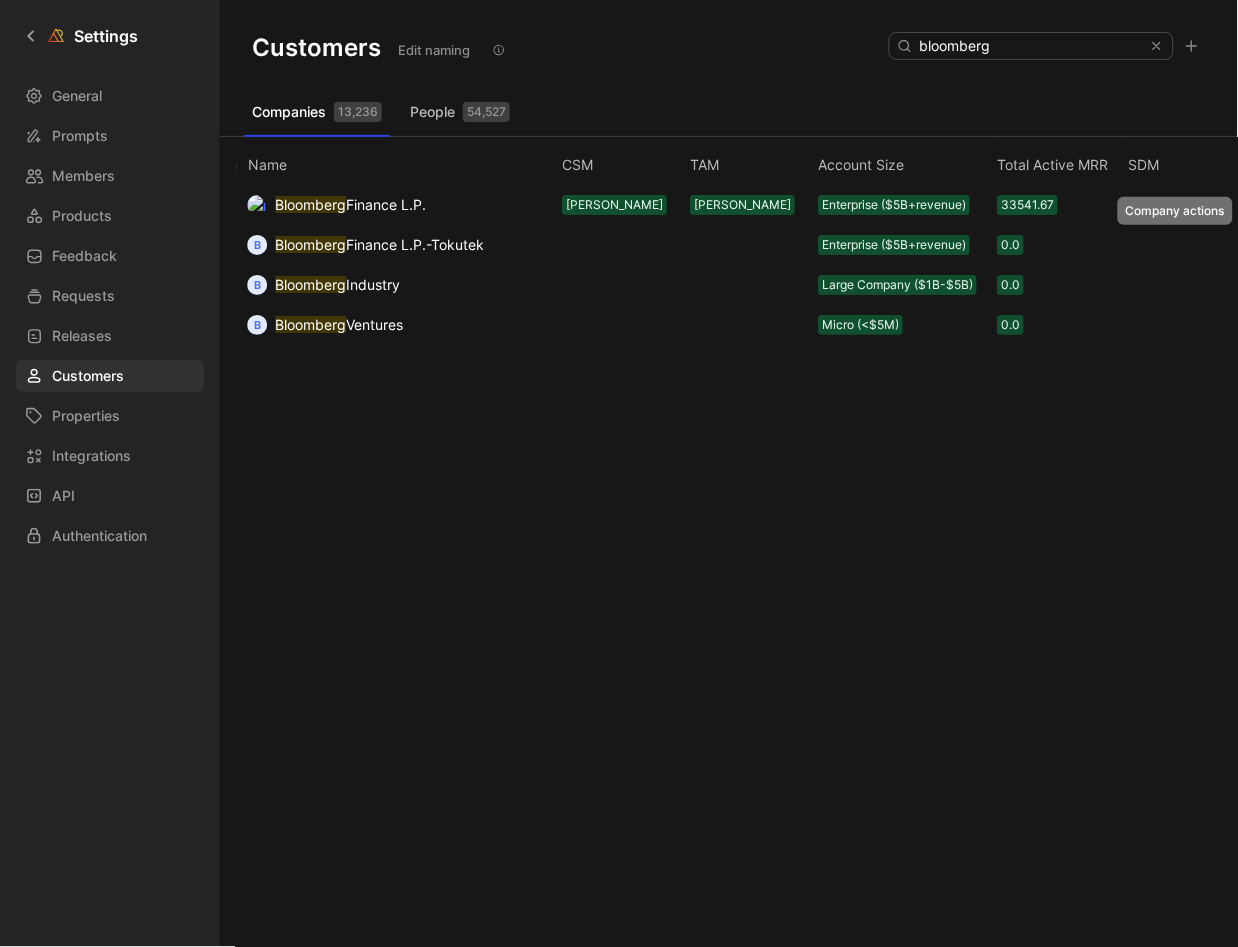 click 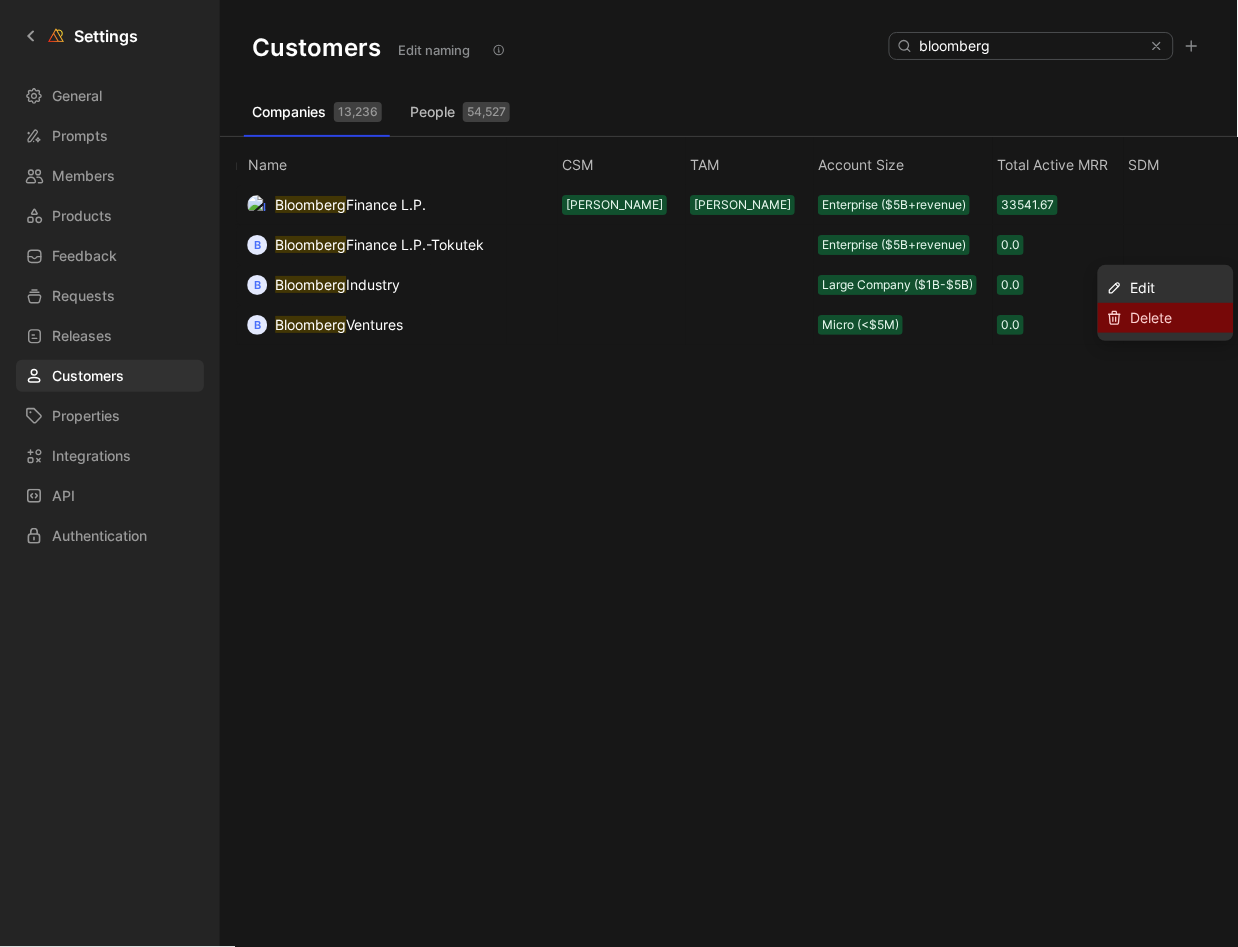 click on "Delete" at bounding box center [1178, 318] 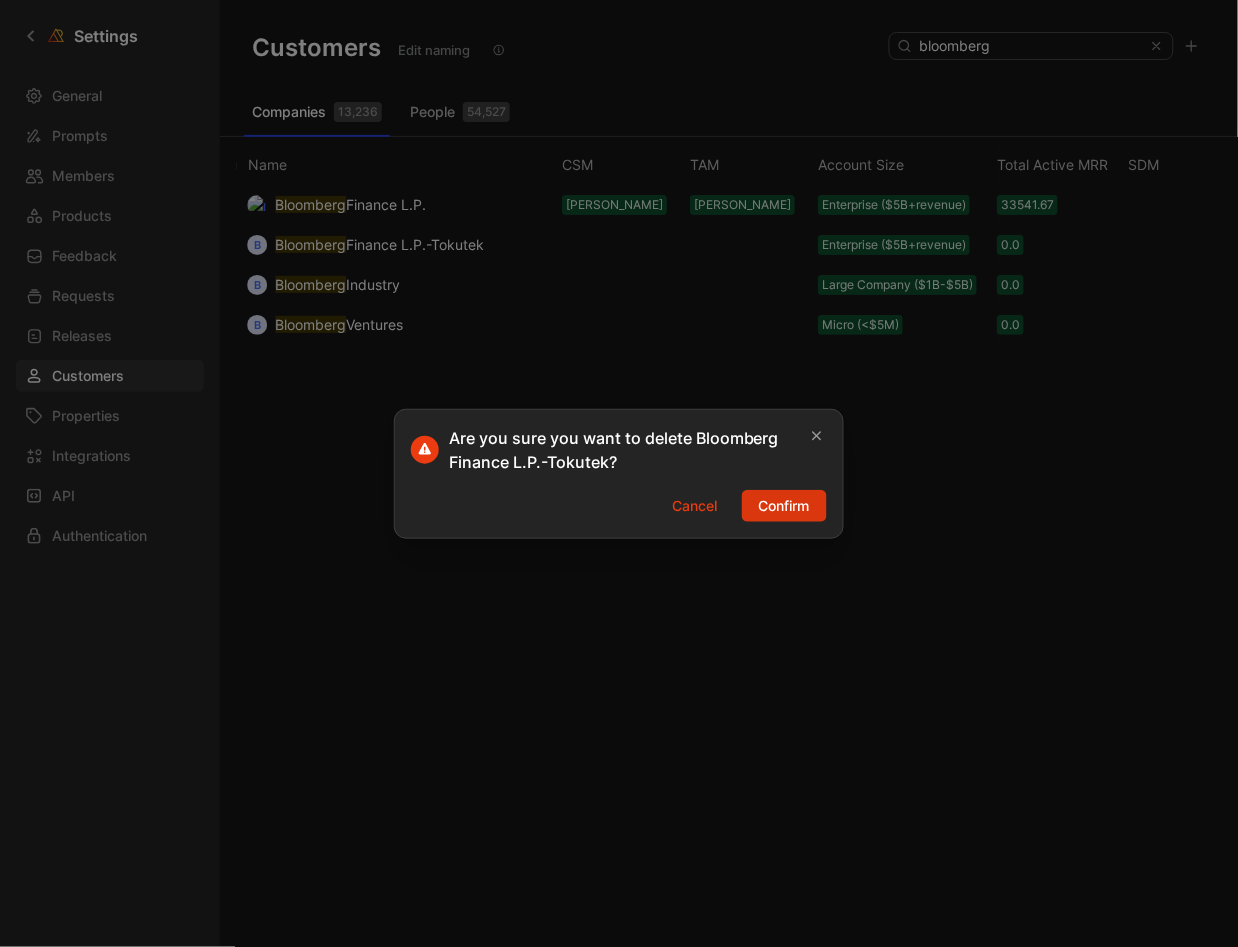 click on "Confirm" at bounding box center (784, 506) 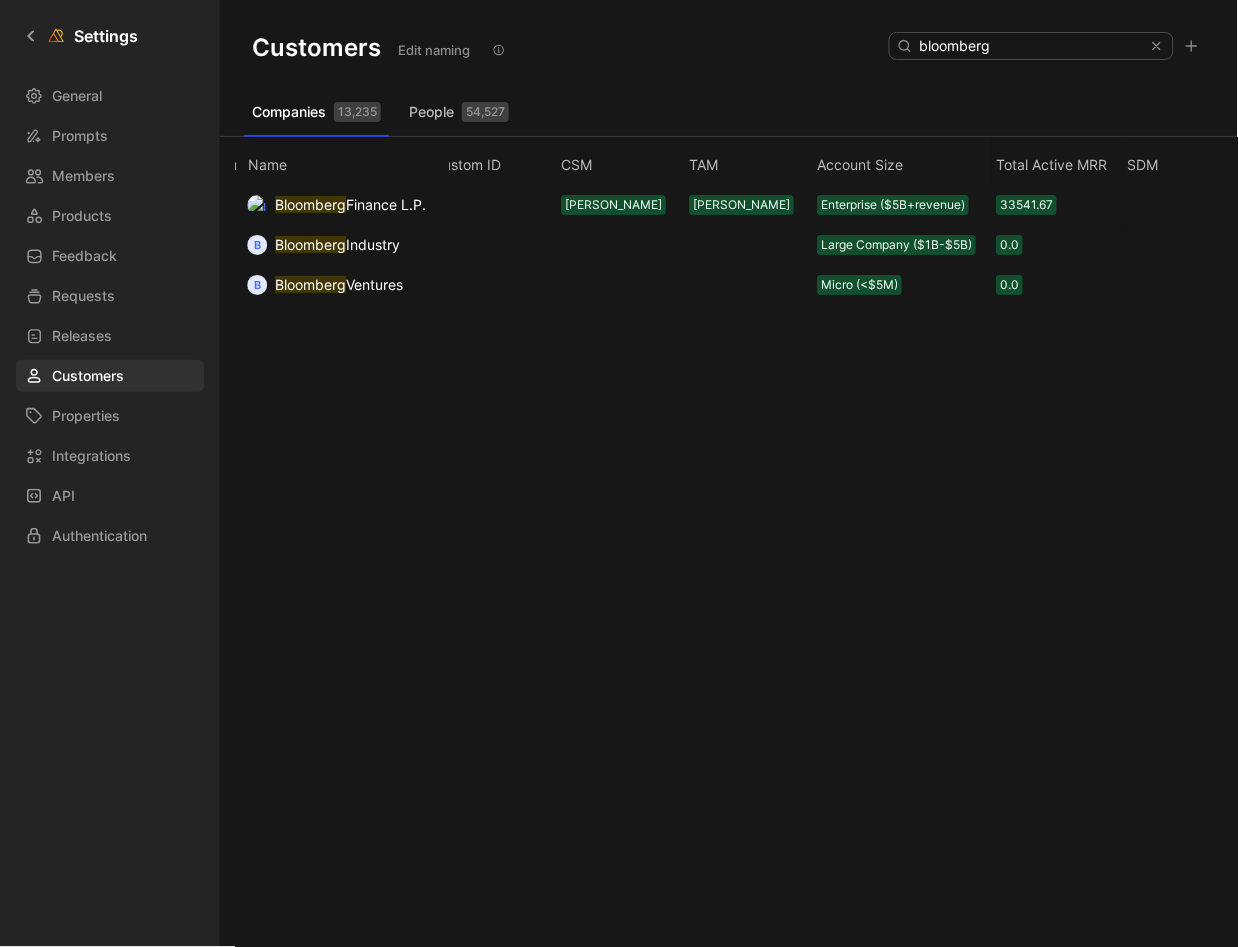scroll, scrollTop: 0, scrollLeft: 1227, axis: horizontal 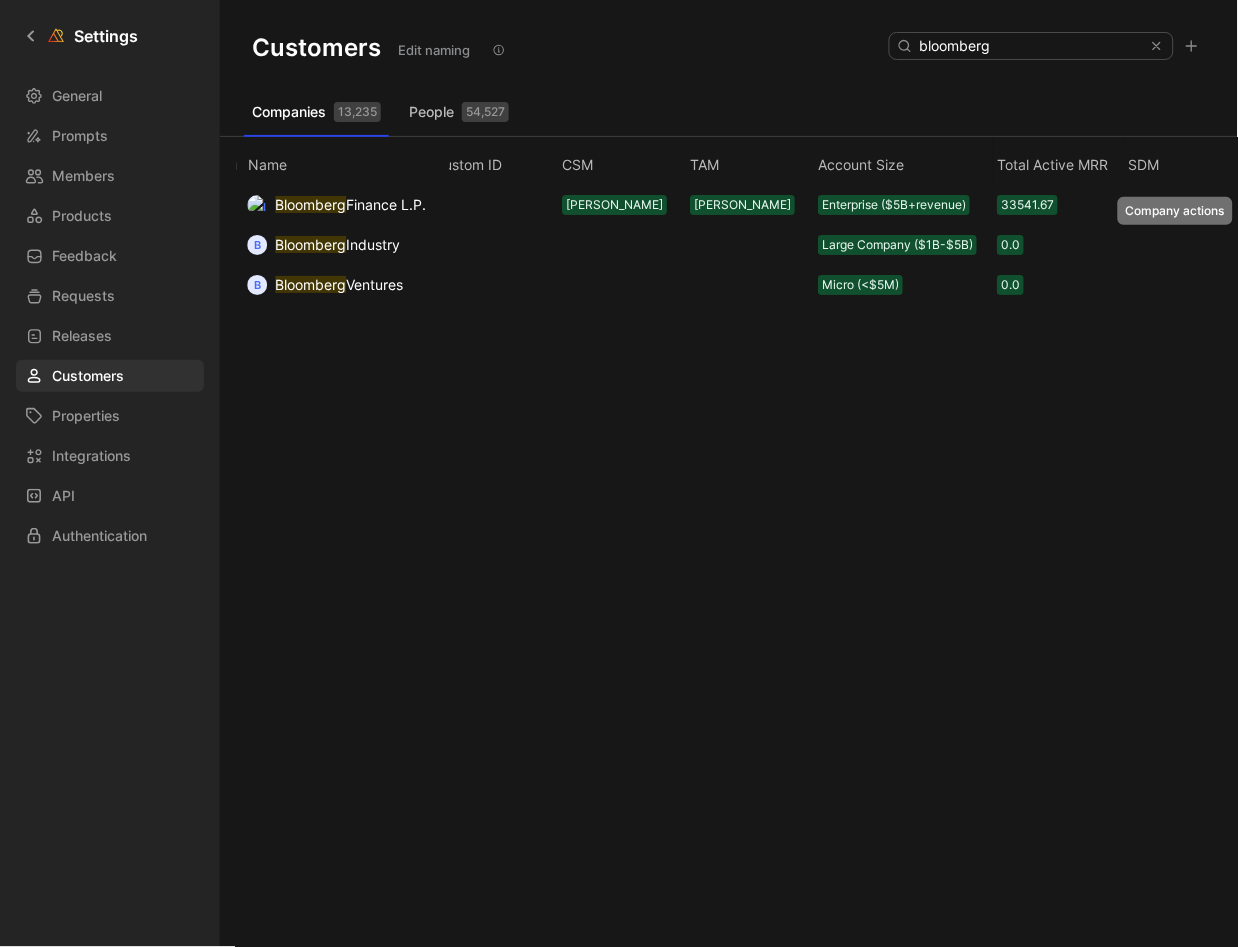 click 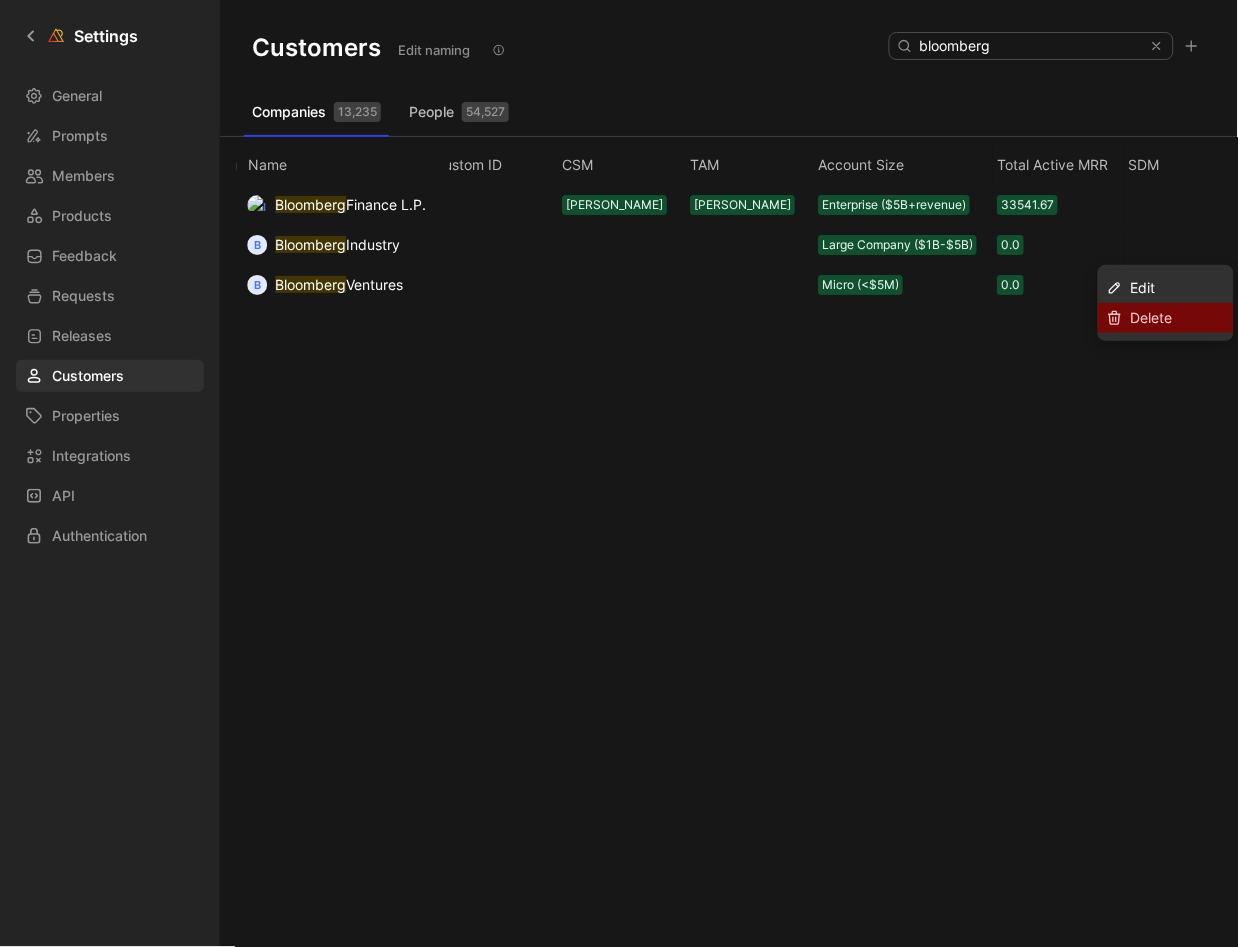 click on "Delete" at bounding box center (1152, 317) 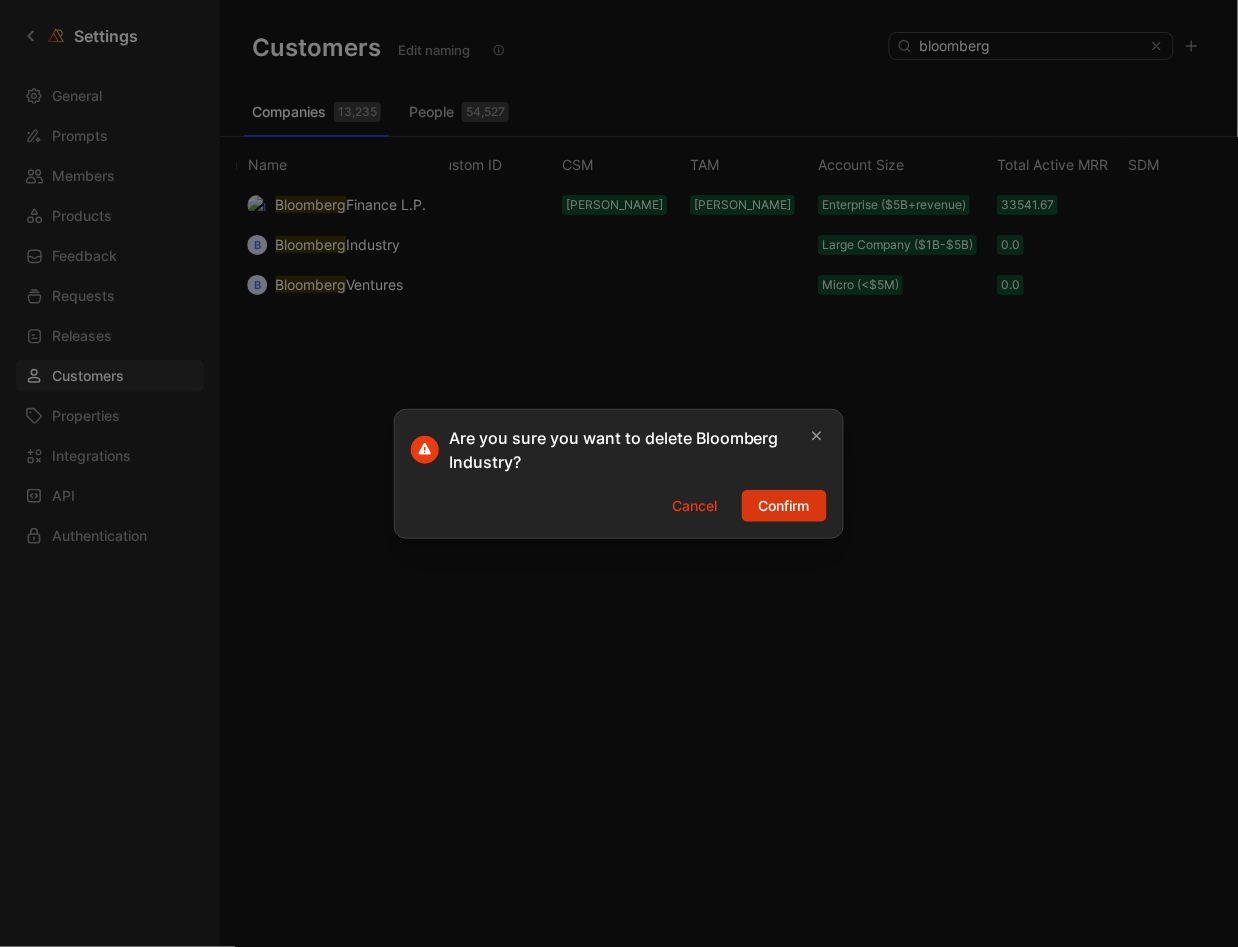 click on "Confirm" at bounding box center (784, 506) 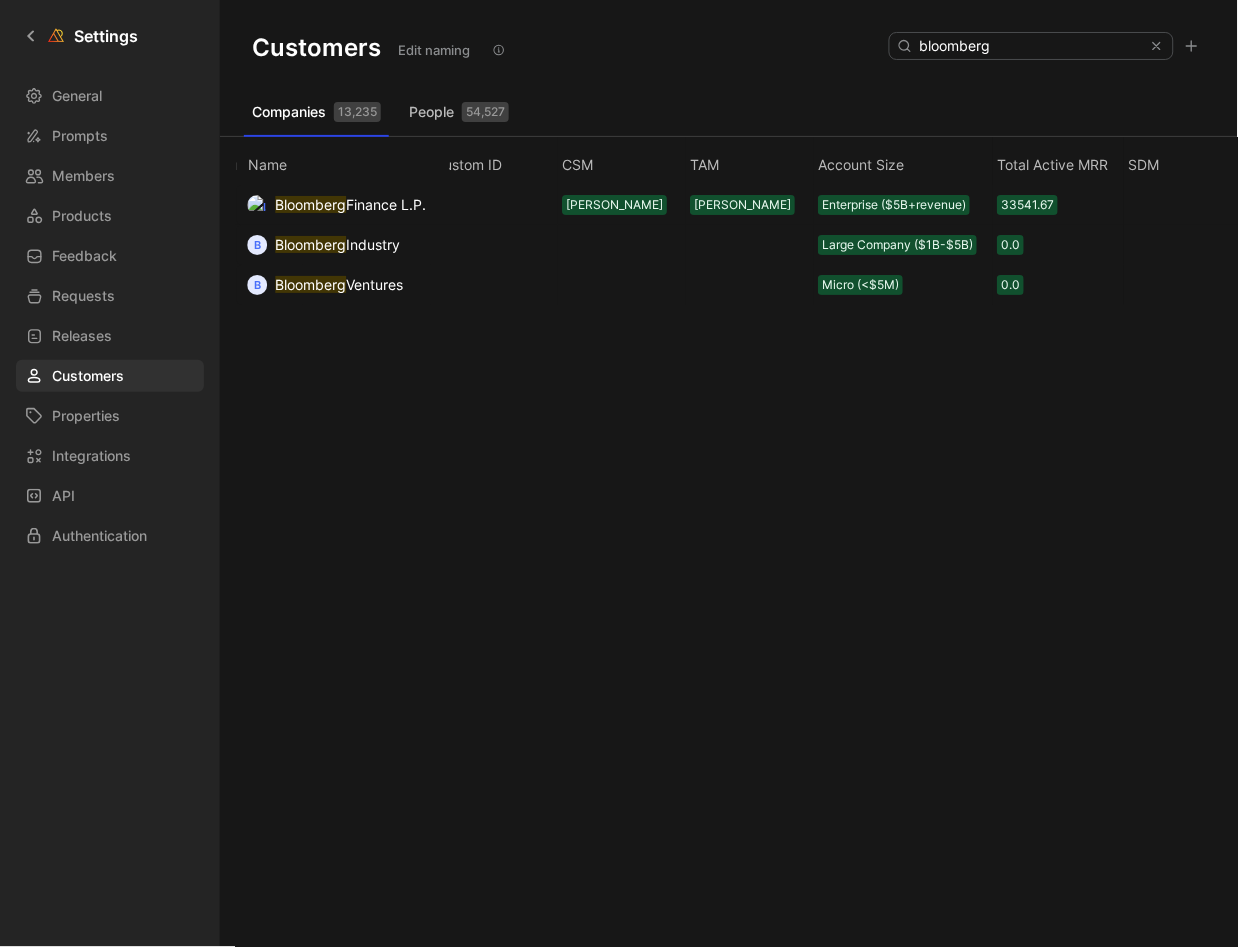 scroll, scrollTop: 0, scrollLeft: 1222, axis: horizontal 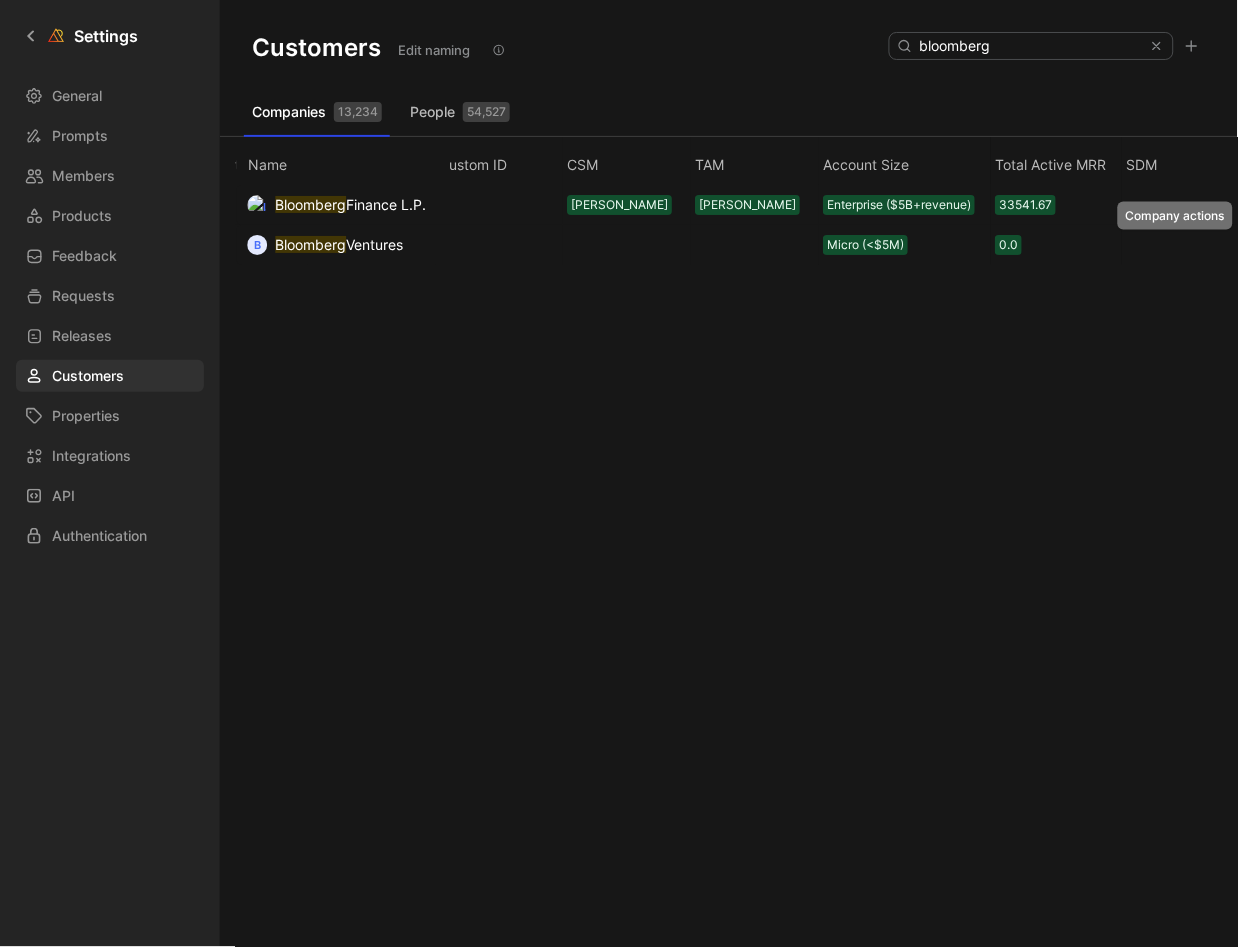 click 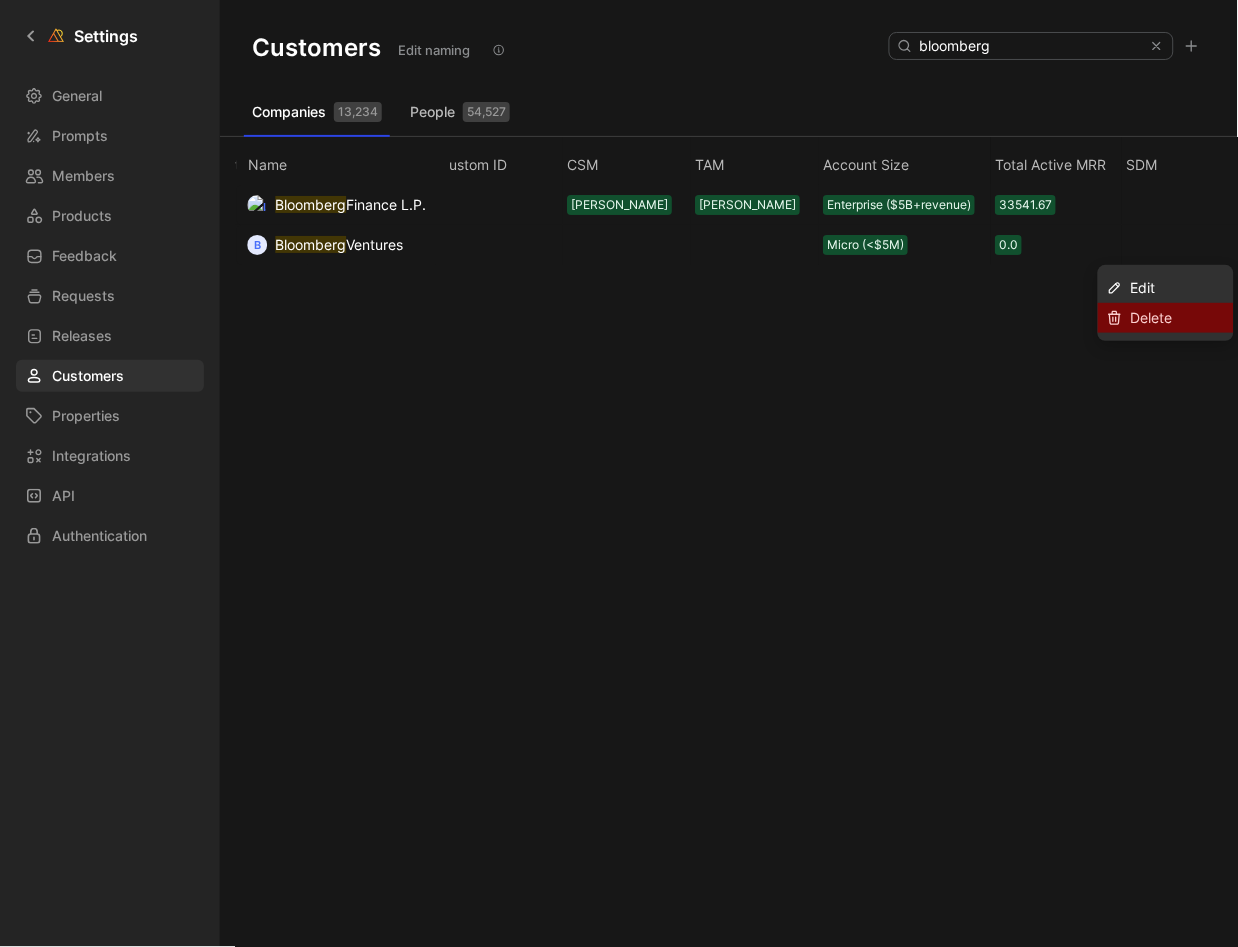 click on "Delete" at bounding box center [1152, 317] 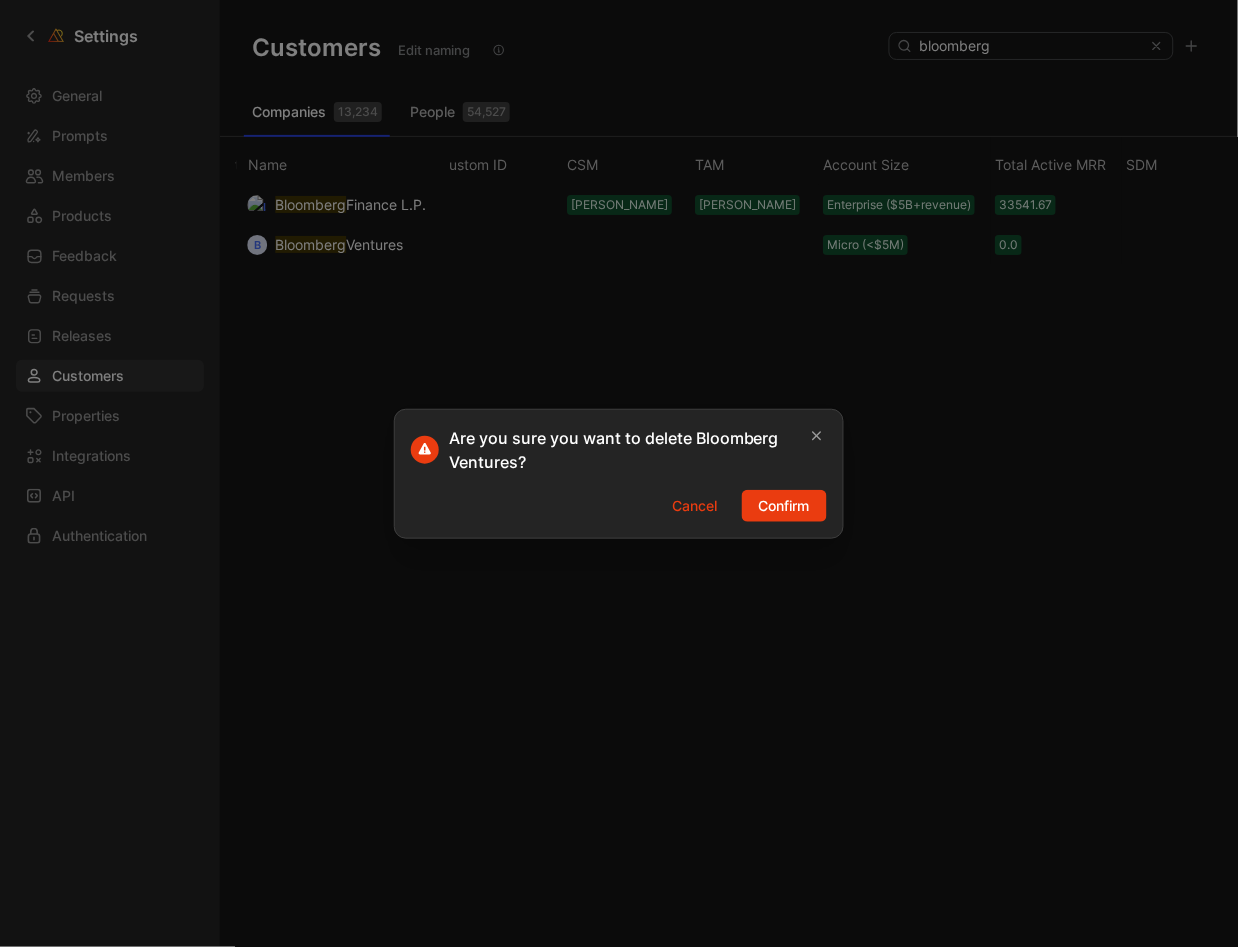 click on "Are you sure you want to delete Bloomberg Ventures? Cancel Confirm" at bounding box center [619, 474] 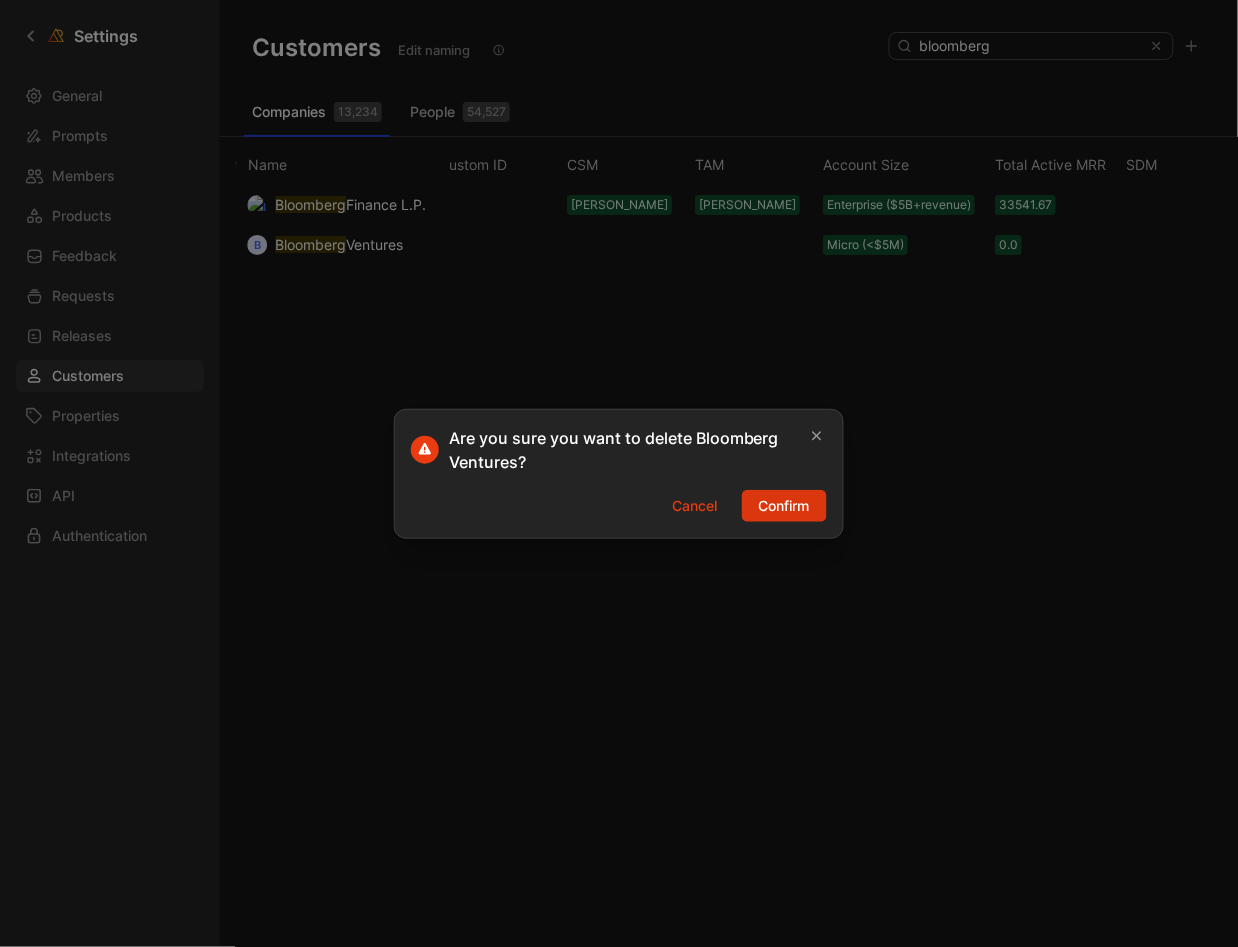 click on "Confirm" at bounding box center [784, 506] 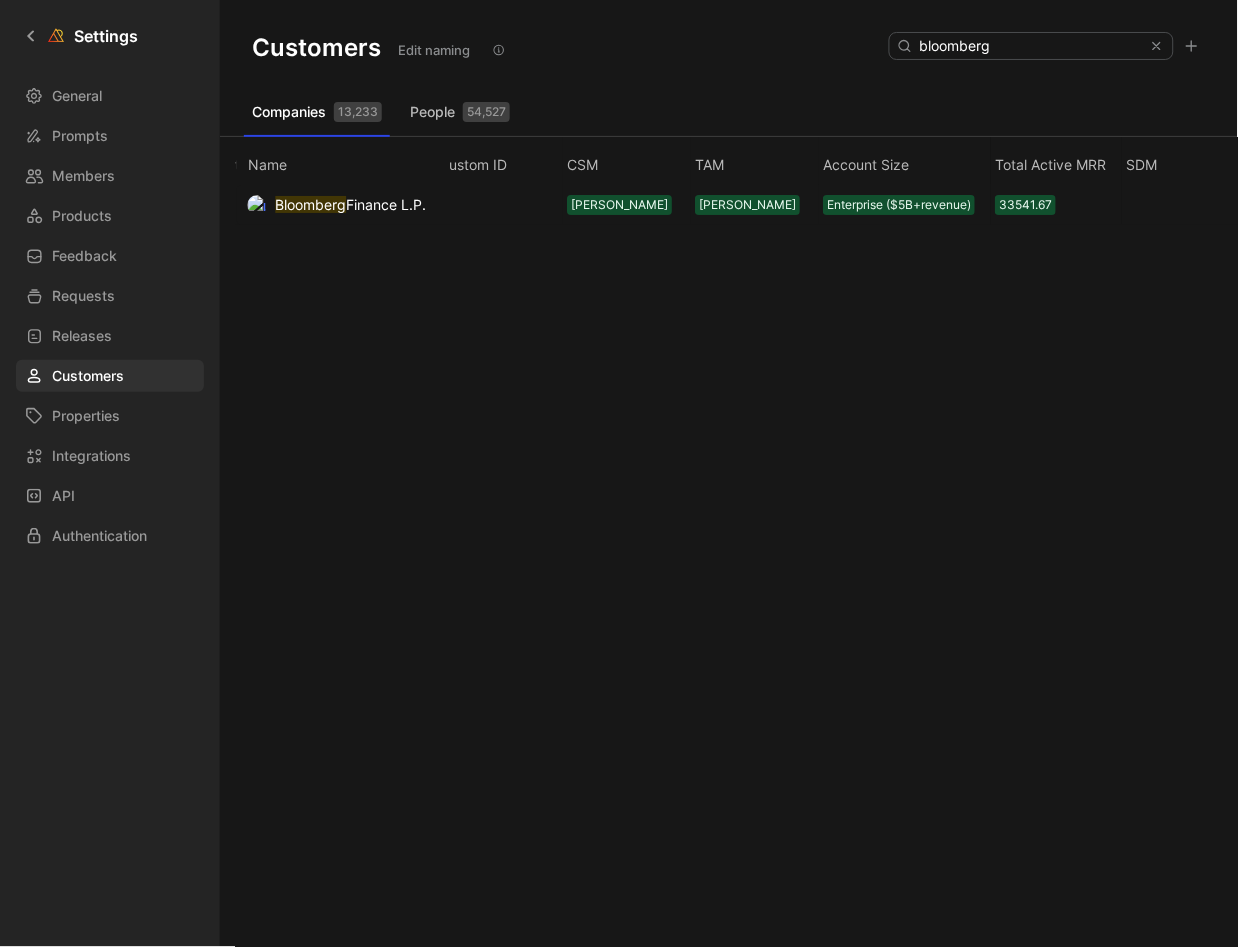 click 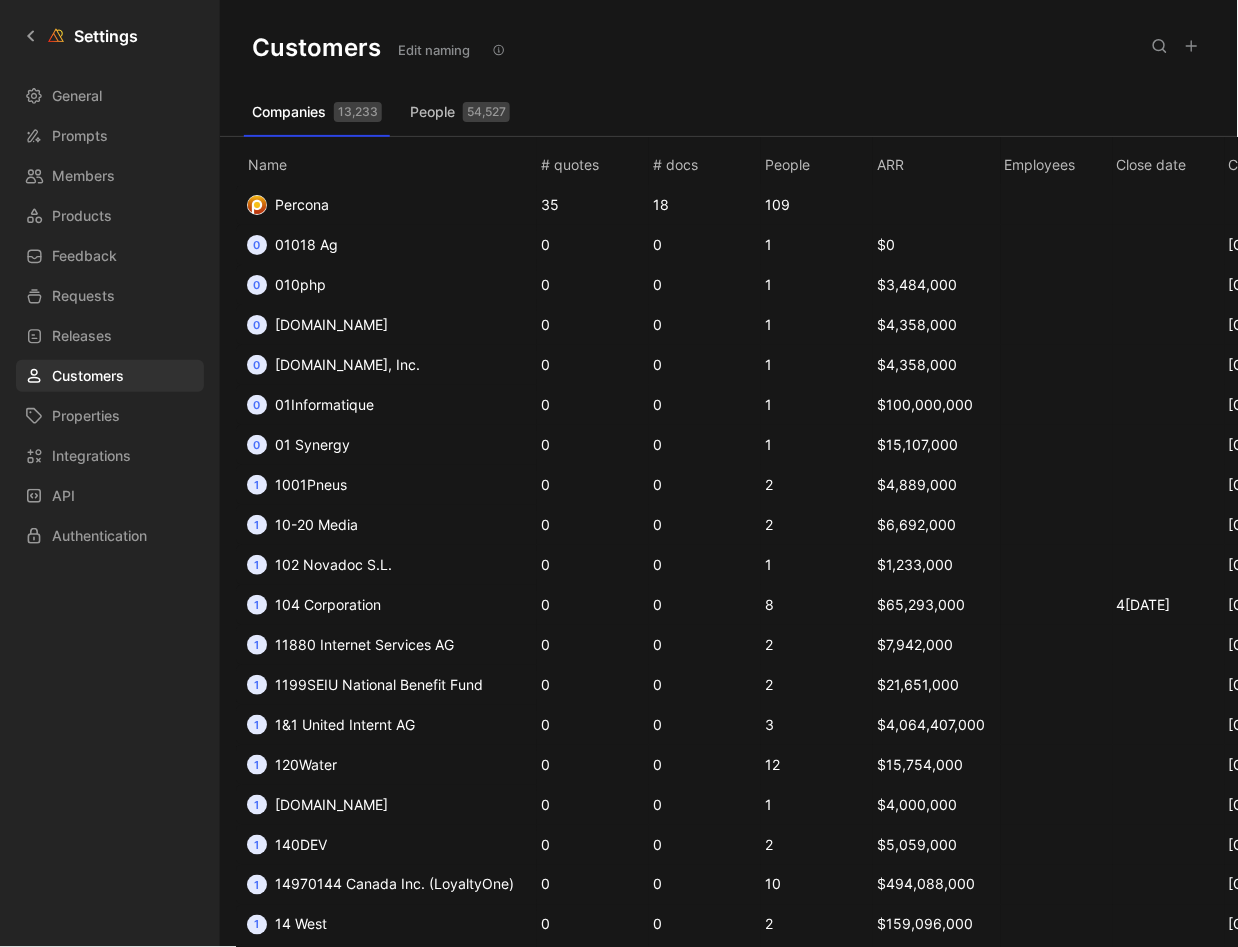 scroll, scrollTop: 0, scrollLeft: 0, axis: both 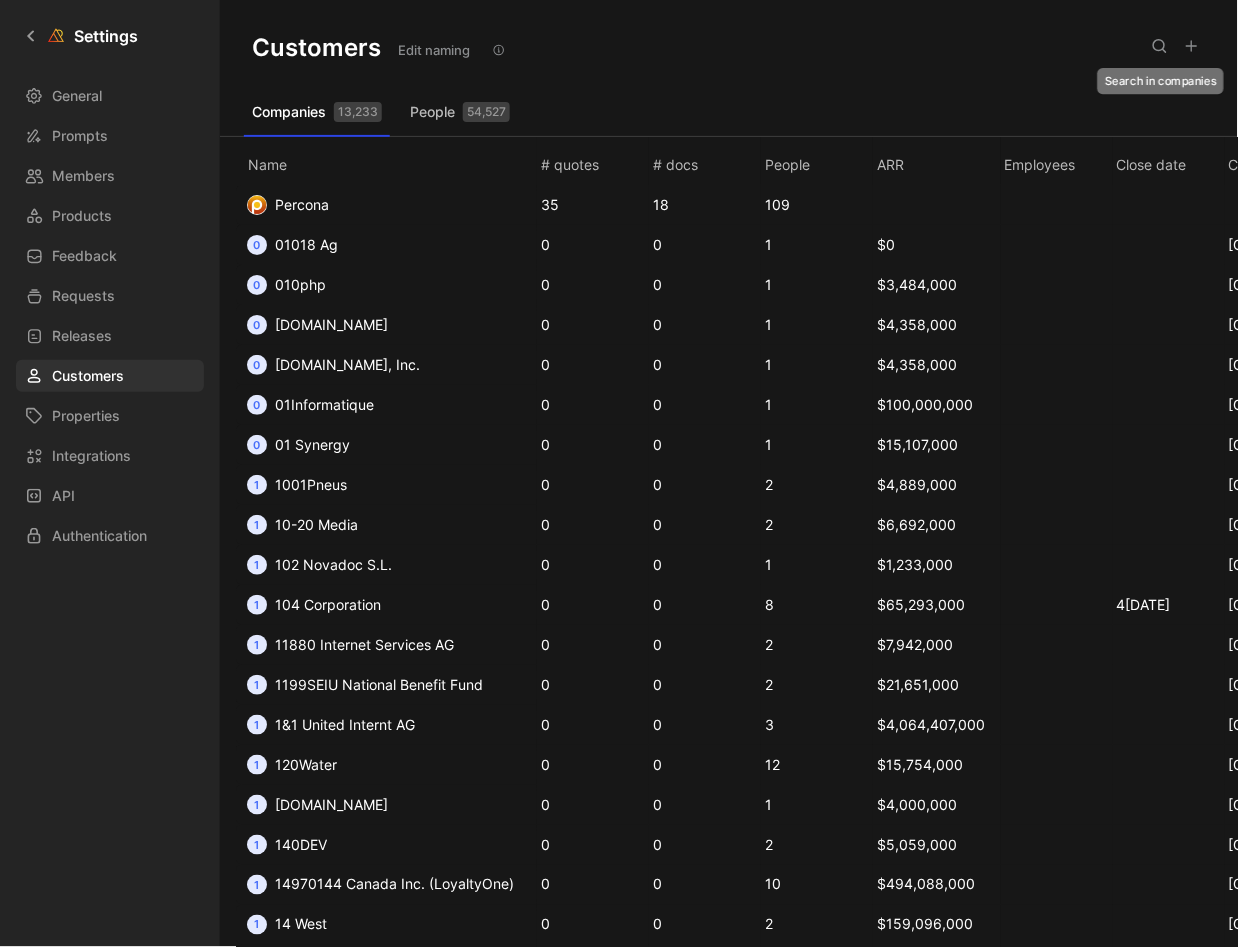 click 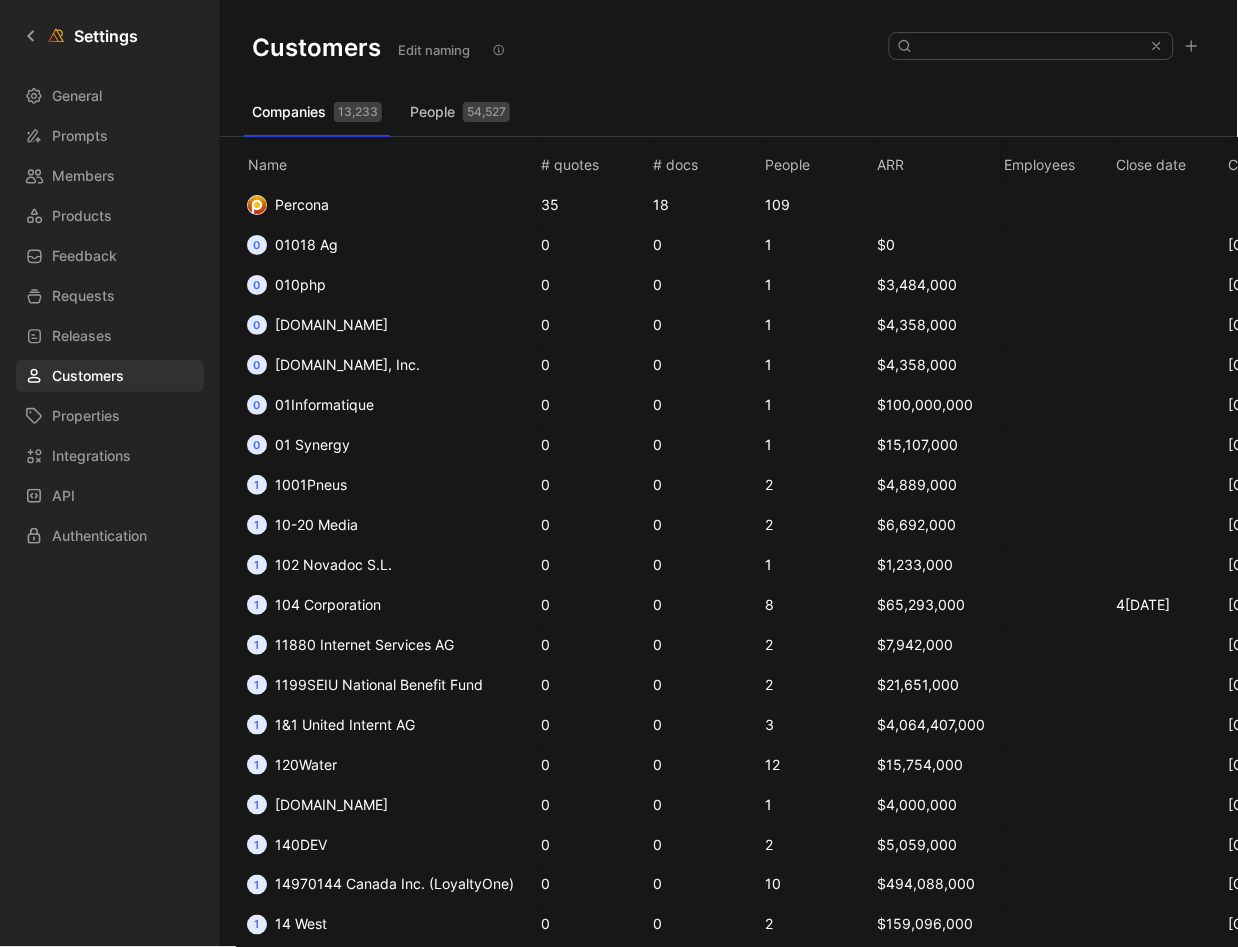 type on "g" 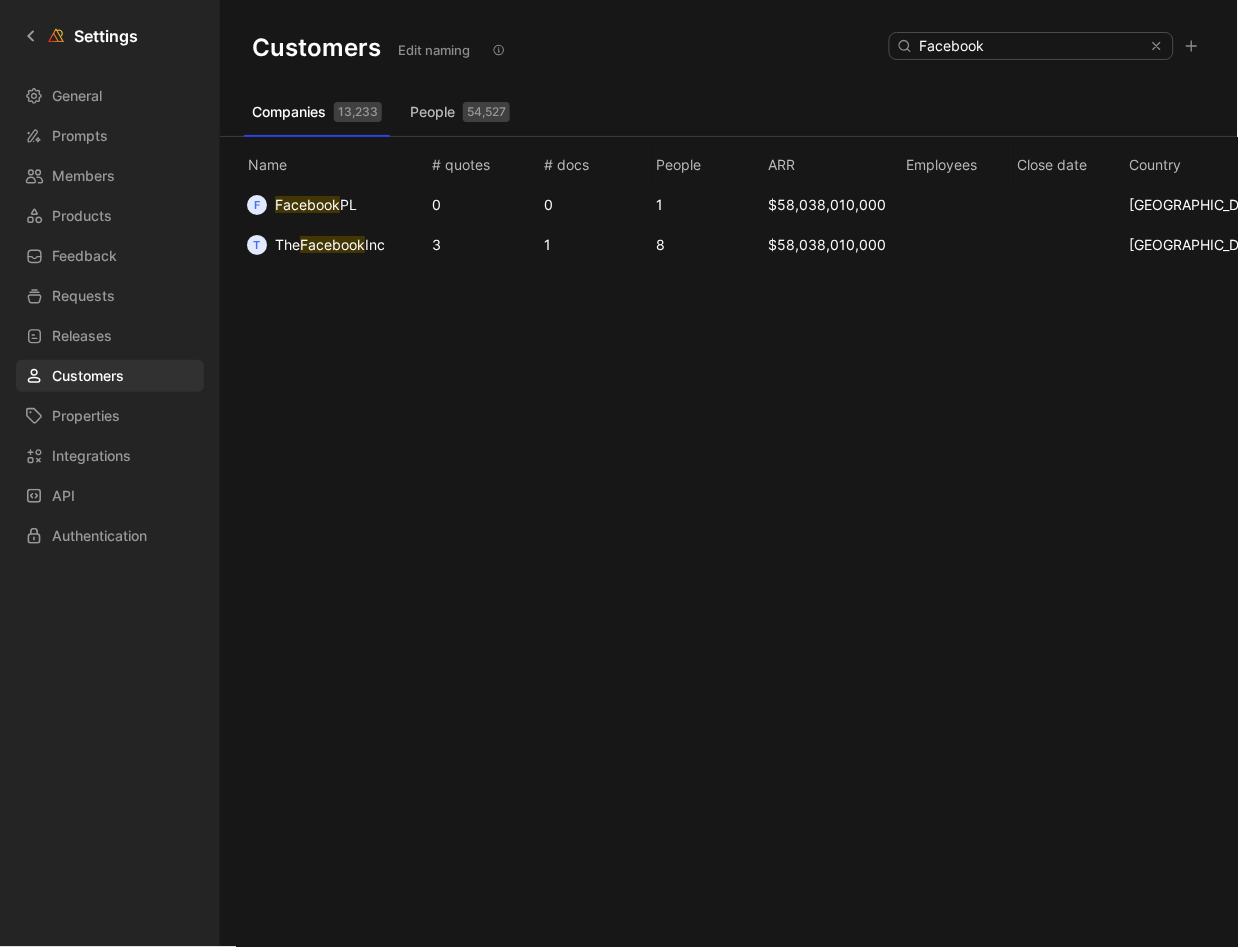 scroll, scrollTop: 0, scrollLeft: 0, axis: both 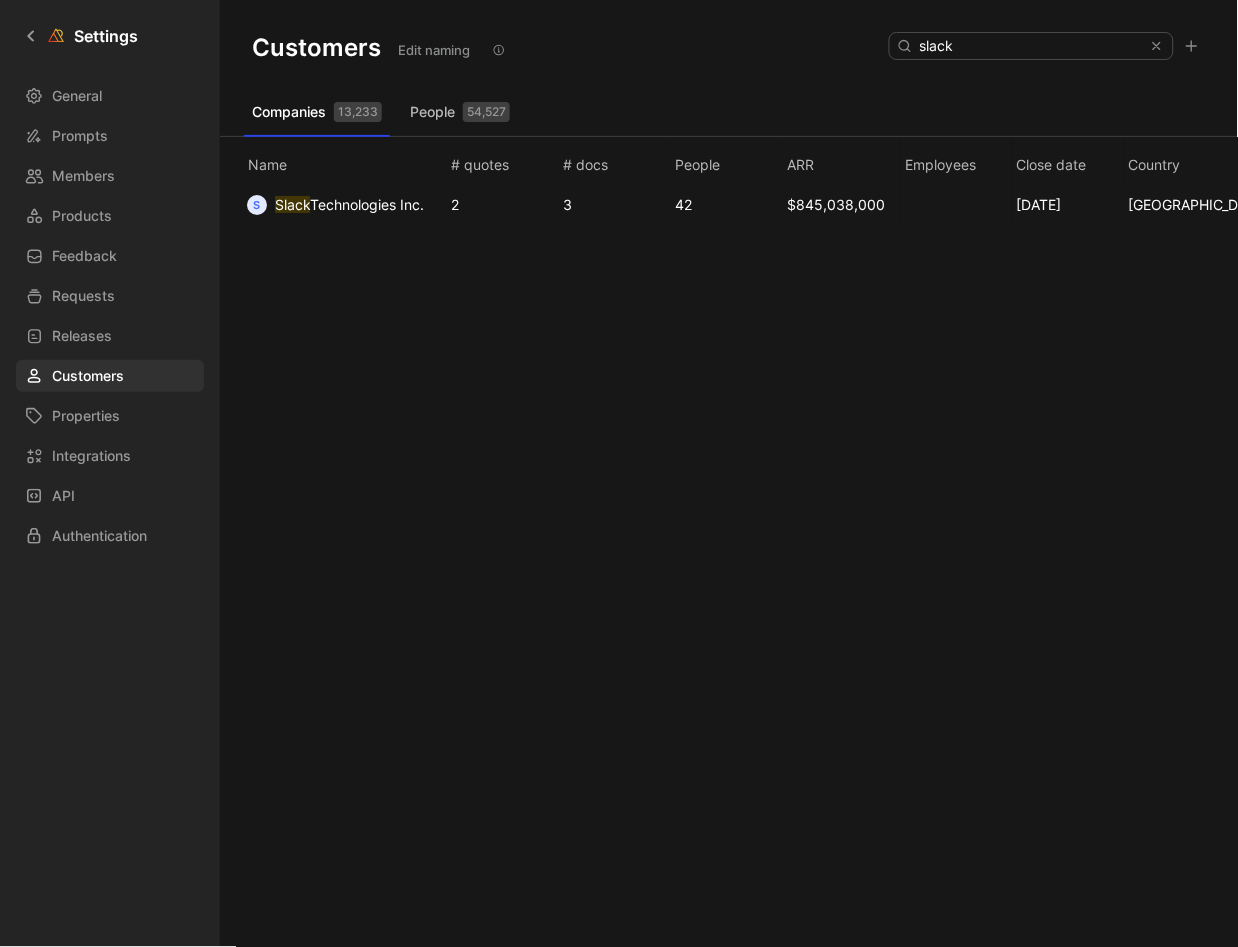 type on "slack" 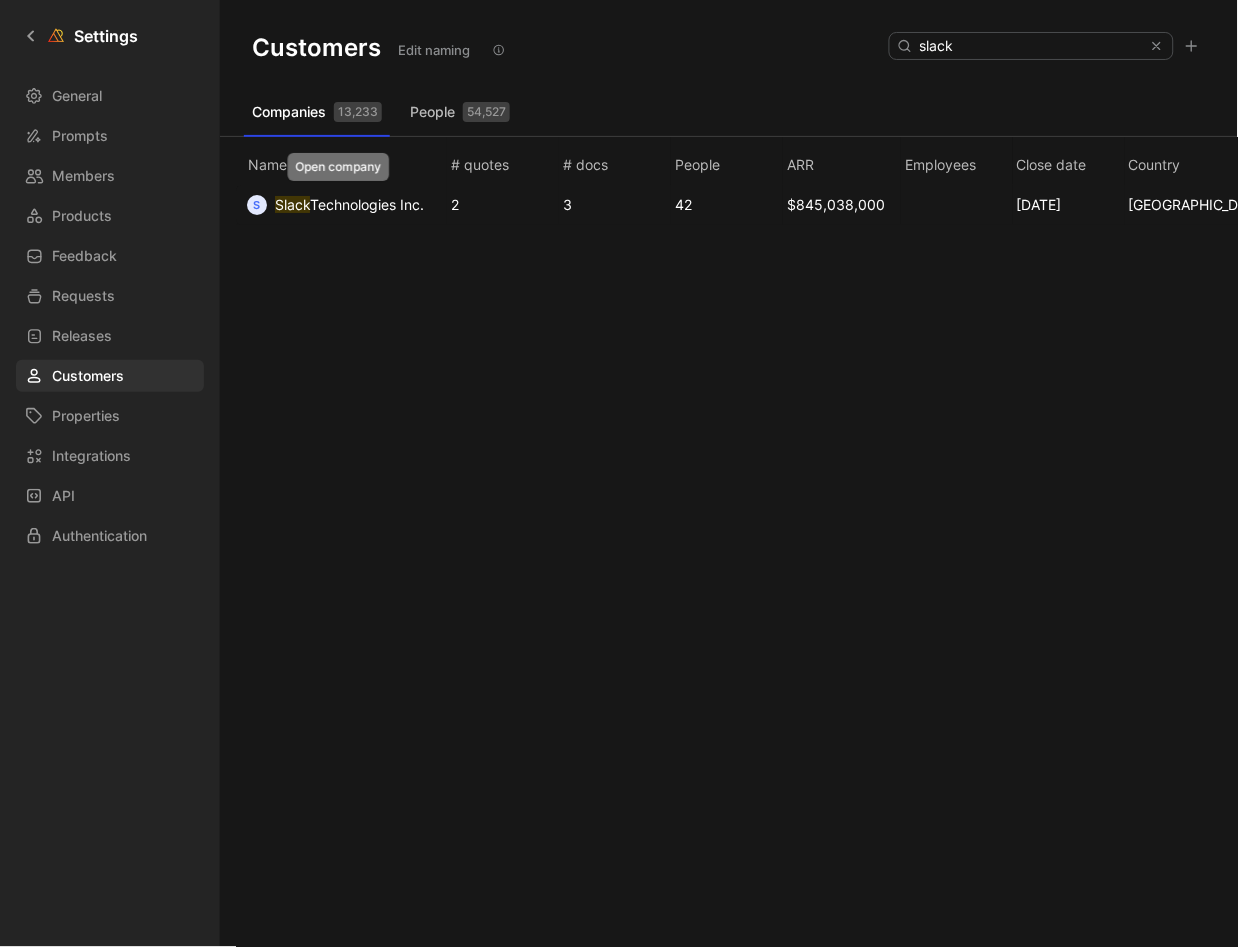 click on "Technologies Inc." at bounding box center (367, 204) 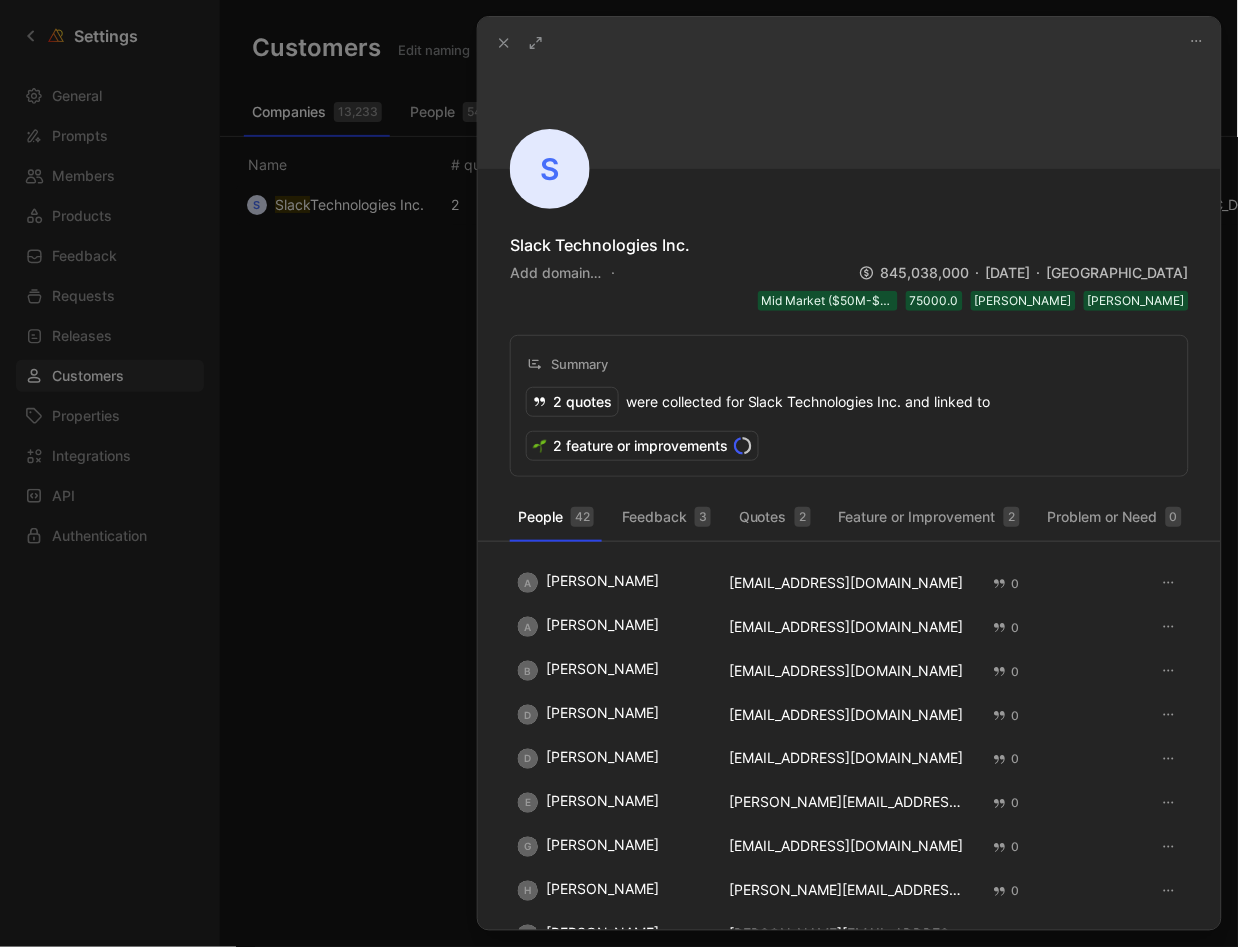 click on "Add domain…" at bounding box center [555, 273] 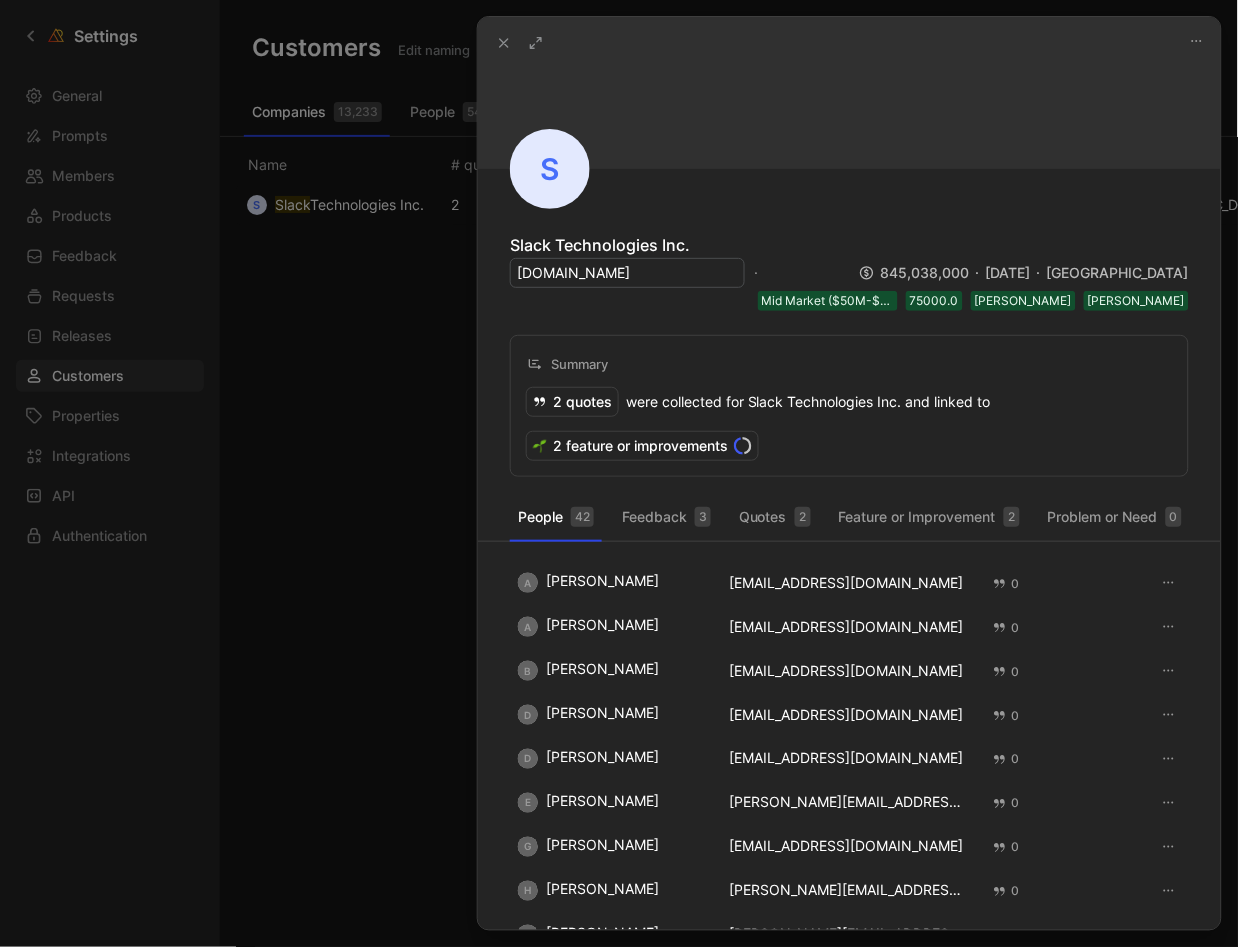 type on "[DOMAIN_NAME]" 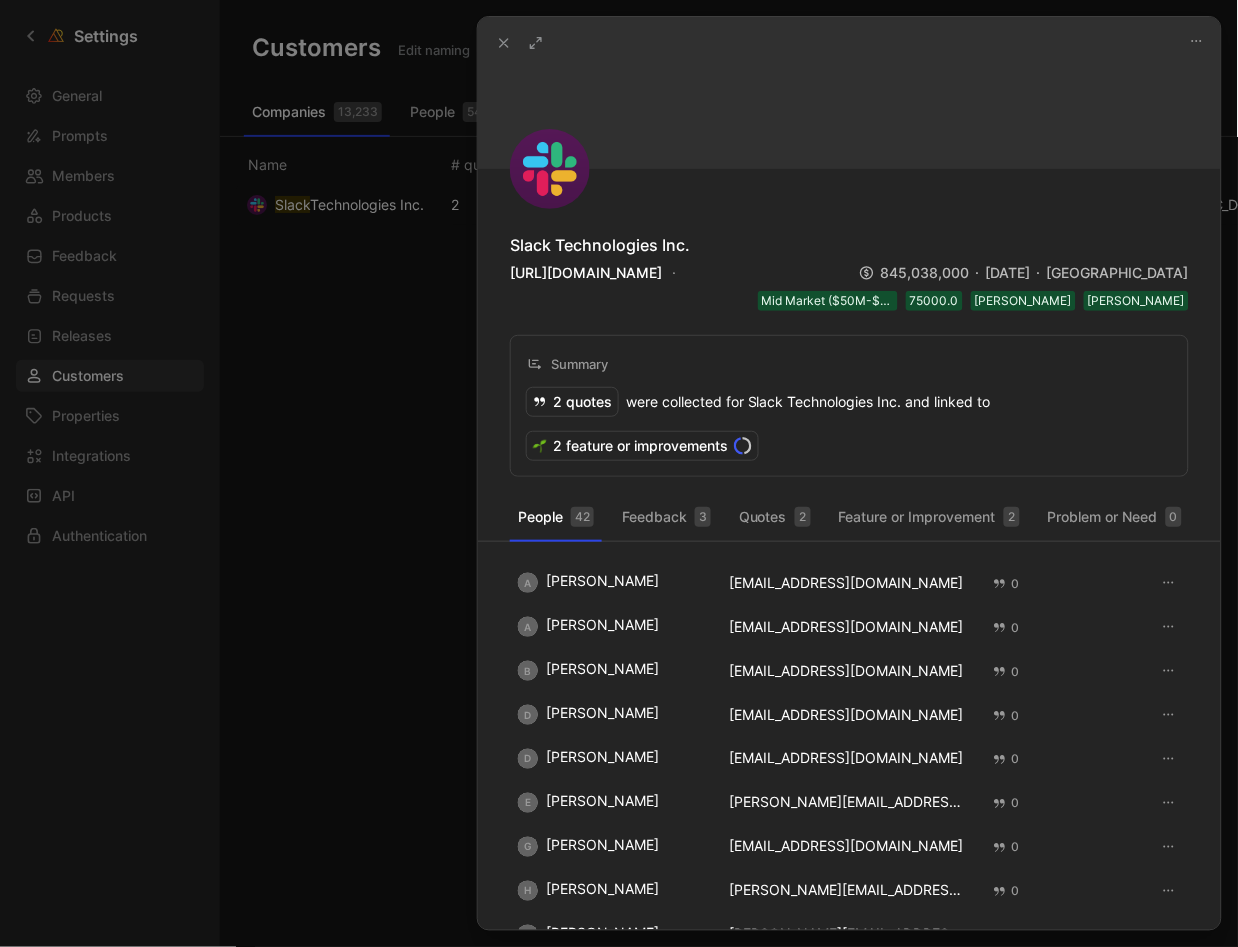 click at bounding box center (619, 473) 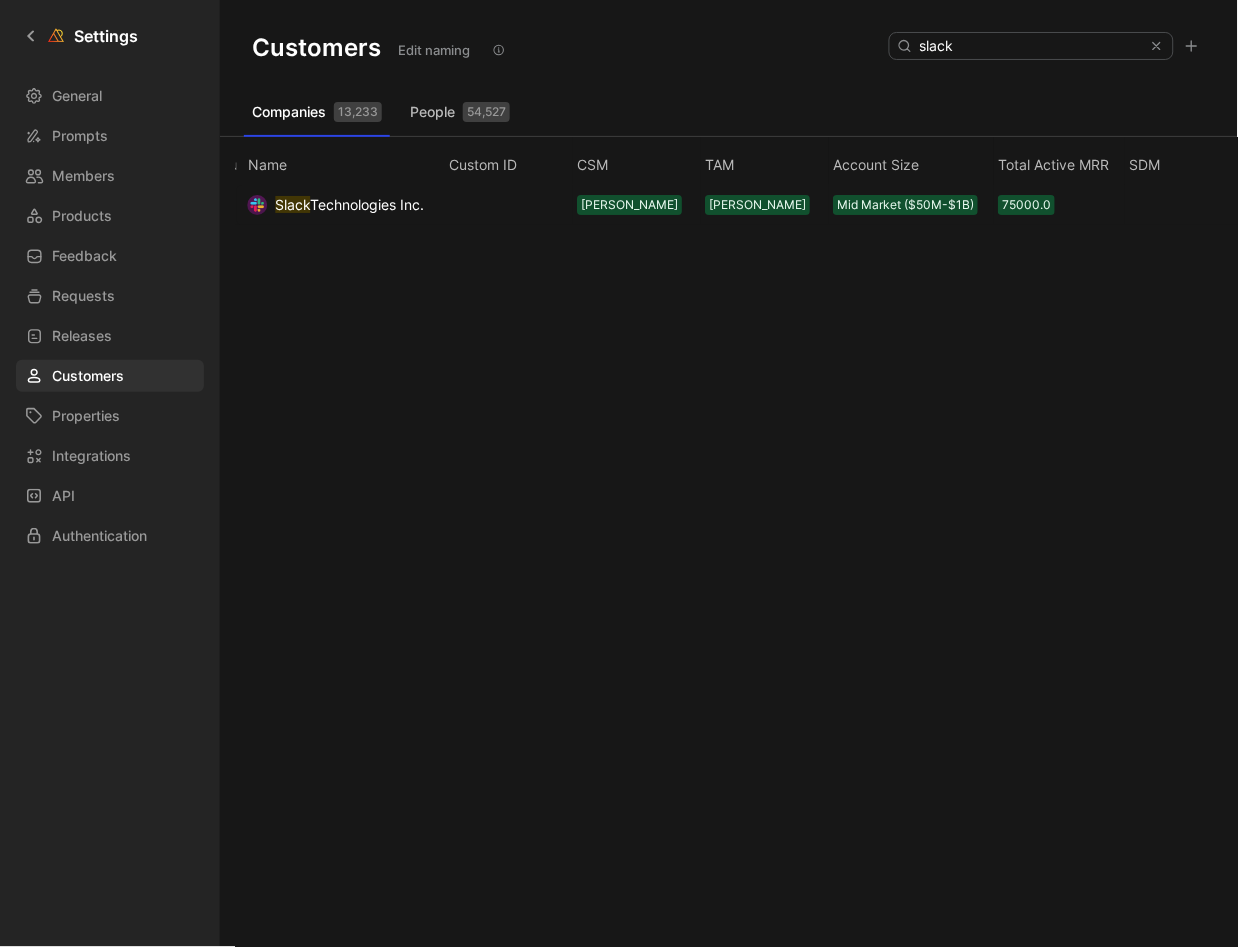 scroll, scrollTop: 0, scrollLeft: 1191, axis: horizontal 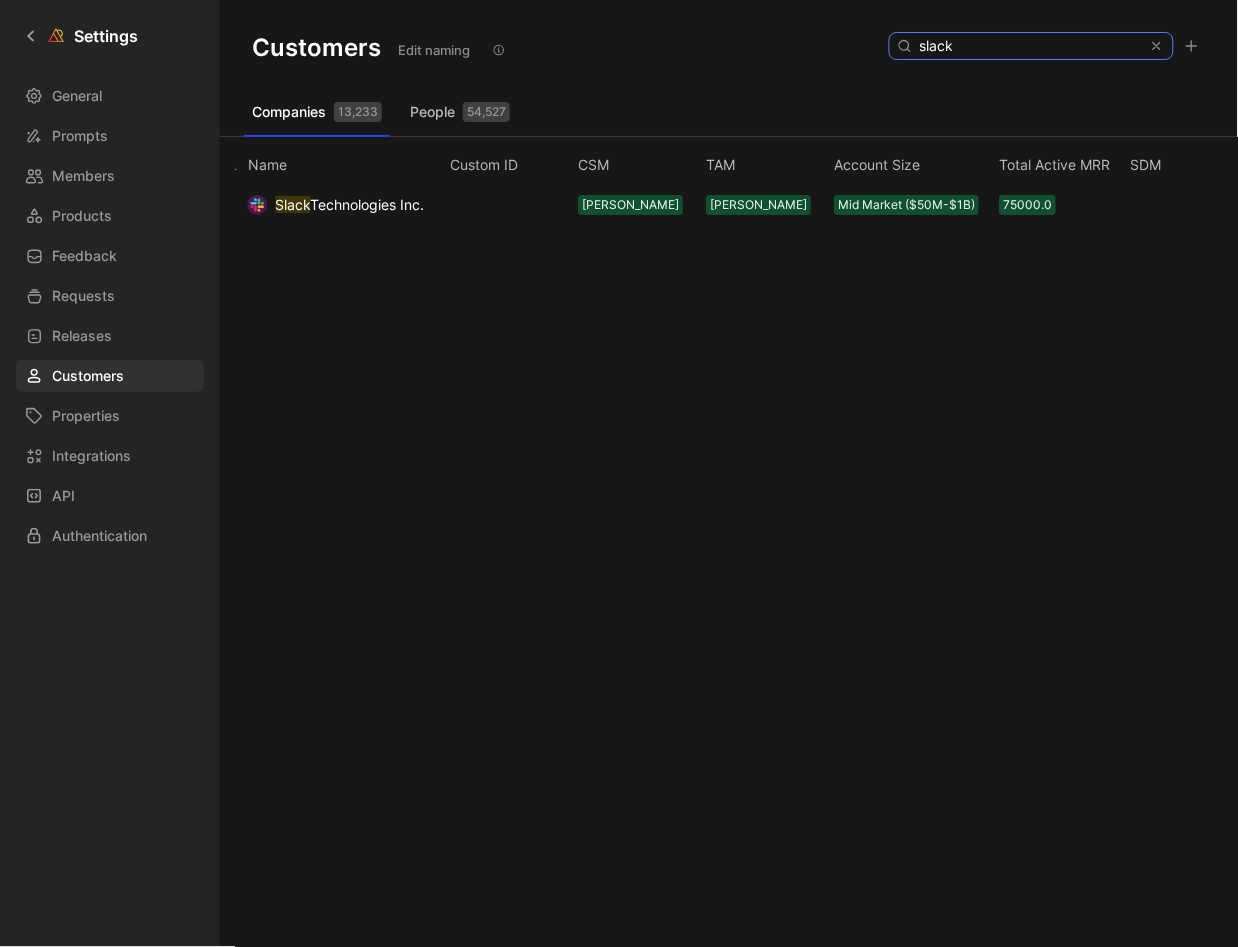 click on "slack" at bounding box center (1030, 46) 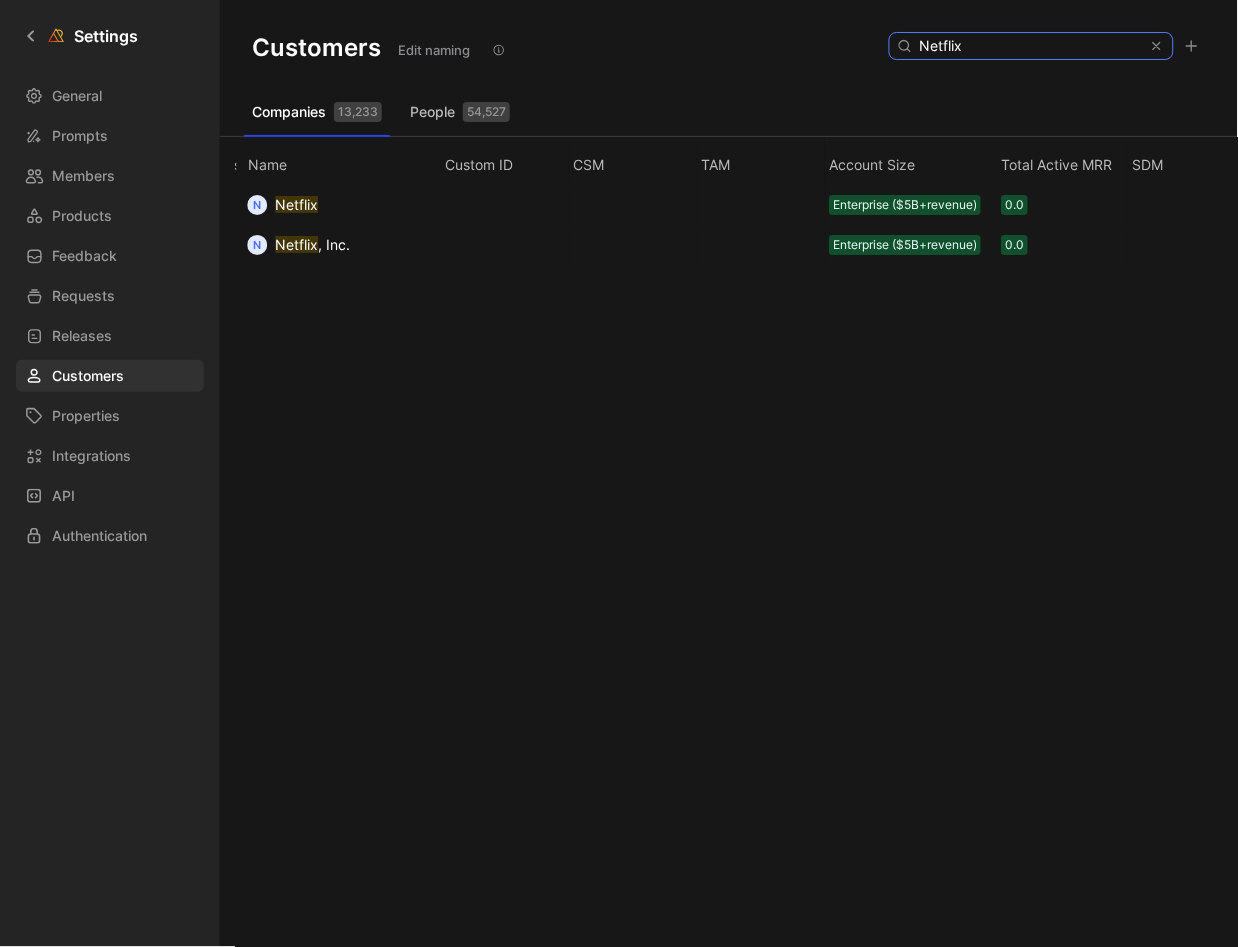scroll, scrollTop: 0, scrollLeft: 1192, axis: horizontal 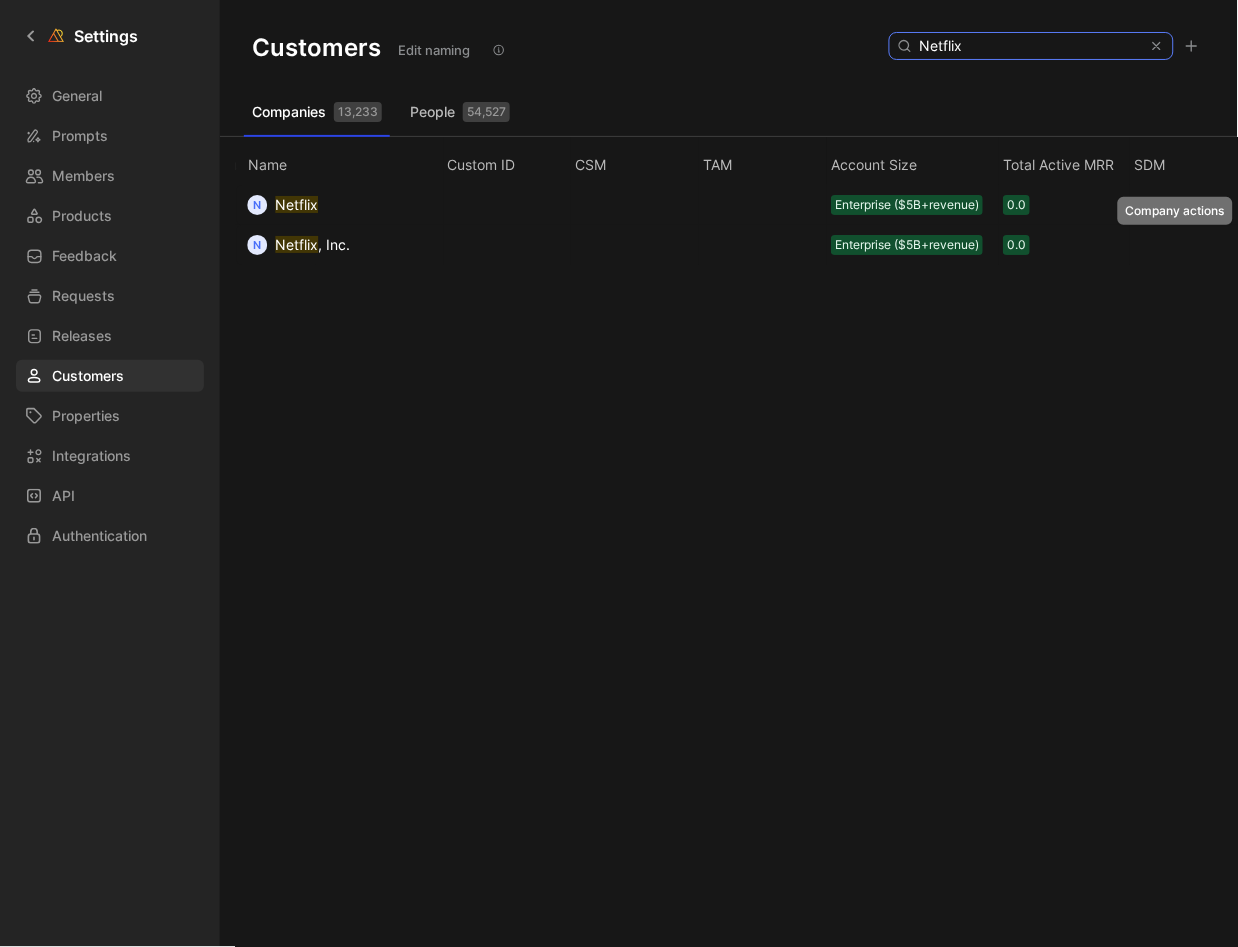 type on "Netflix" 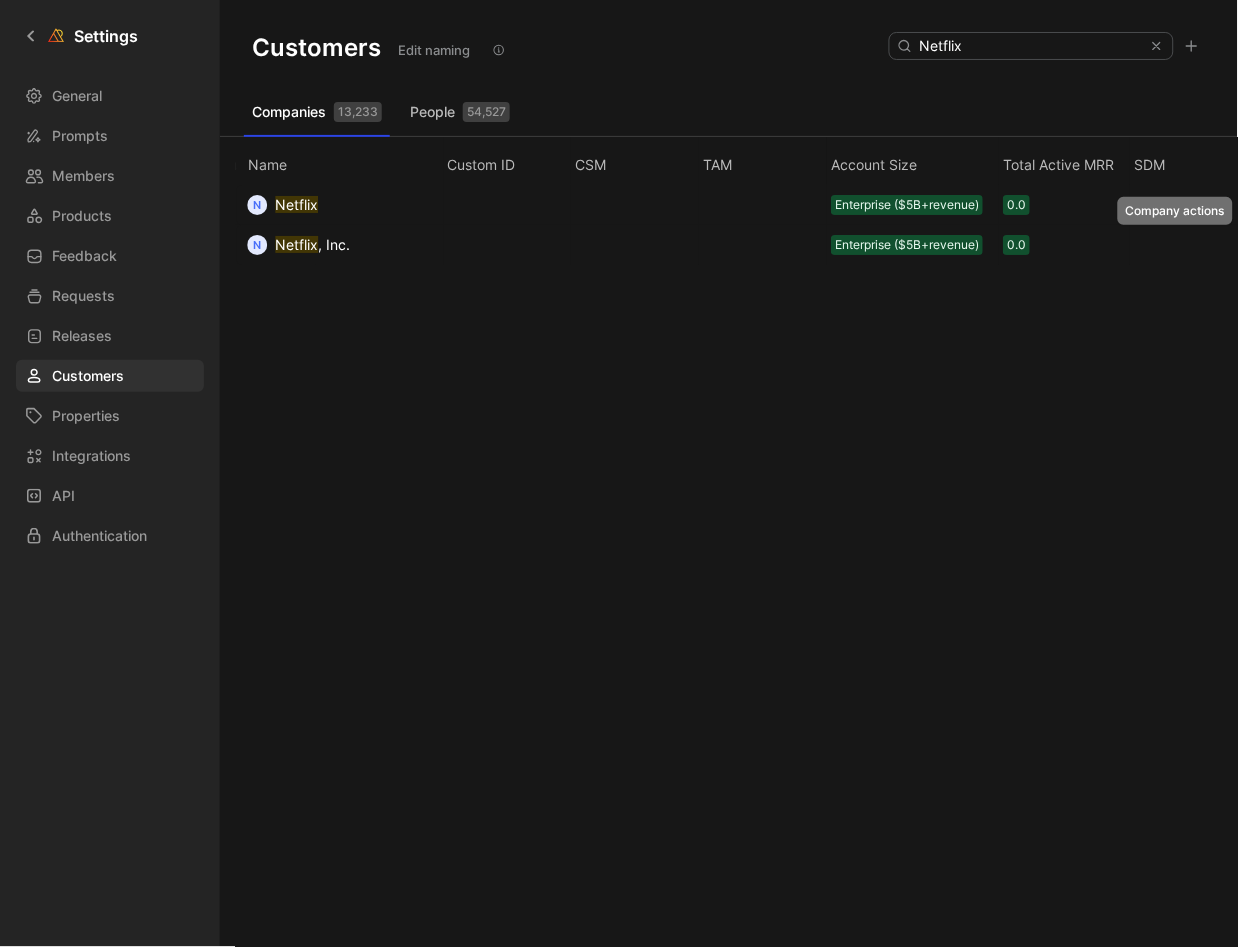 click 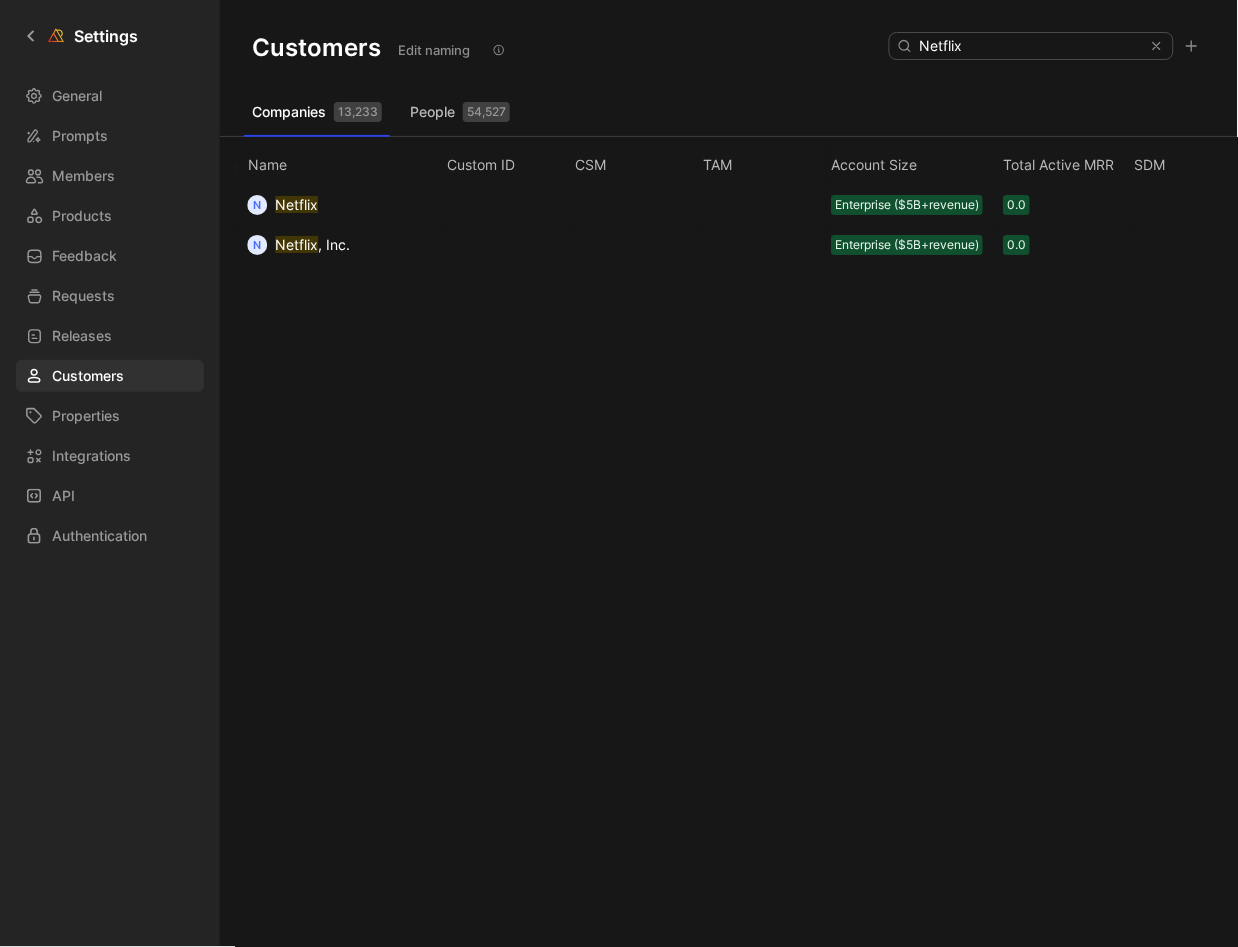 click 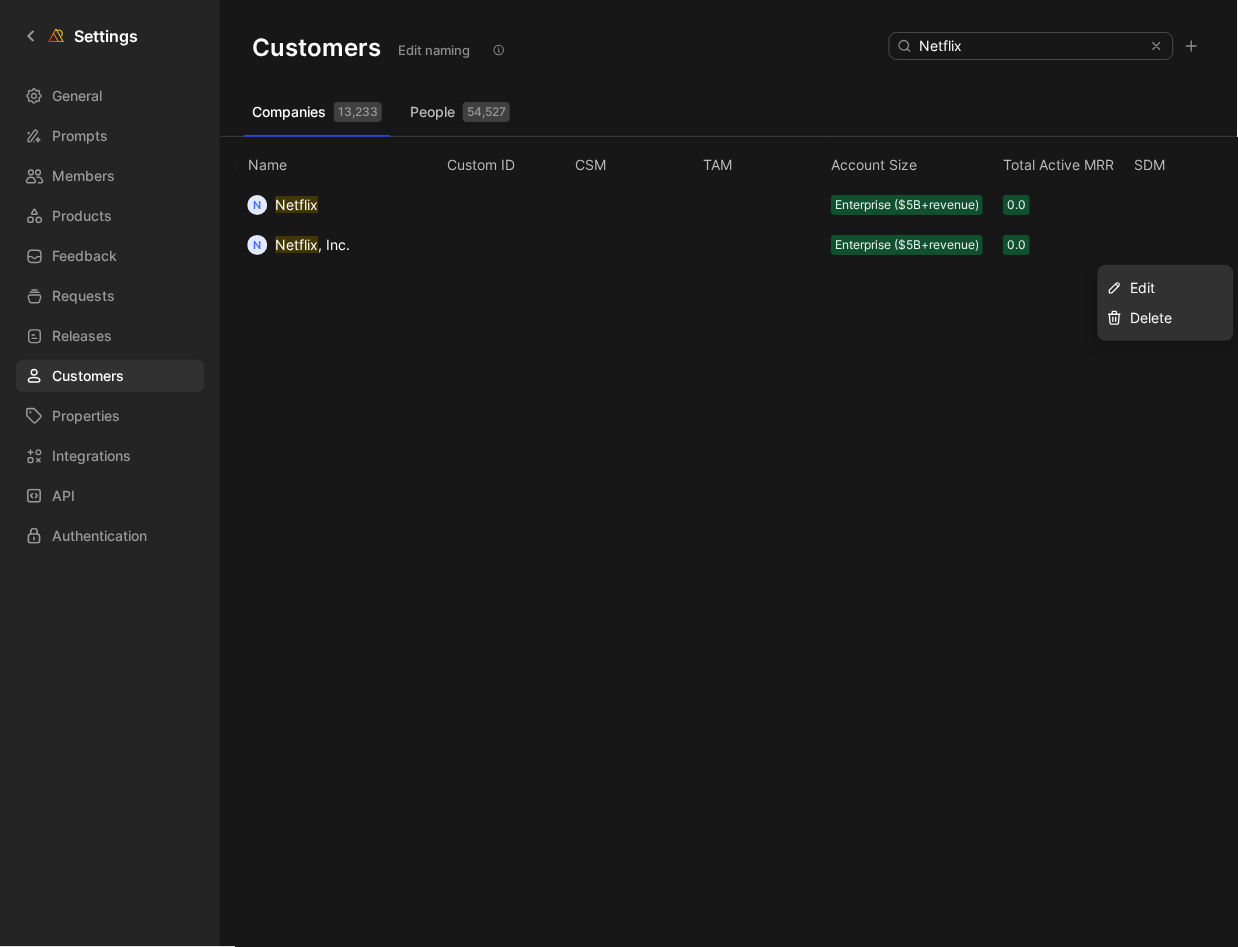 drag, startPoint x: 1185, startPoint y: 308, endPoint x: 158, endPoint y: 158, distance: 1037.8965 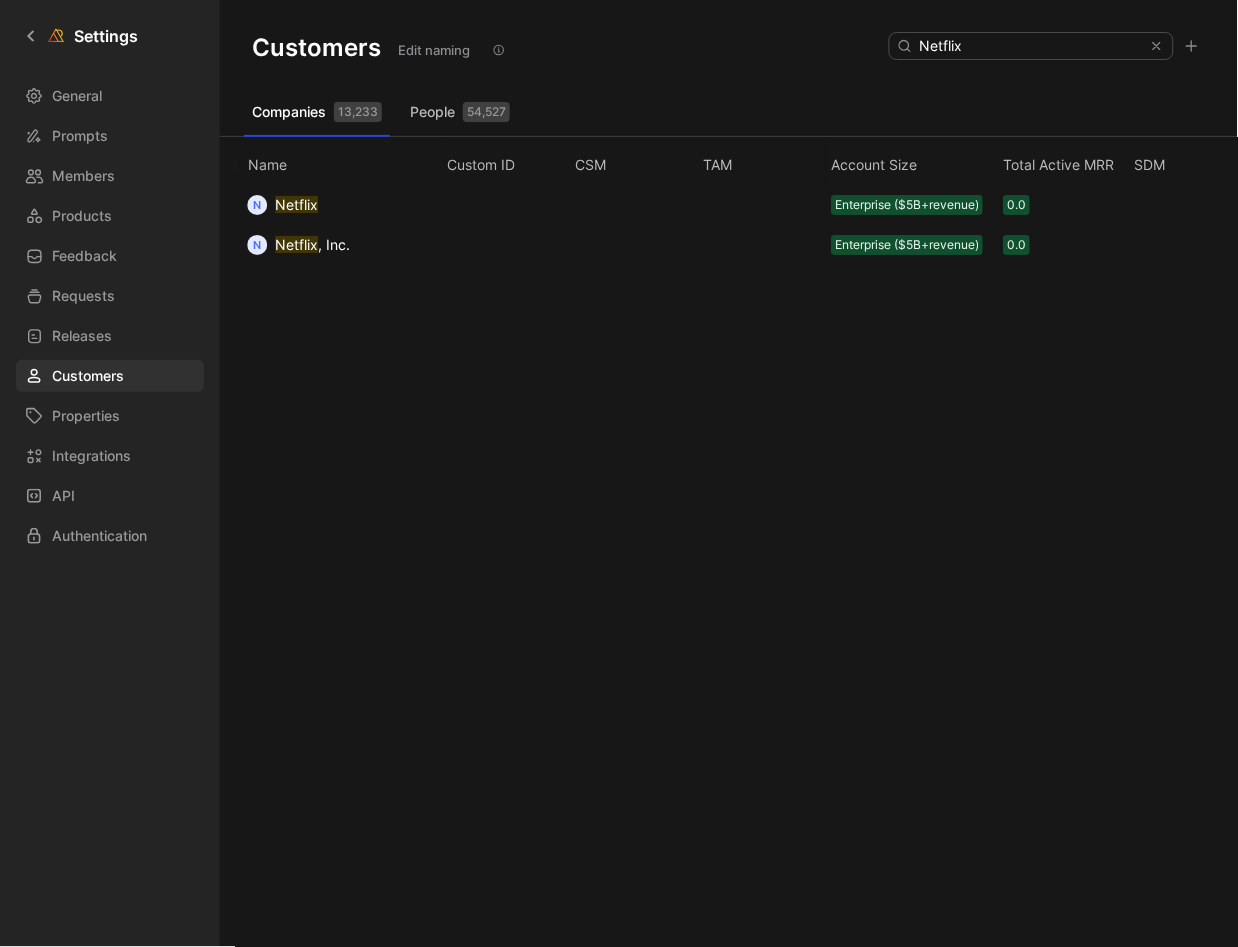 click on "Netflix" at bounding box center (296, 204) 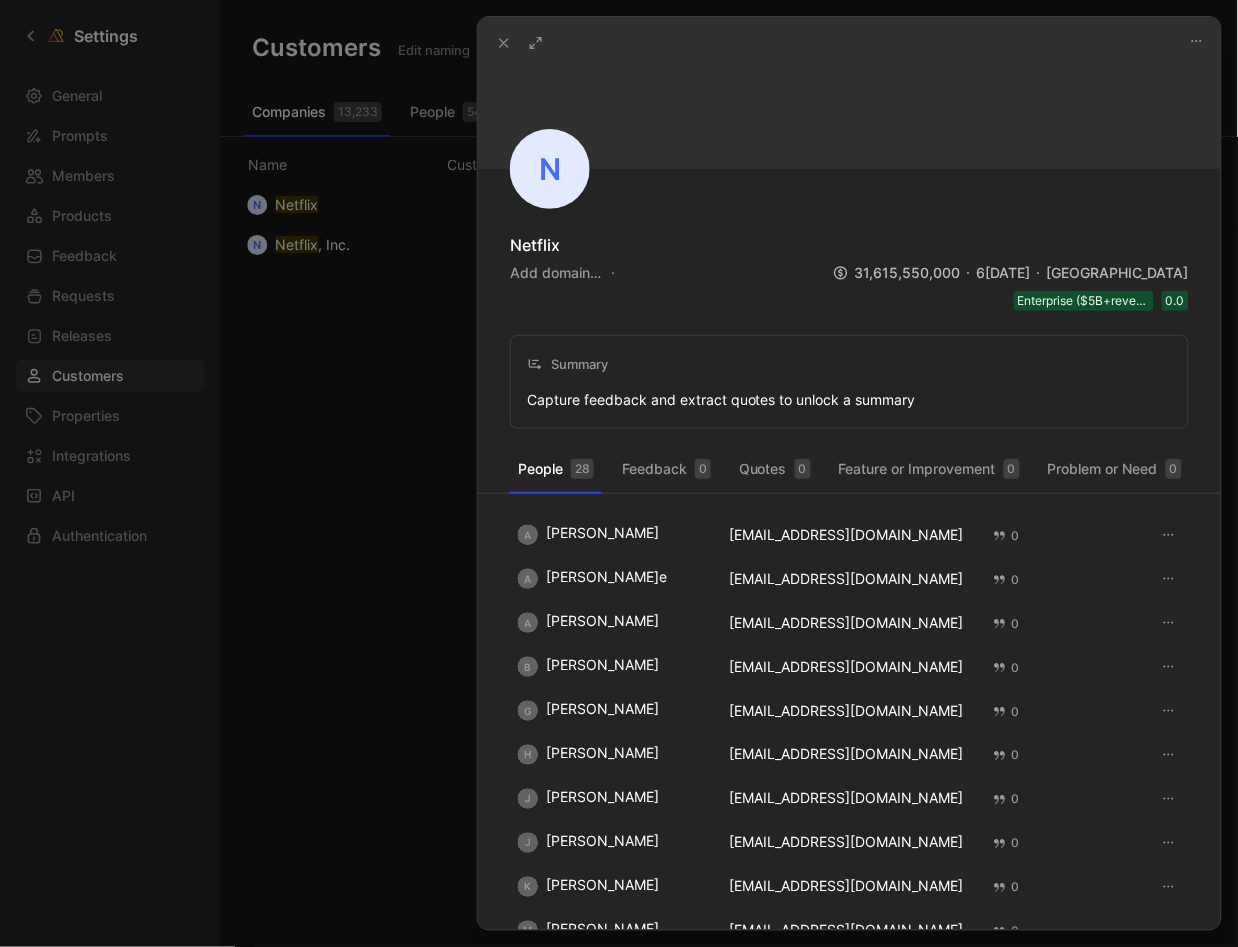 click on "Enterprise ($5B+revenue) 0.0" at bounding box center [849, 301] 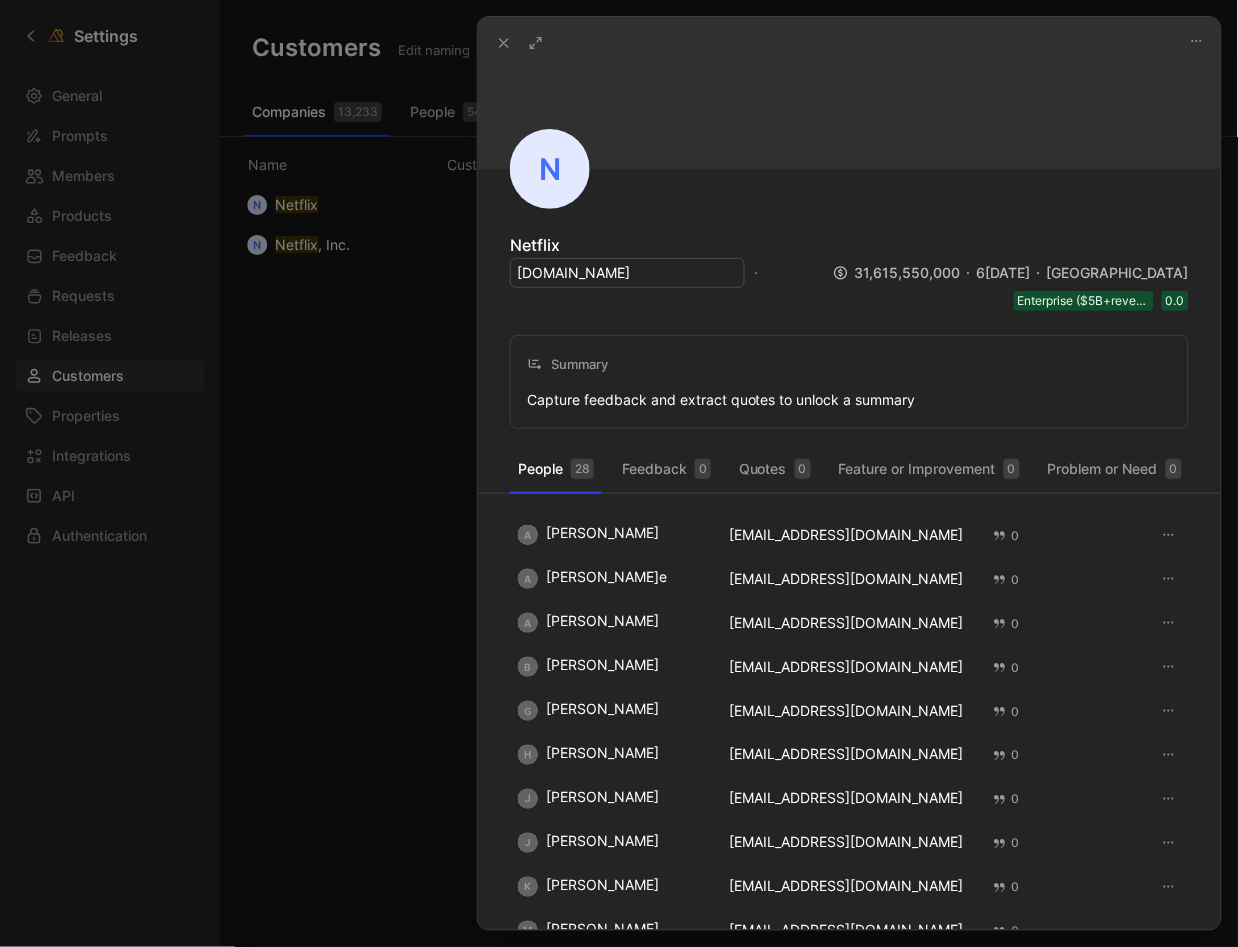 type on "[DOMAIN_NAME]" 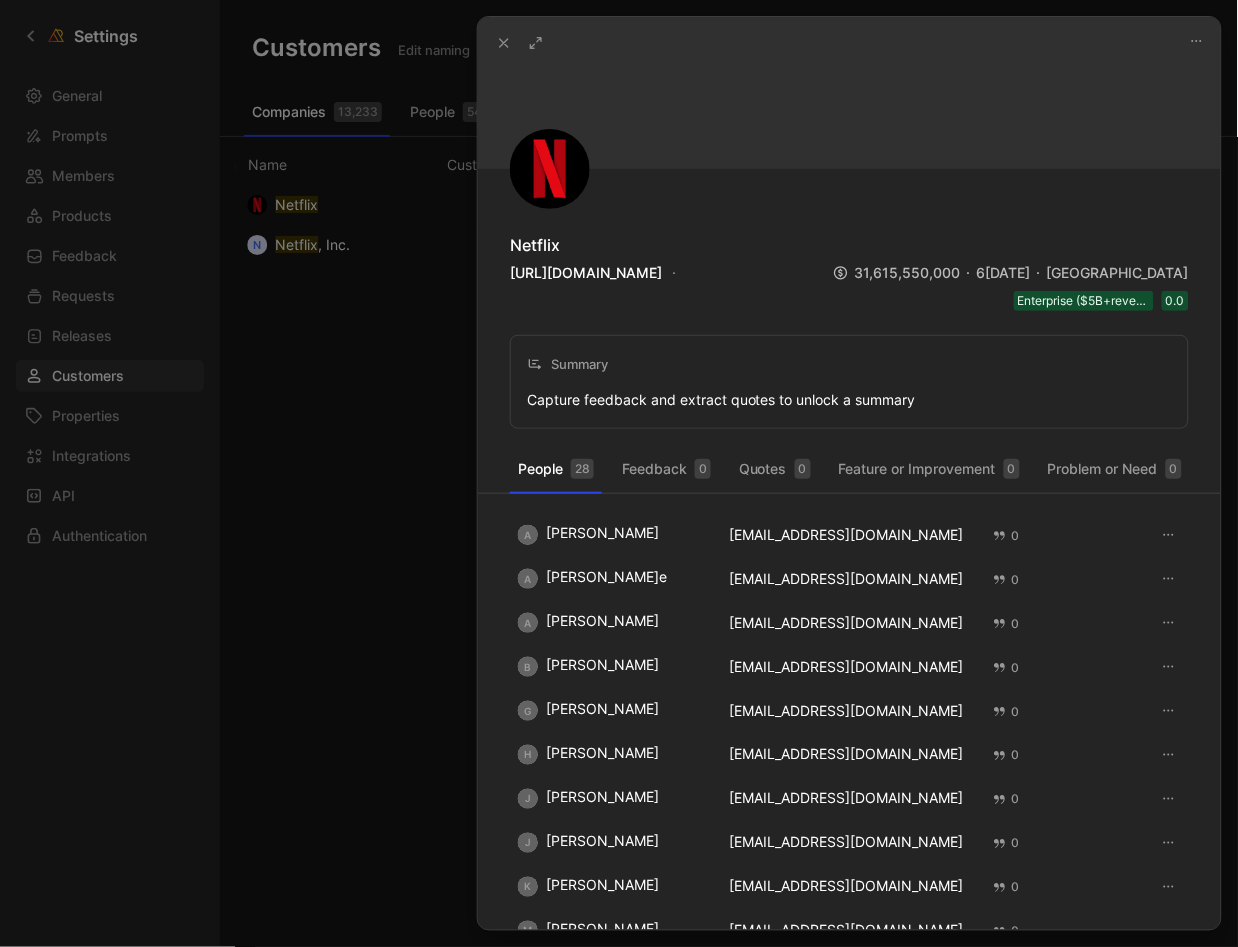 click 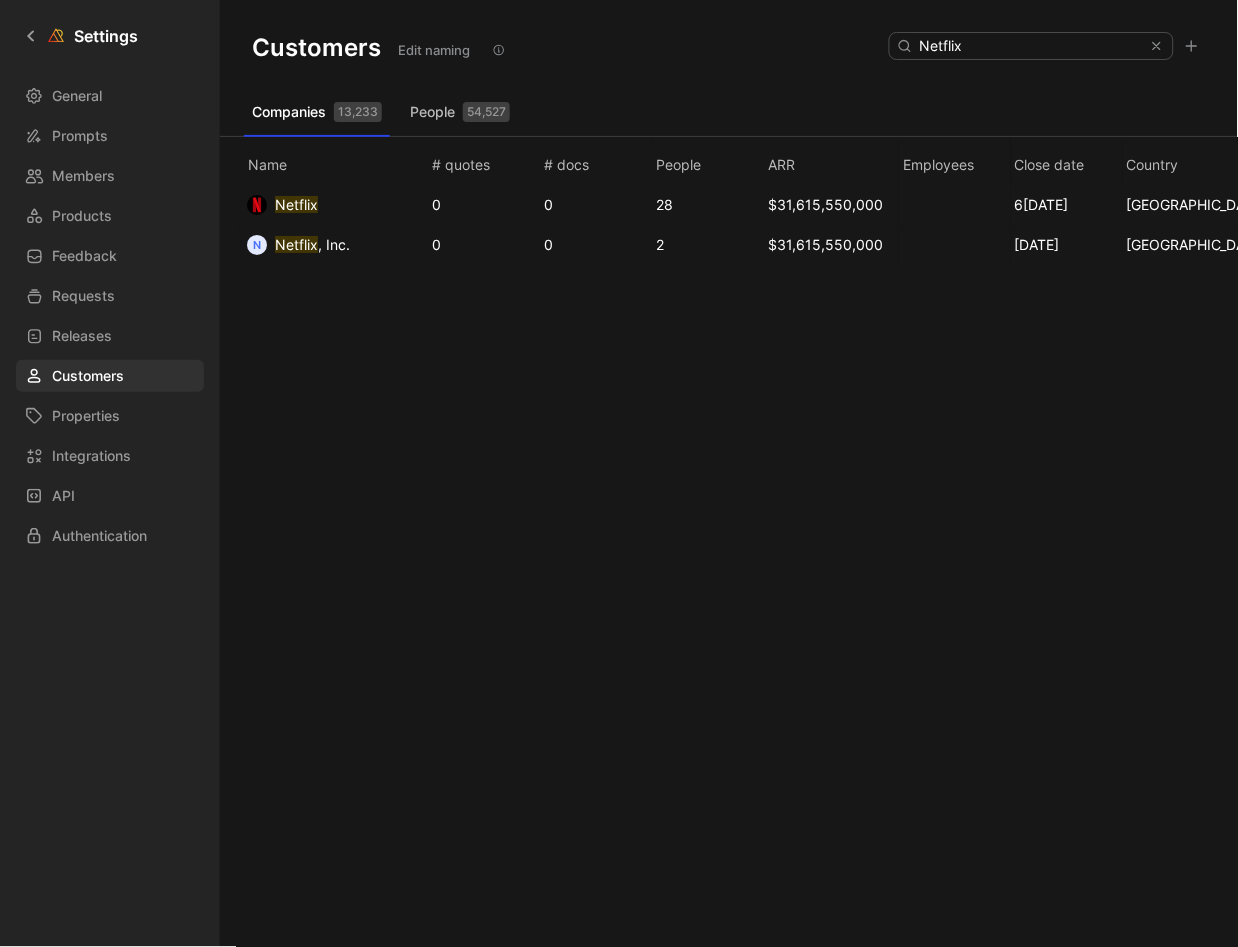 scroll, scrollTop: 0, scrollLeft: 0, axis: both 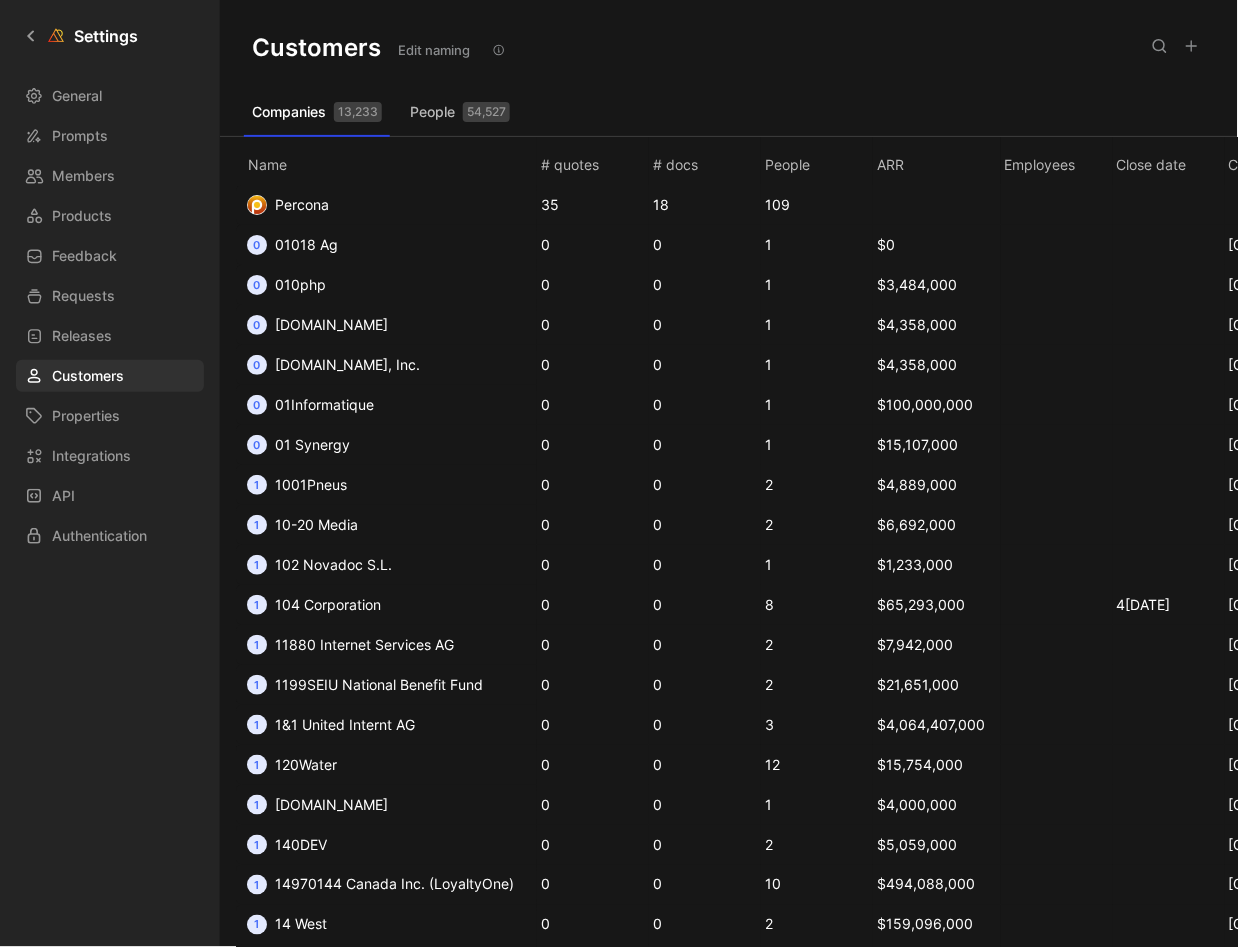 click 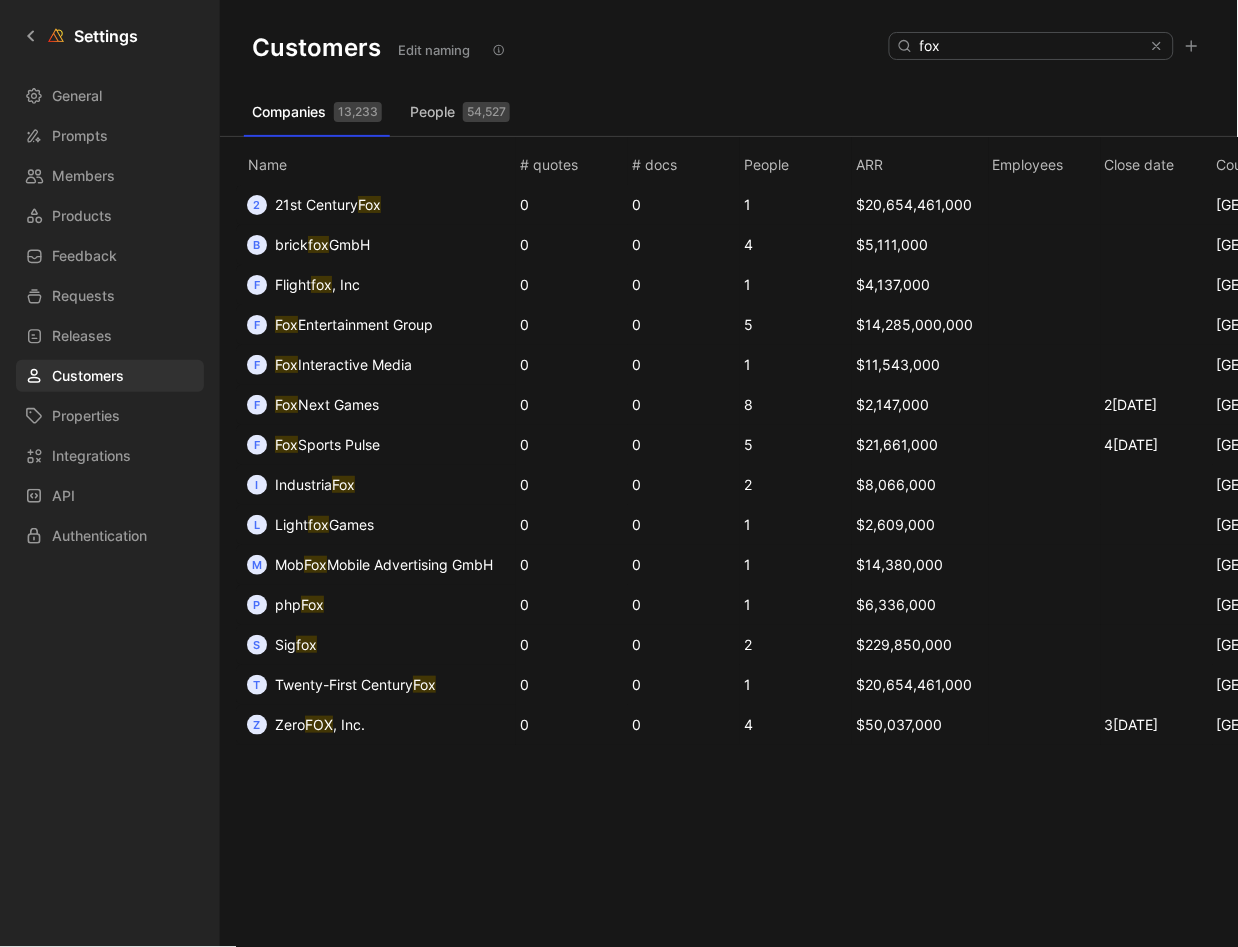 scroll, scrollTop: 0, scrollLeft: 0, axis: both 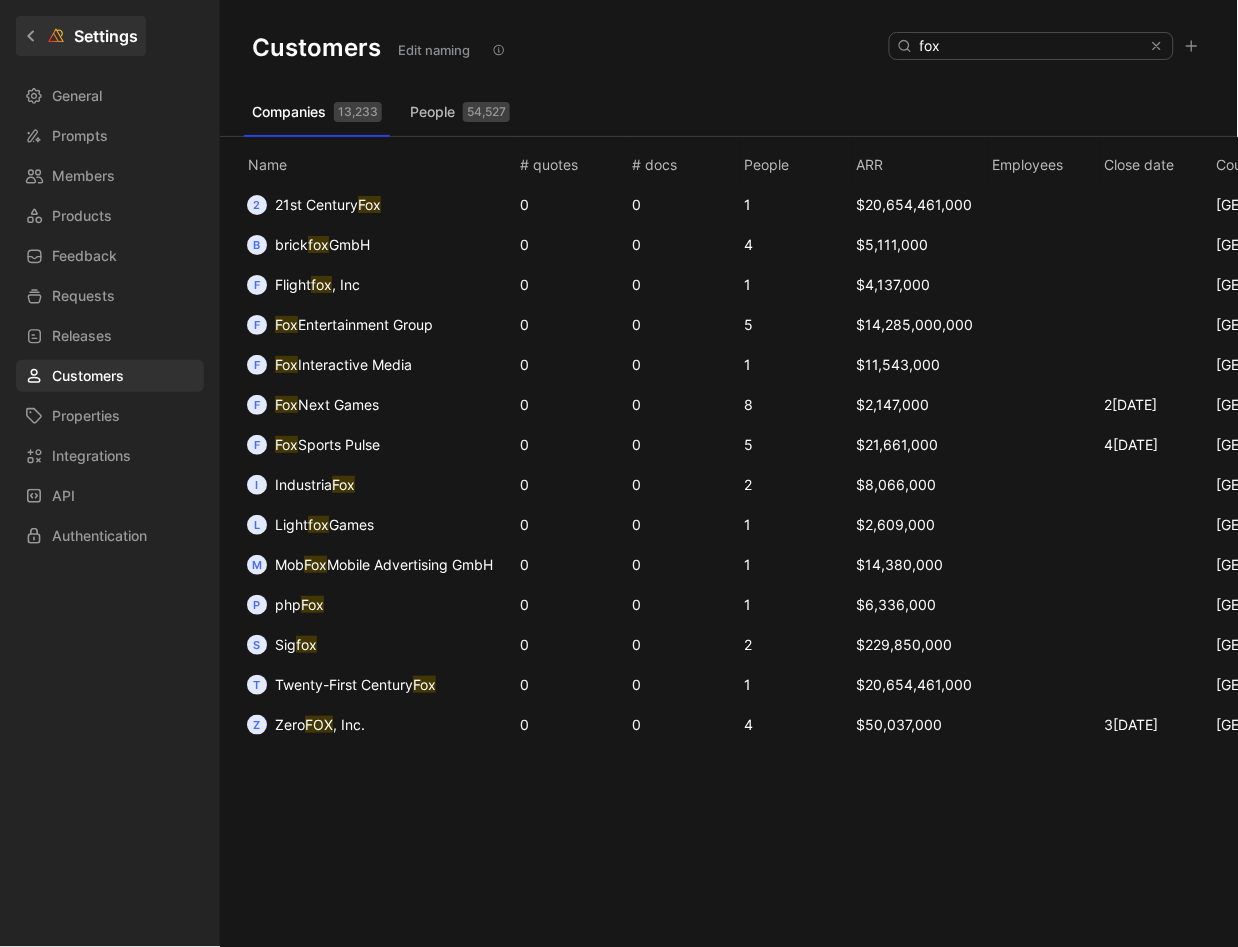 type on "fox" 